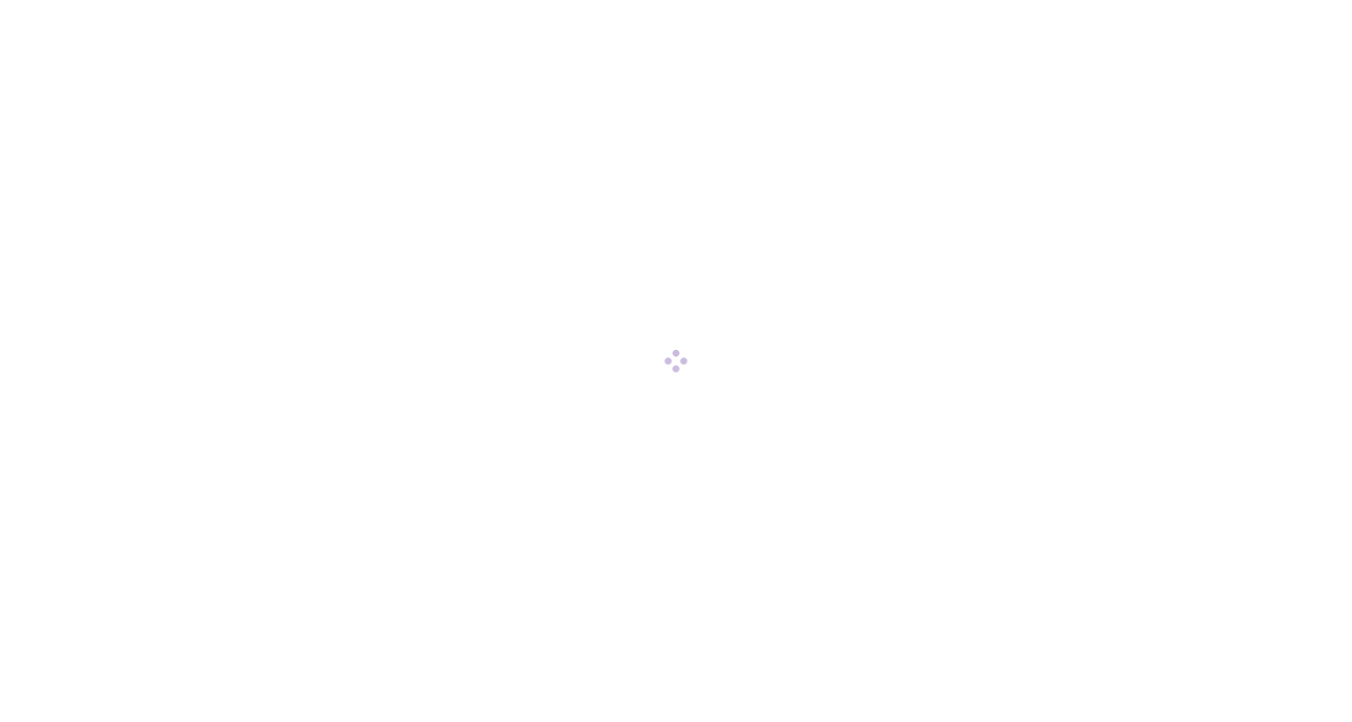 scroll, scrollTop: 0, scrollLeft: 0, axis: both 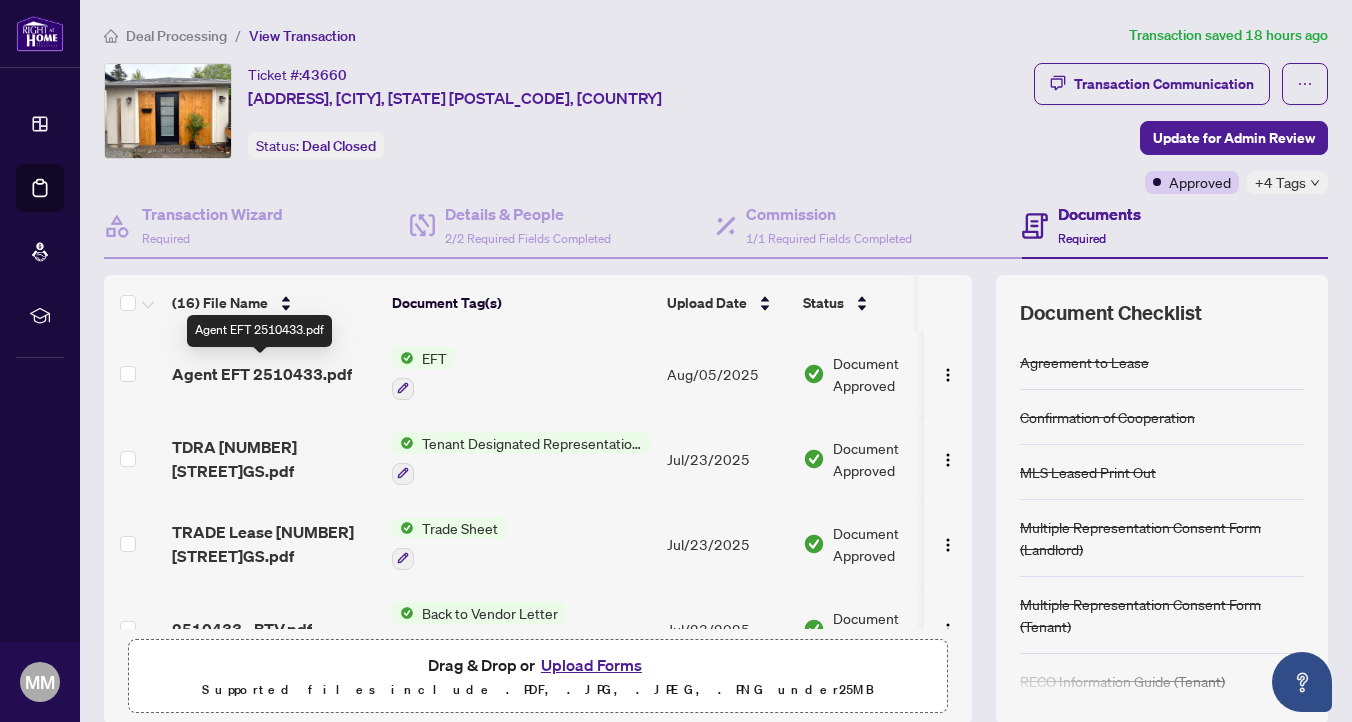 click on "Agent EFT 2510433.pdf" at bounding box center (262, 374) 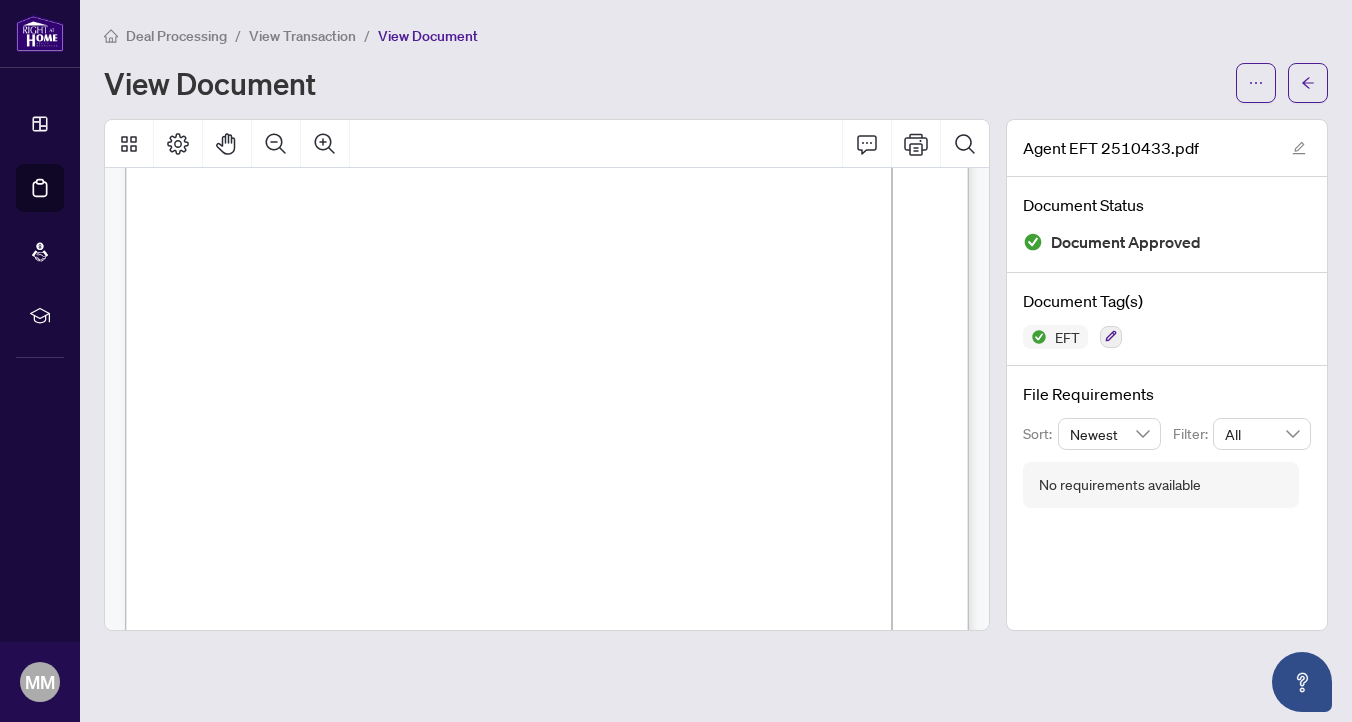 scroll, scrollTop: 0, scrollLeft: 0, axis: both 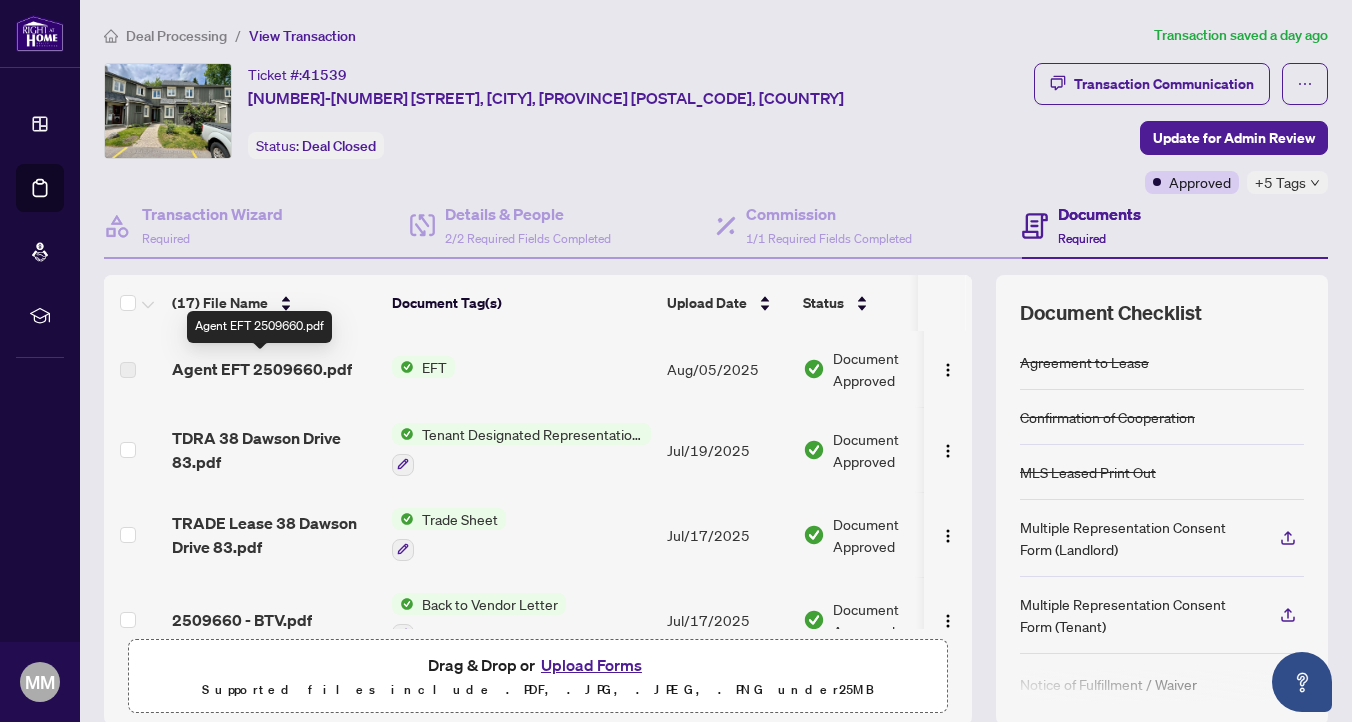 click on "Agent EFT 2509660.pdf" at bounding box center [262, 369] 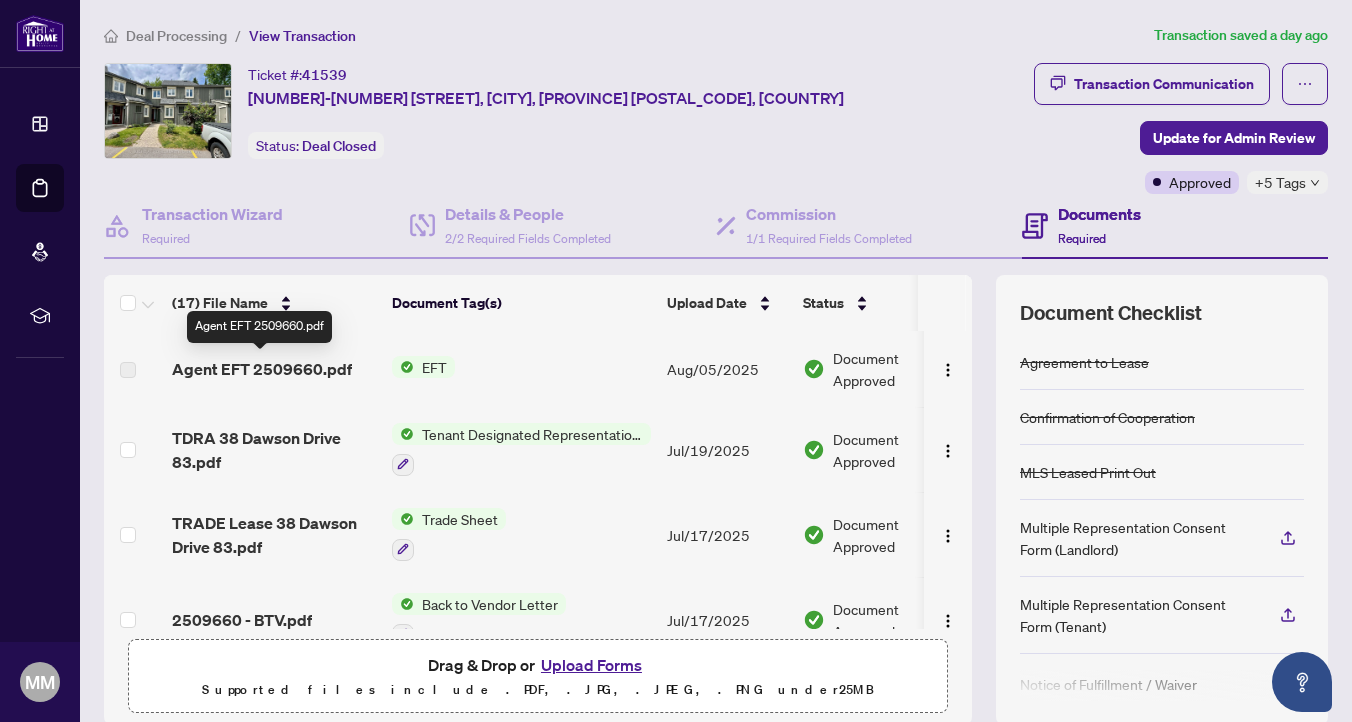 click on "Agent EFT 2509660.pdf" at bounding box center (262, 369) 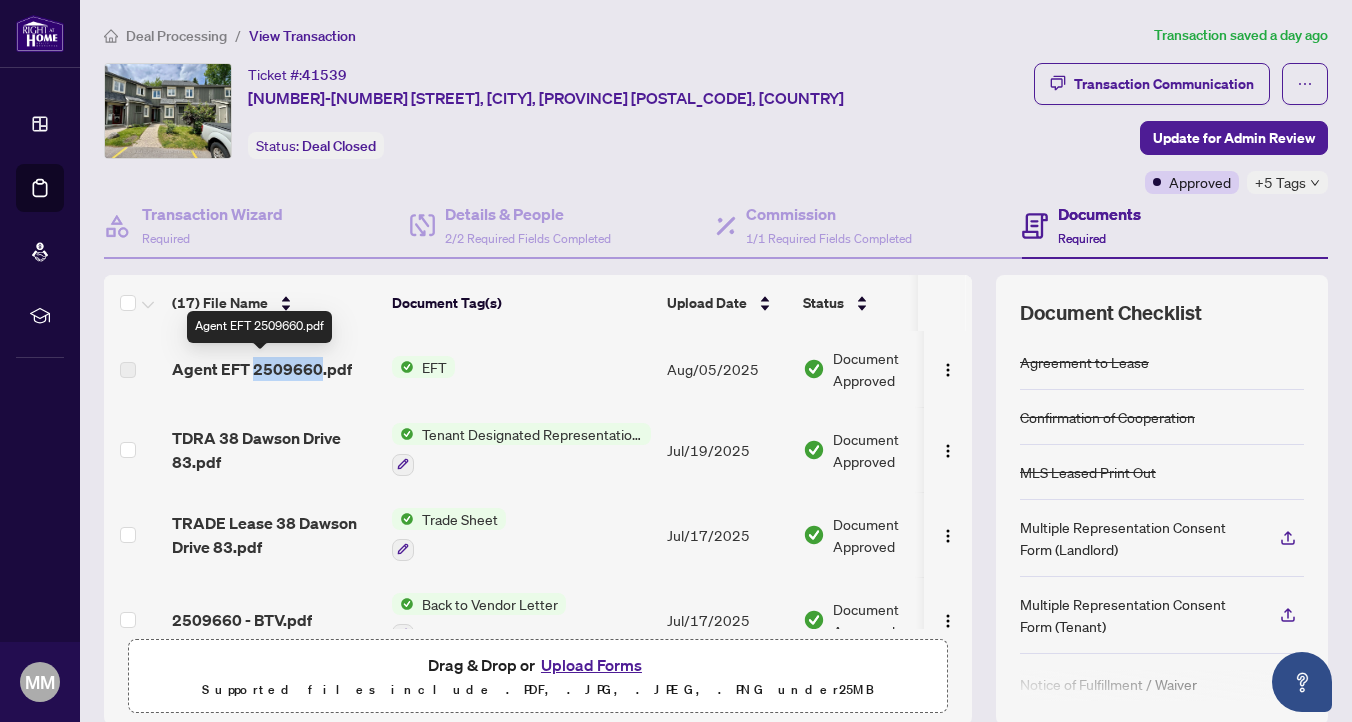 click on "Agent EFT 2509660.pdf" at bounding box center (262, 369) 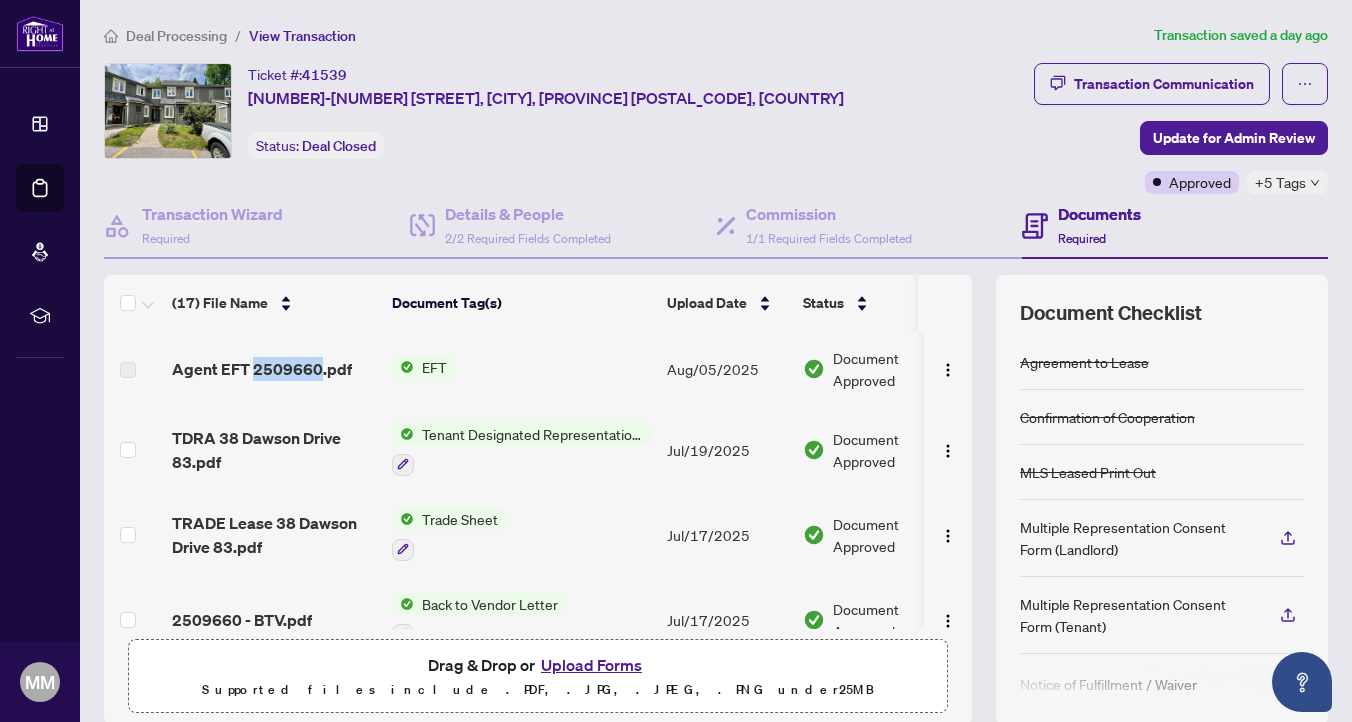 click on "EFT" at bounding box center [434, 367] 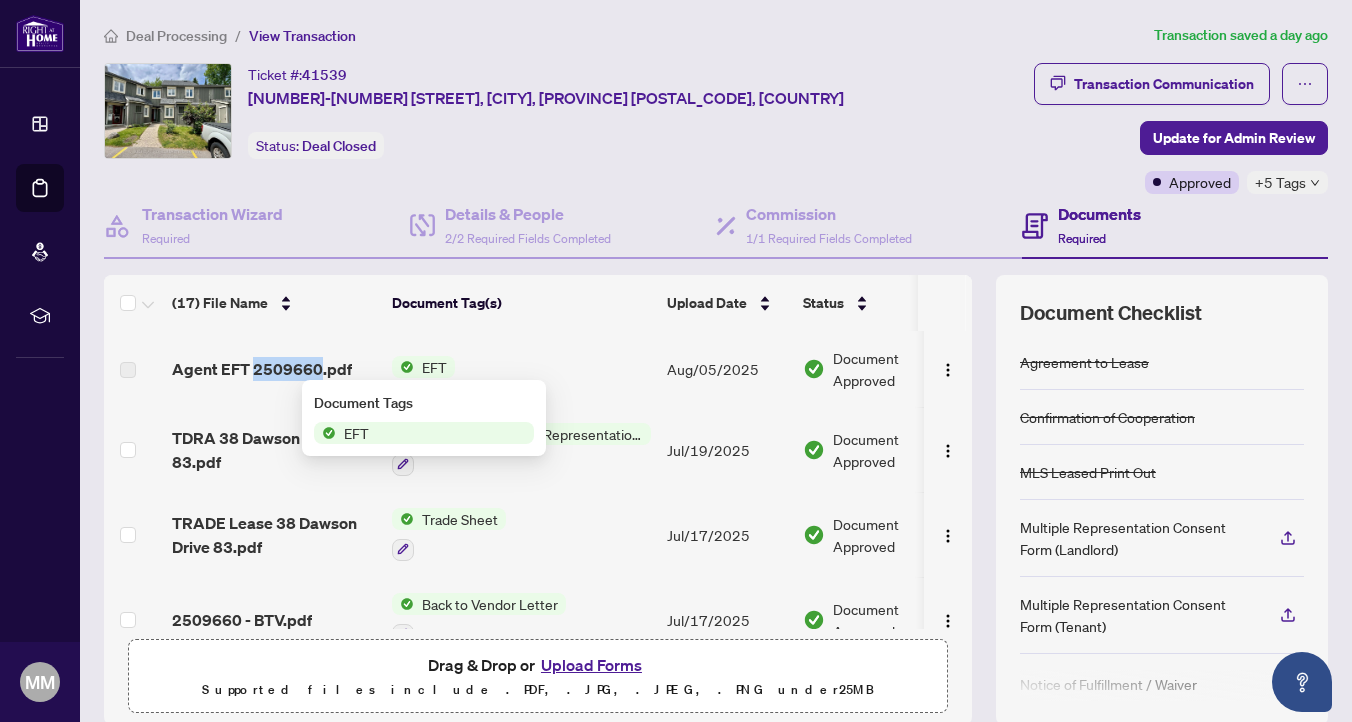 click on "EFT" at bounding box center (434, 367) 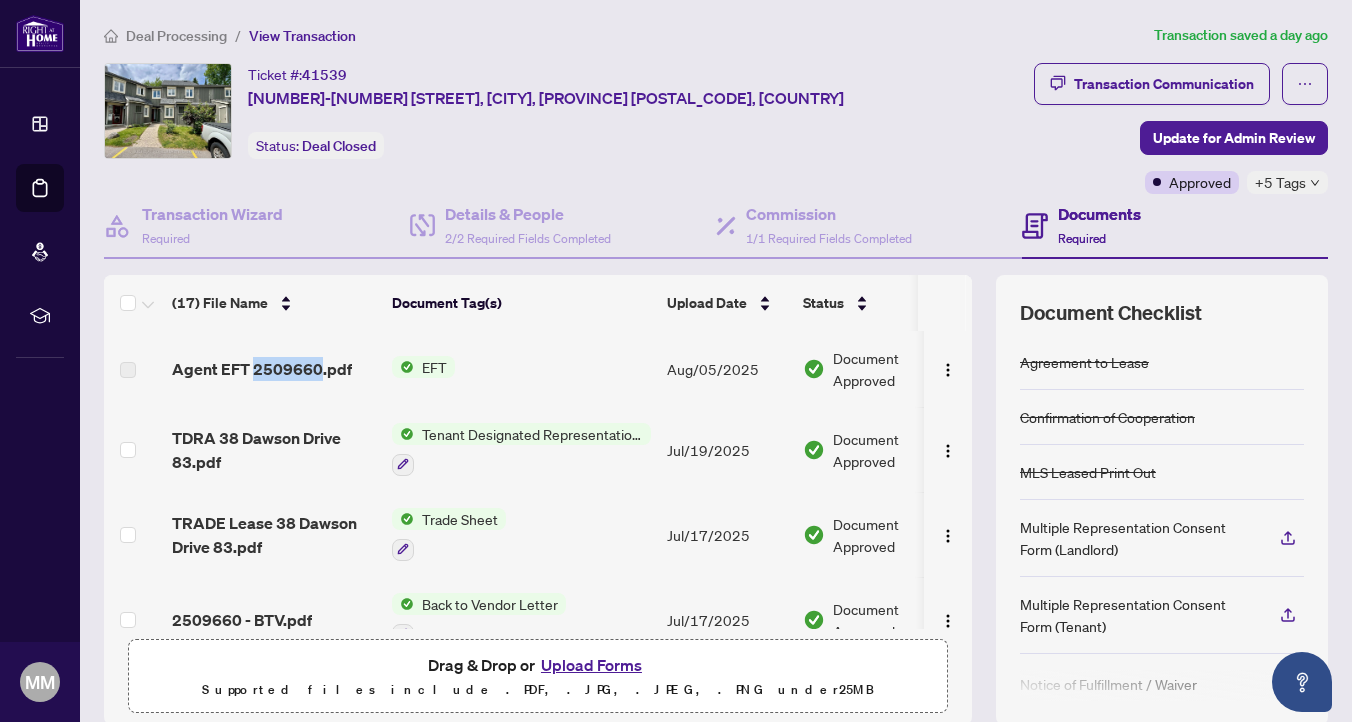 click on "EFT" at bounding box center (434, 367) 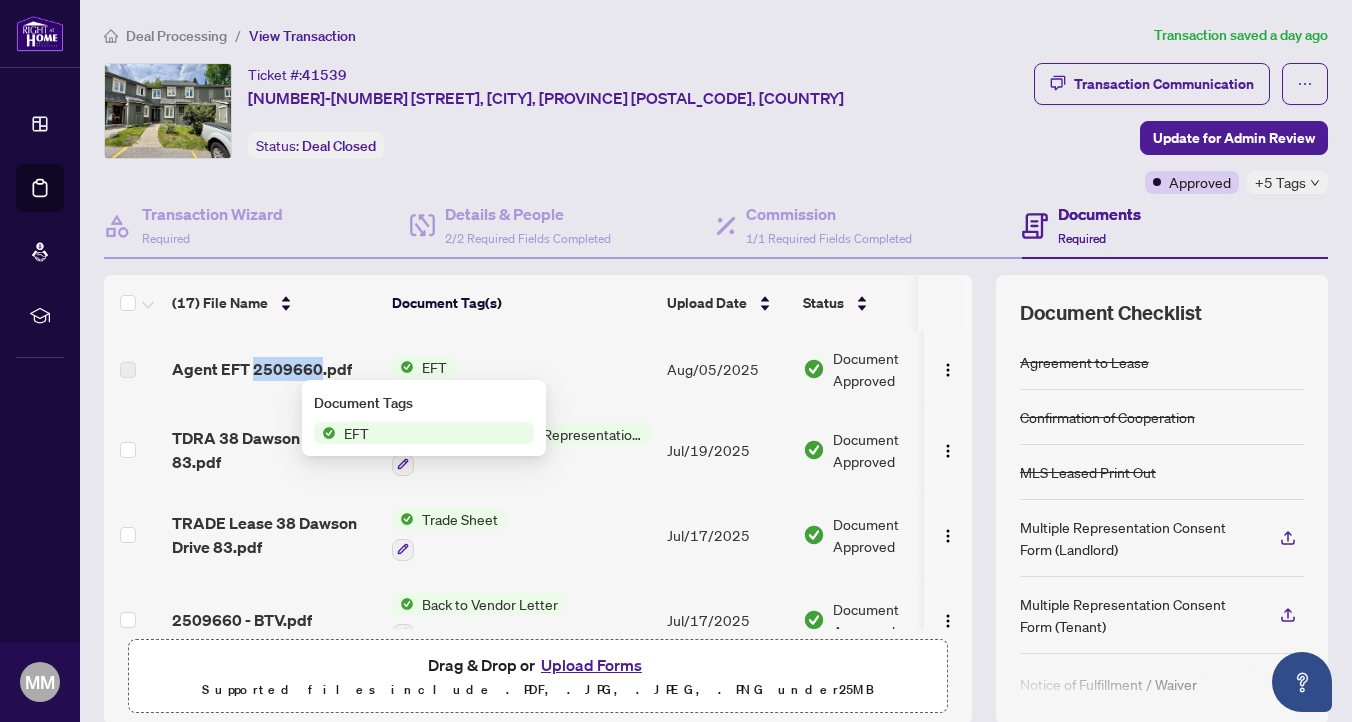 click on "EFT" at bounding box center (434, 367) 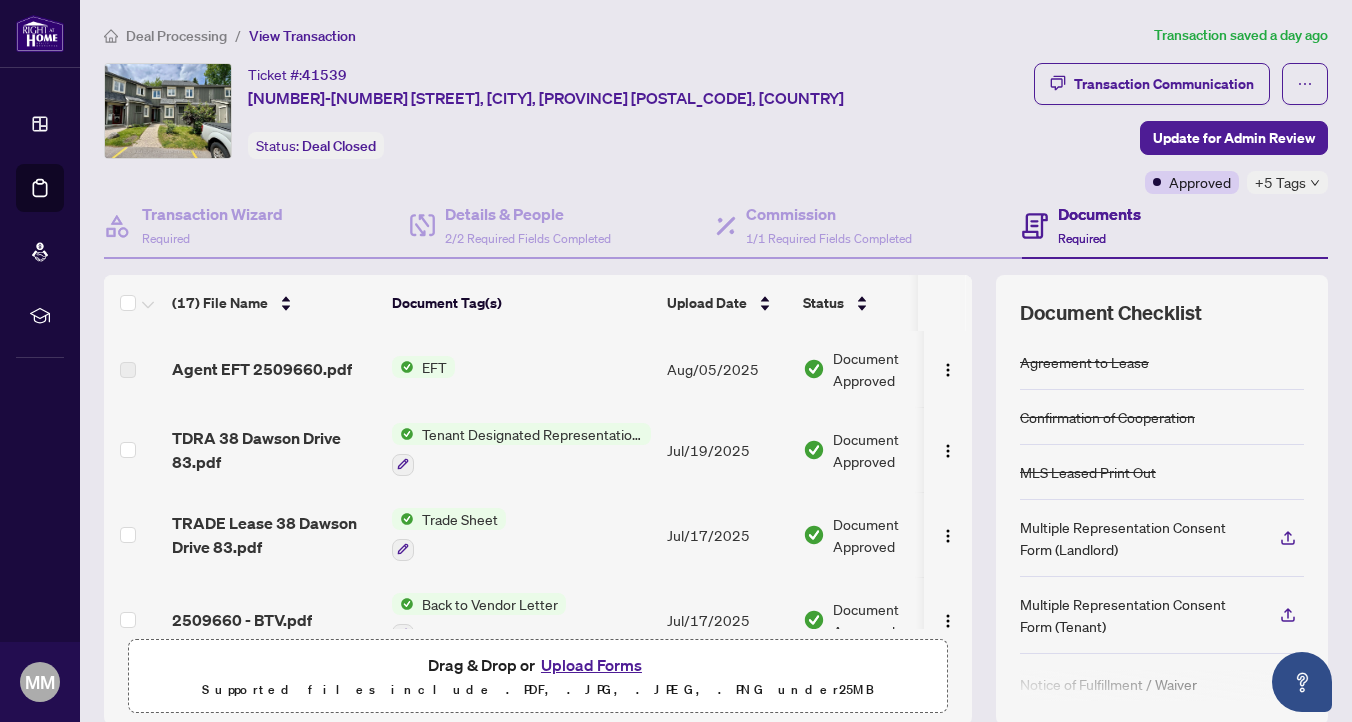 click at bounding box center (128, 370) 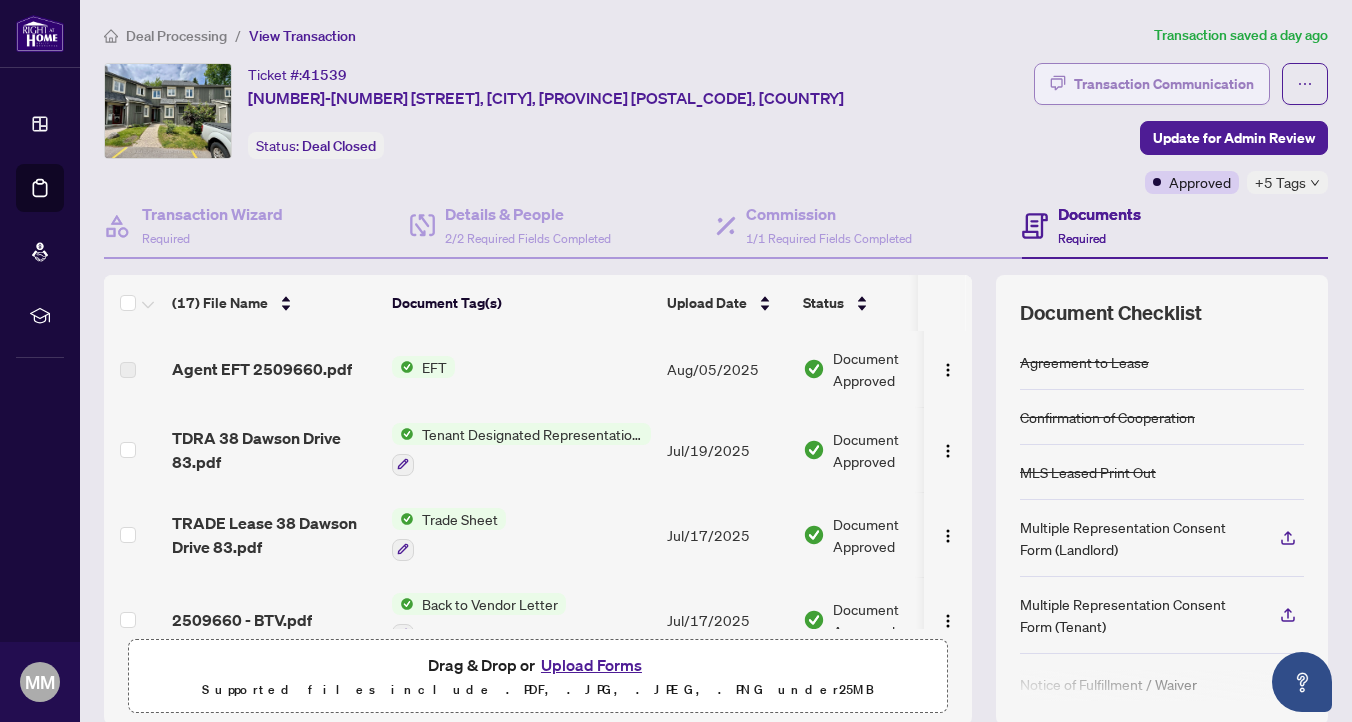 click on "Transaction Communication" at bounding box center [1164, 84] 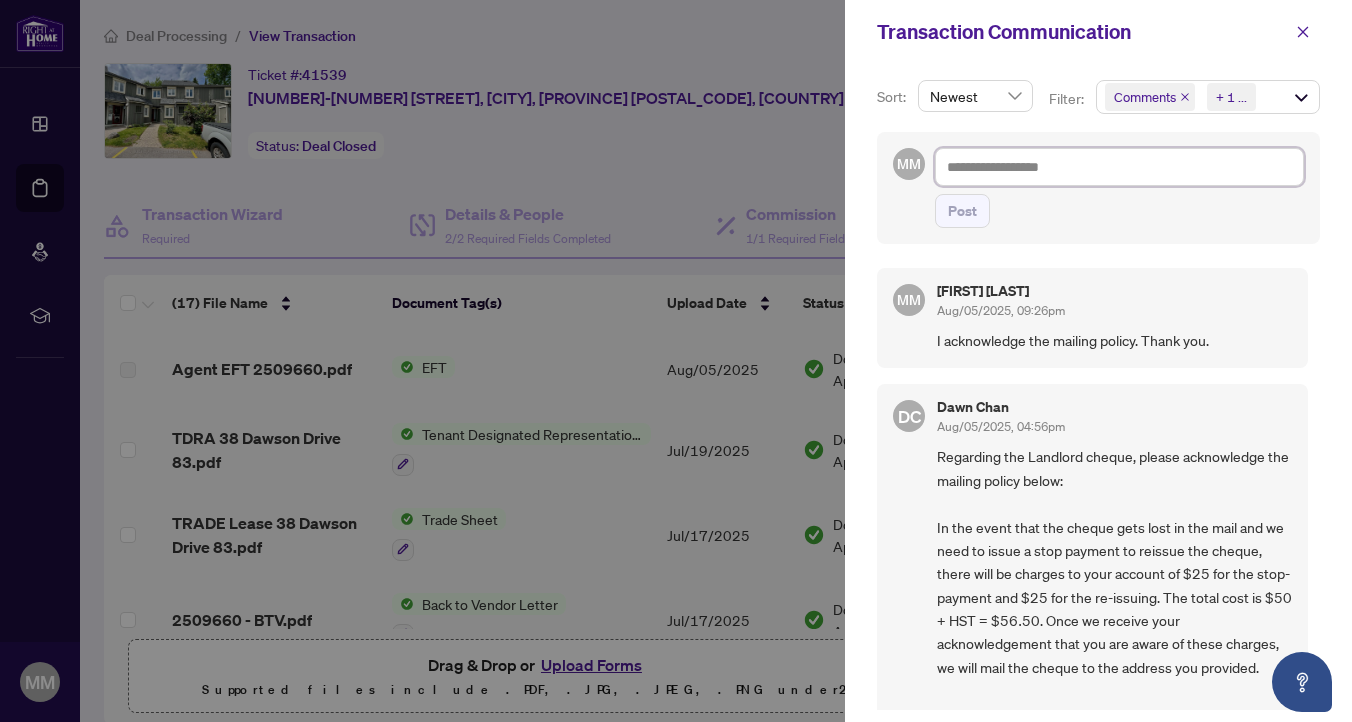 click at bounding box center (1119, 167) 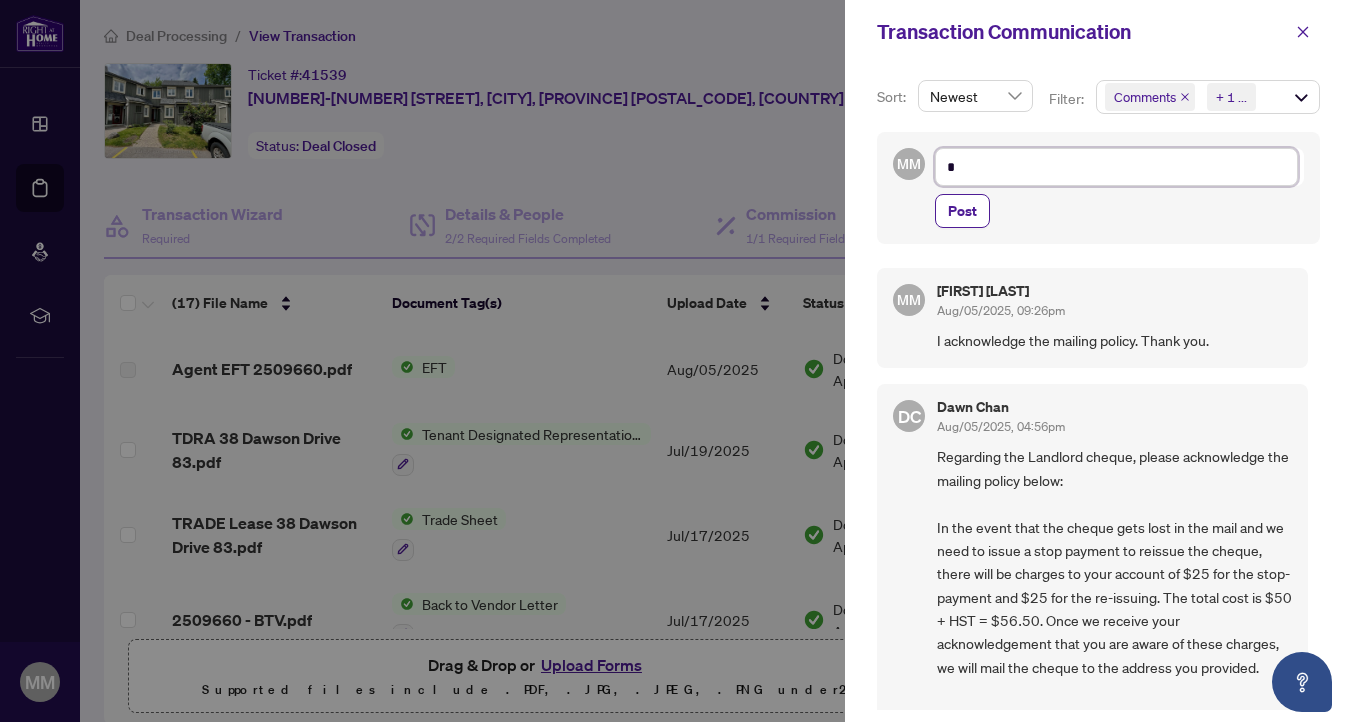 type on "**" 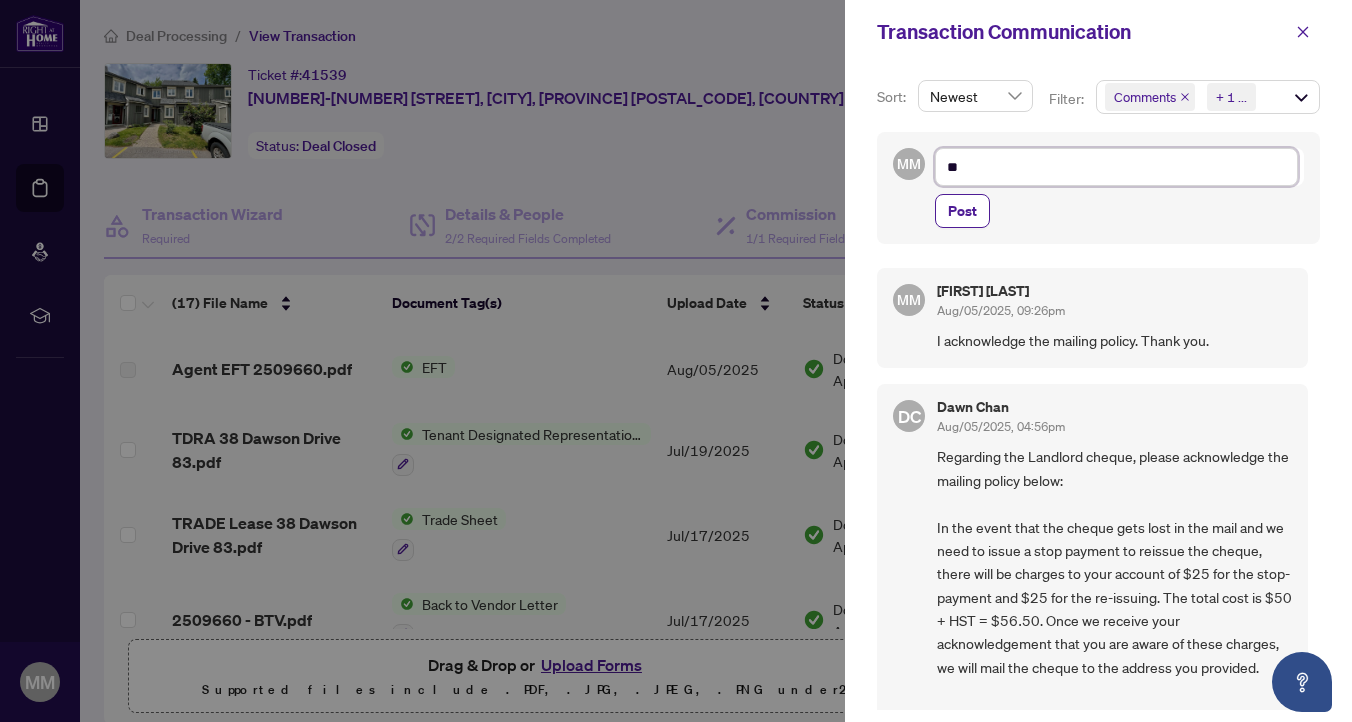 type on "*" 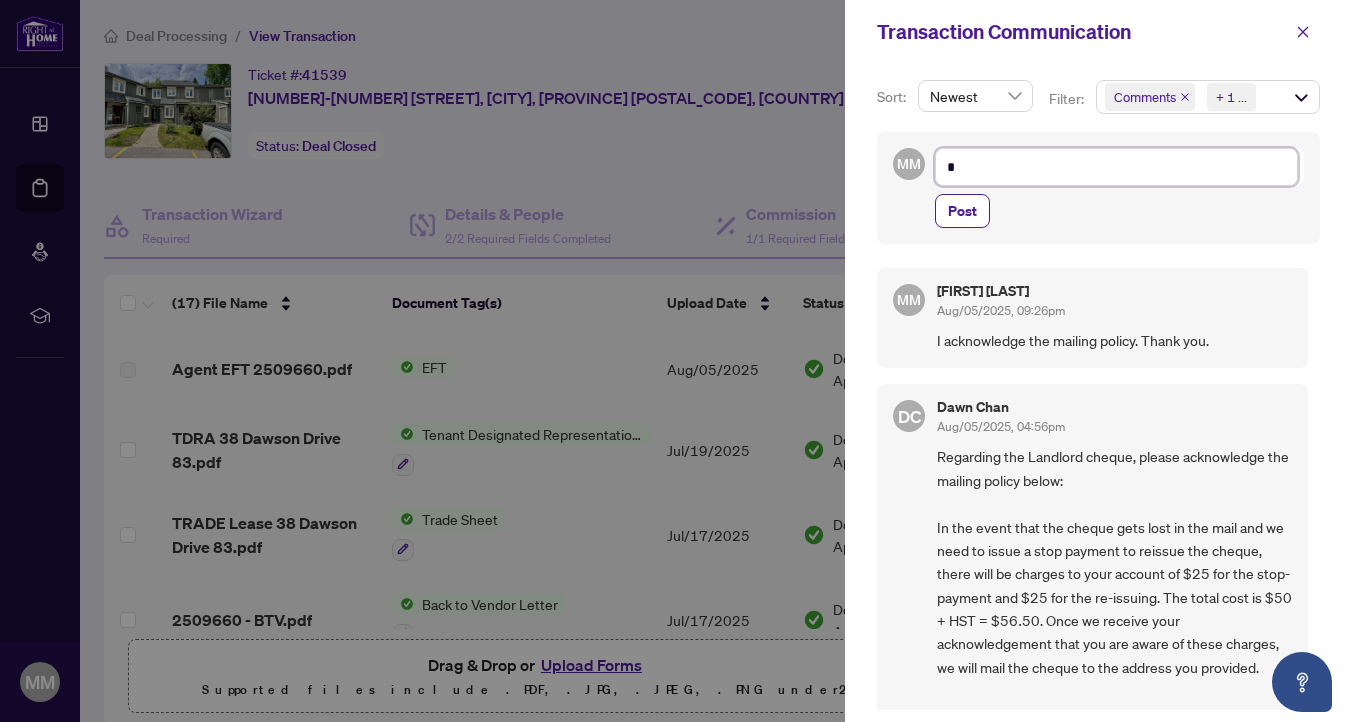 type 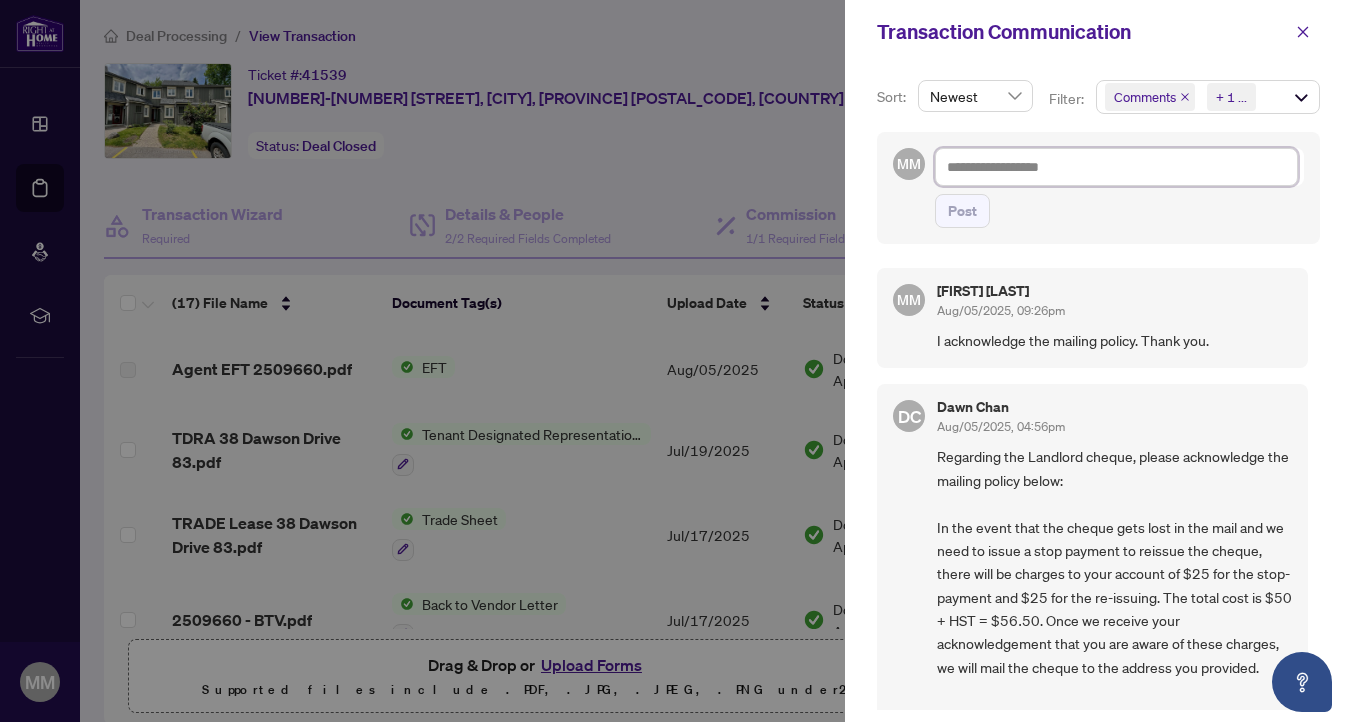 type on "*" 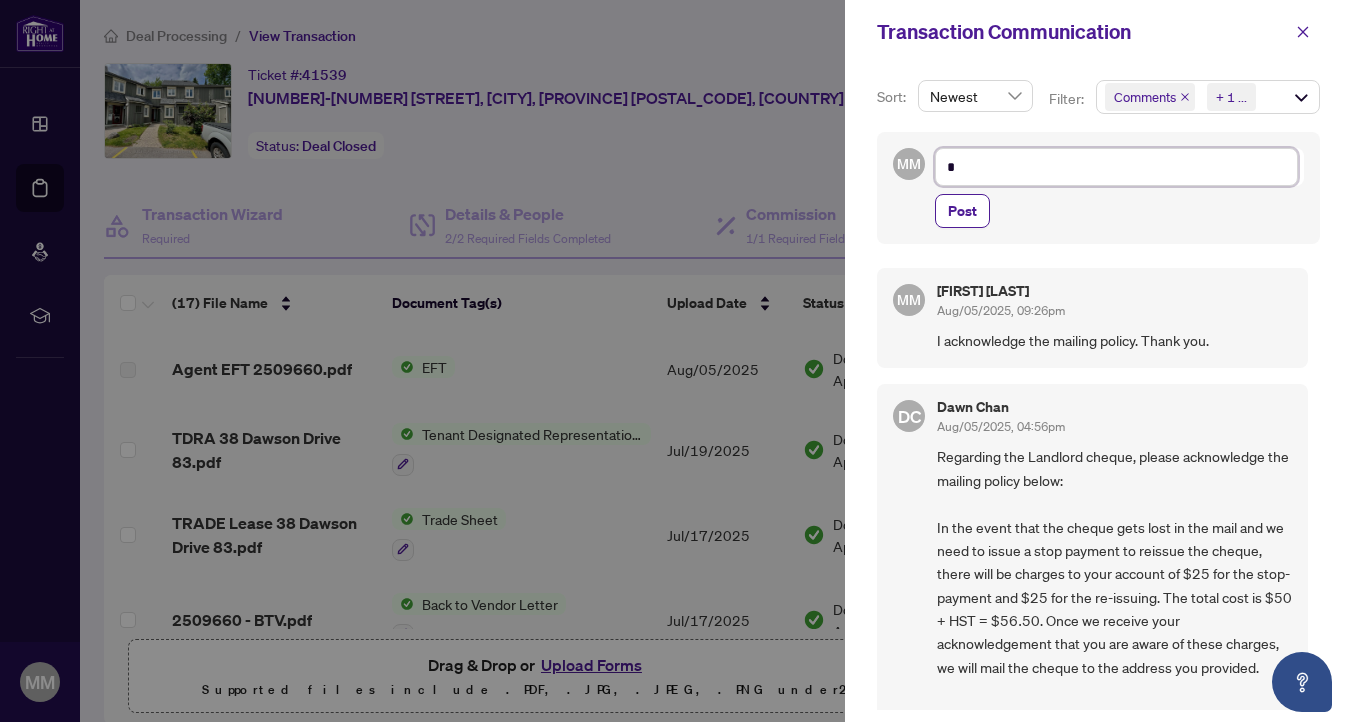 type on "**" 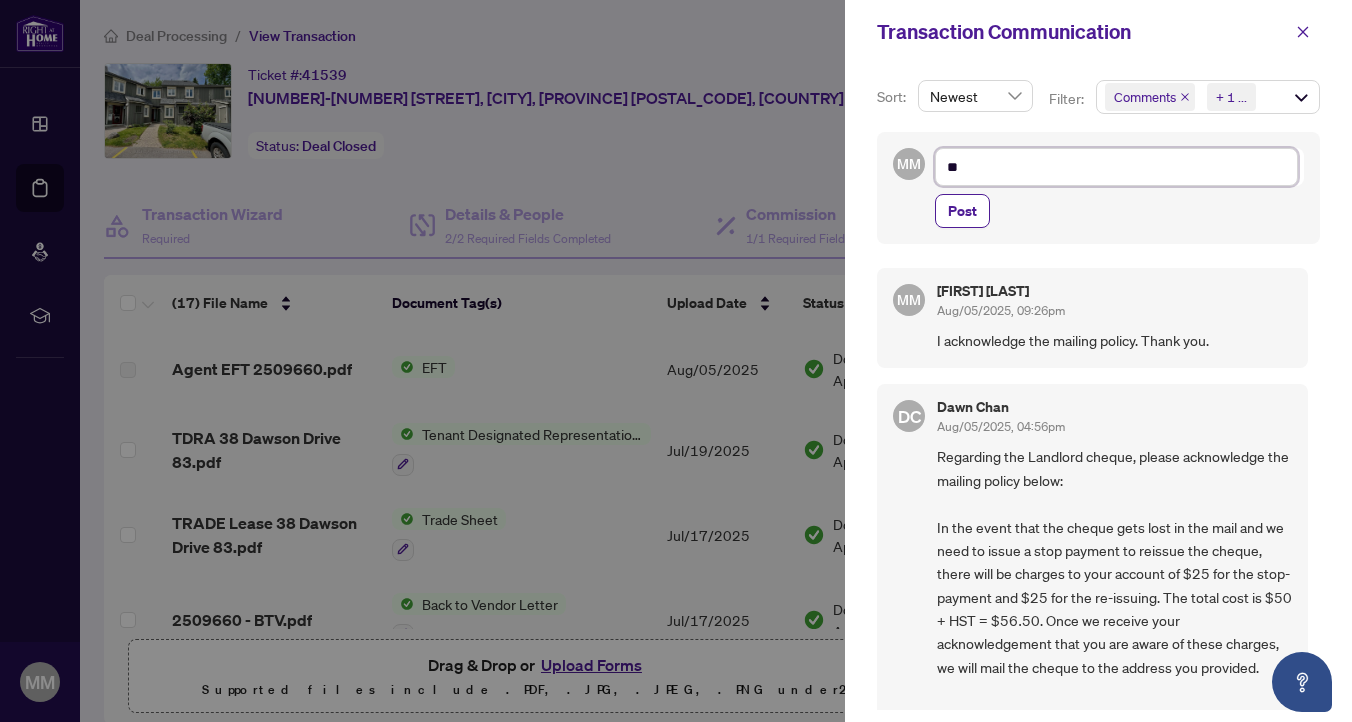 type on "***" 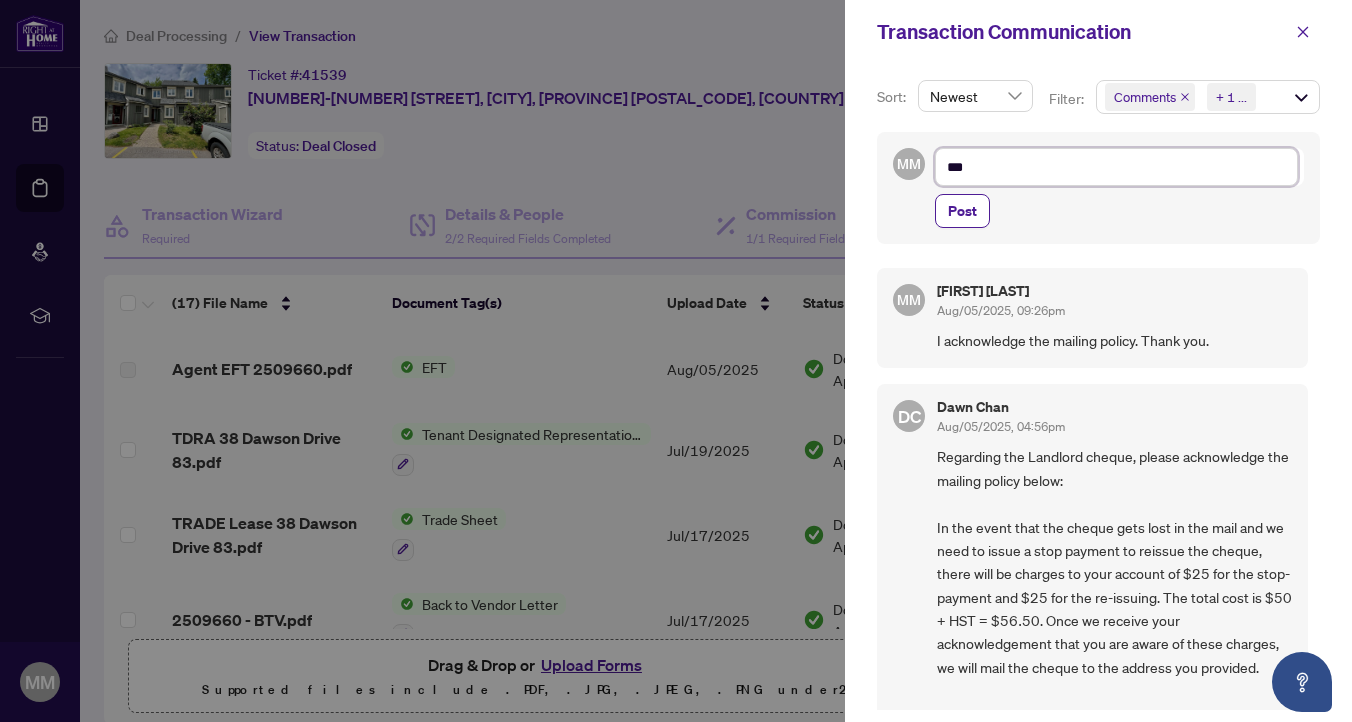 type on "***" 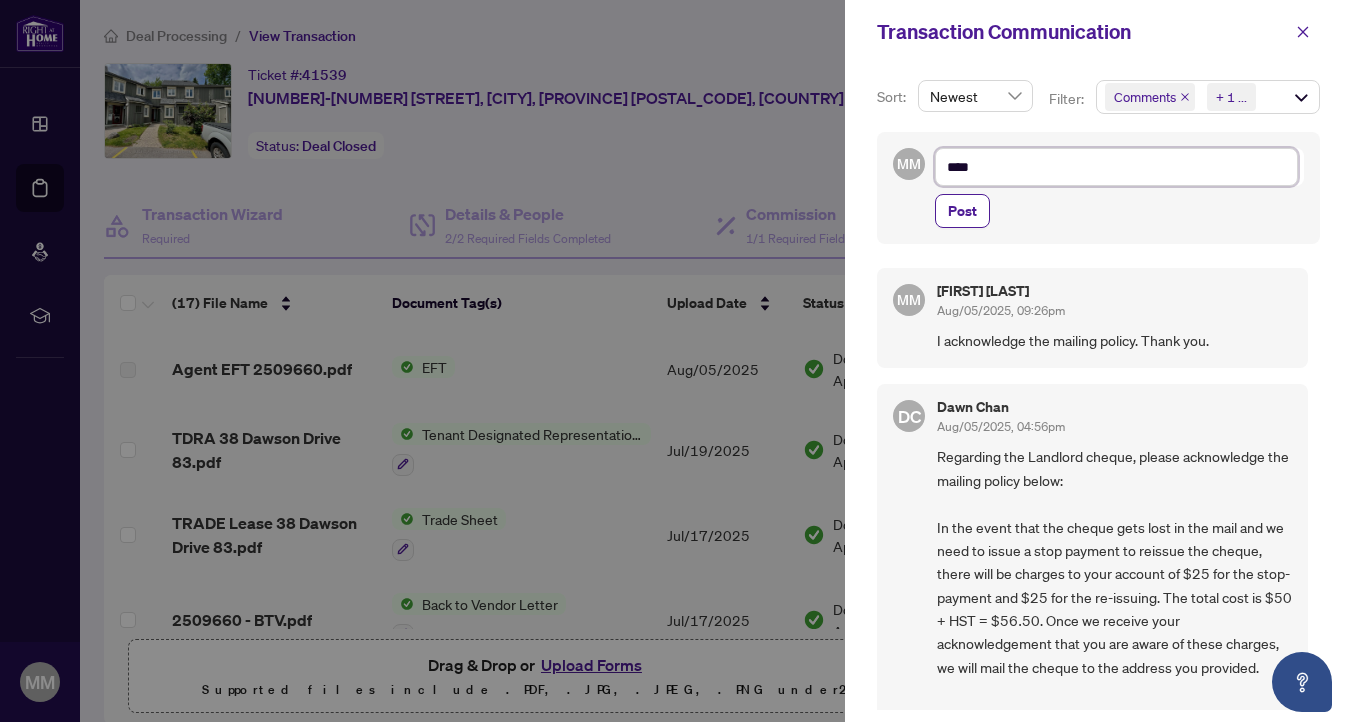 type on "*****" 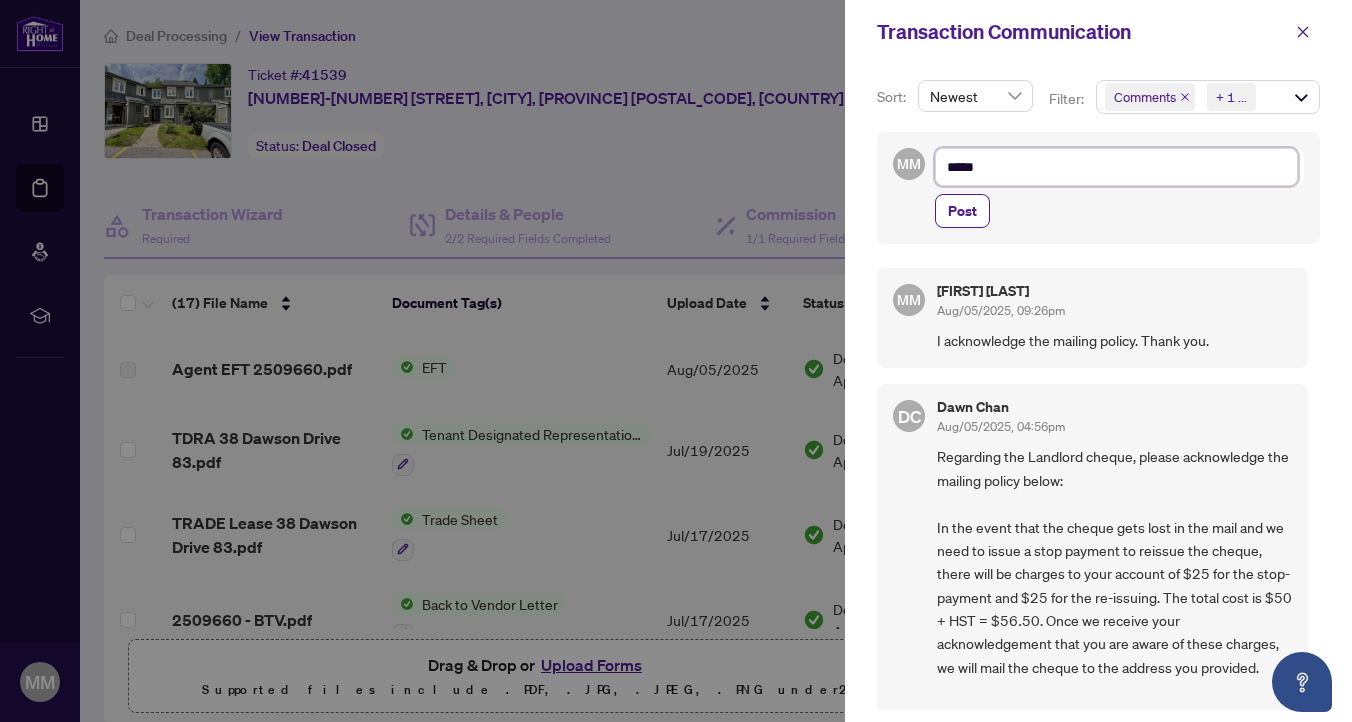 type on "******" 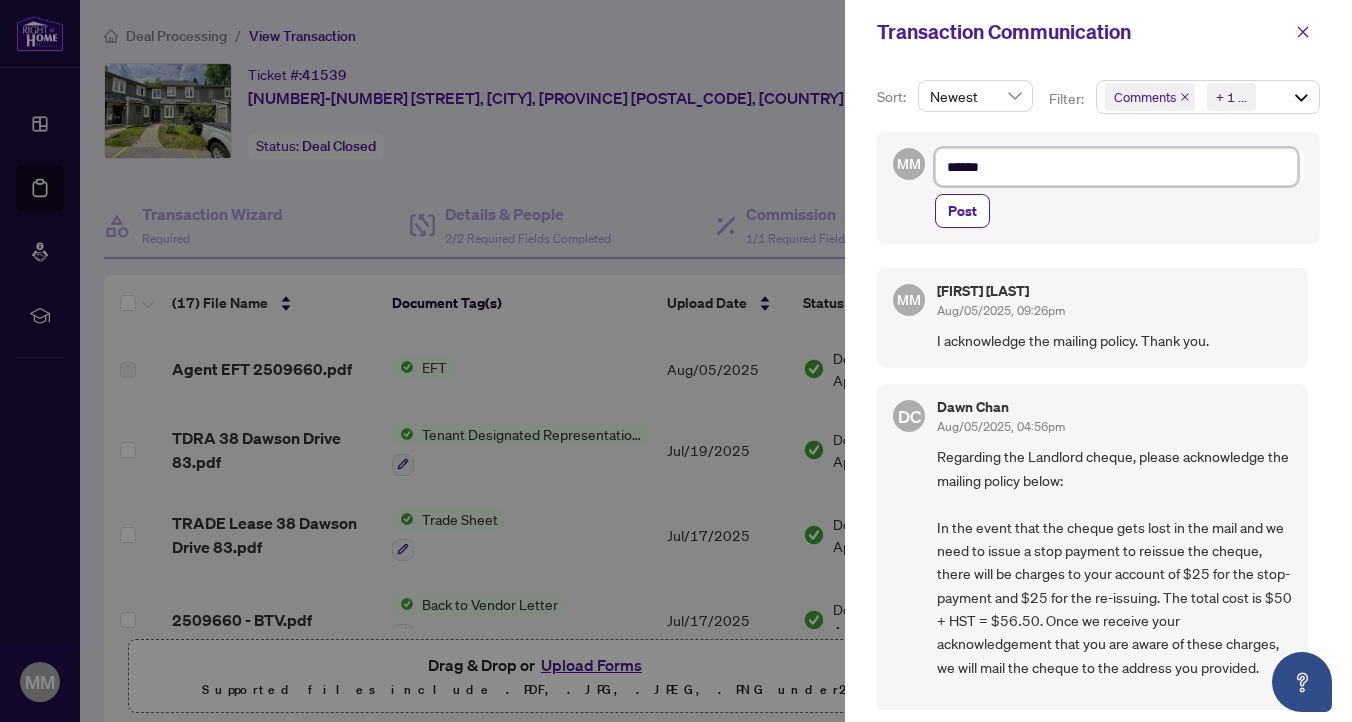 type on "*******" 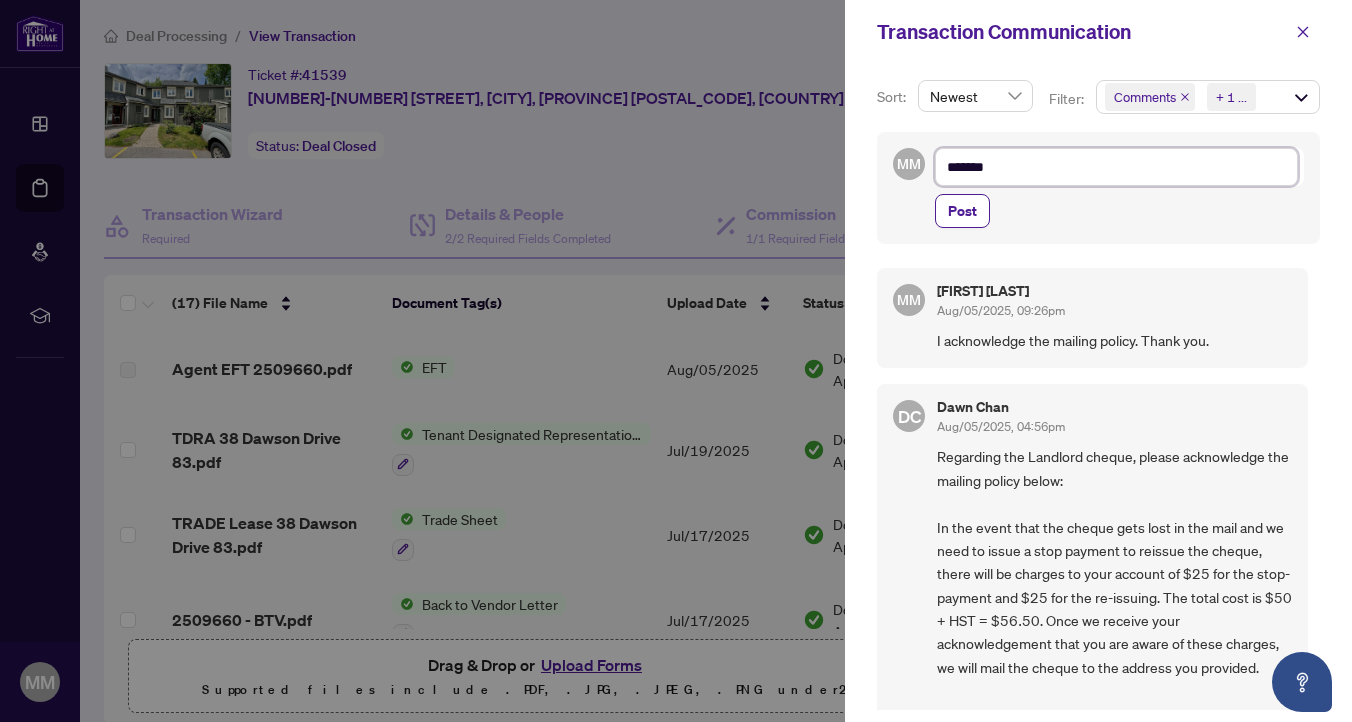 type on "*******" 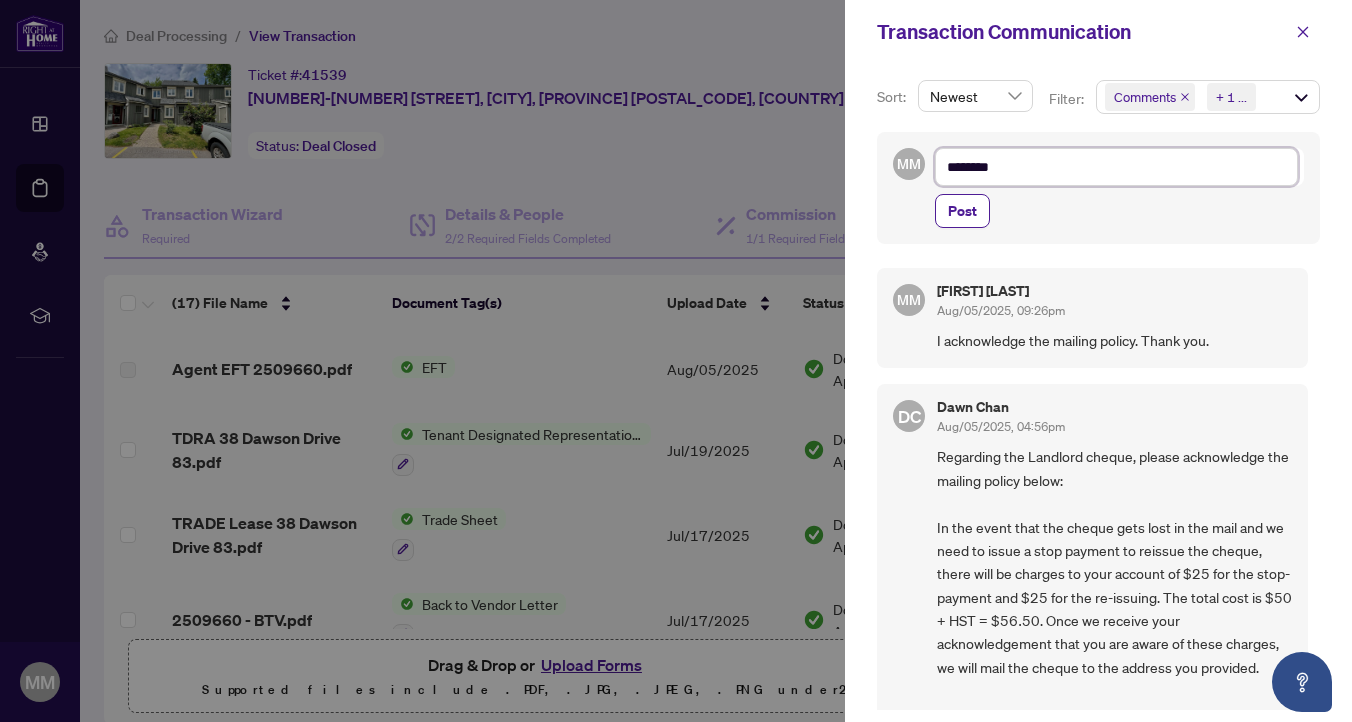 type on "*********" 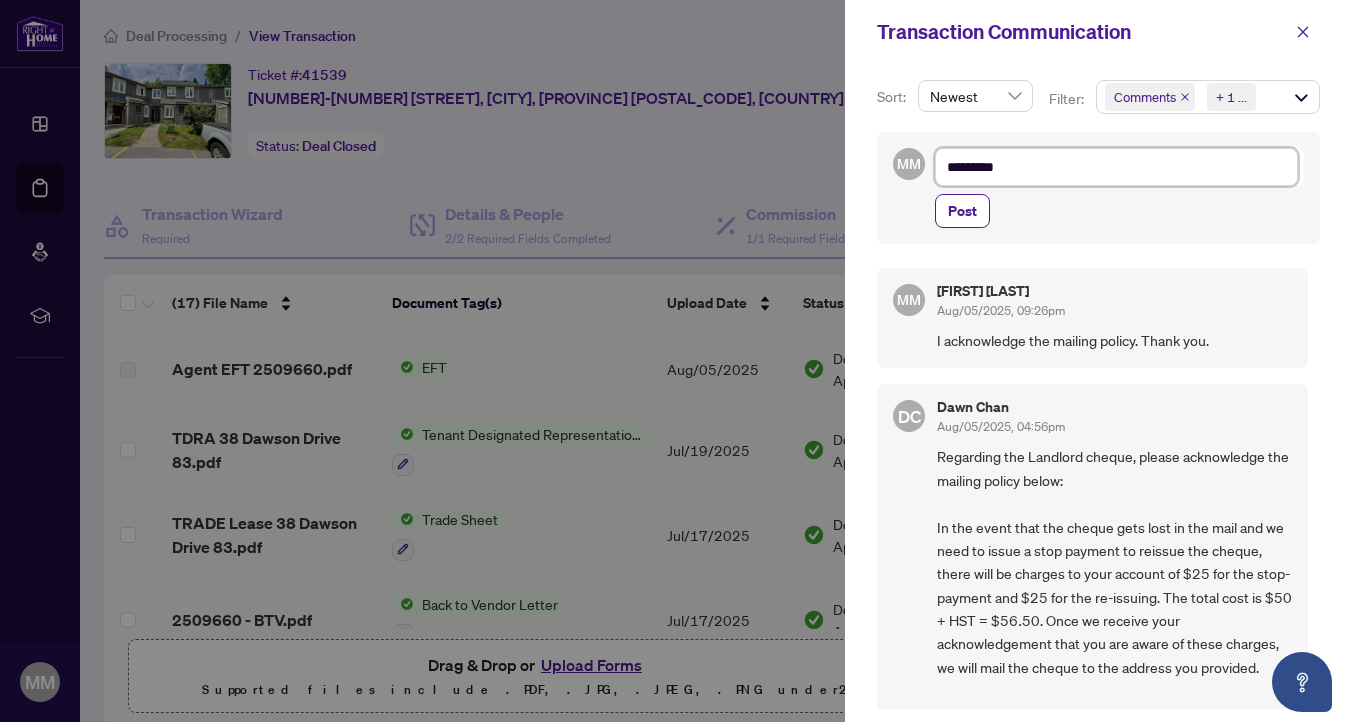 type on "**********" 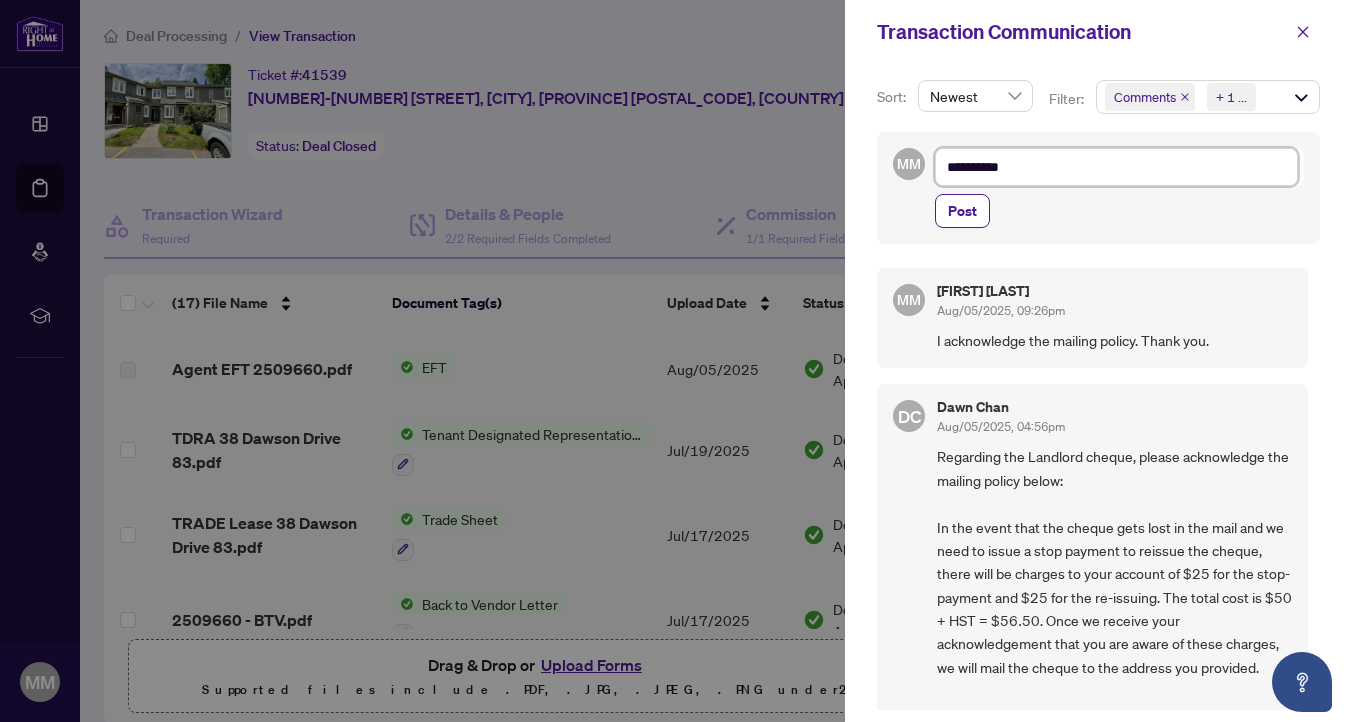 type on "**********" 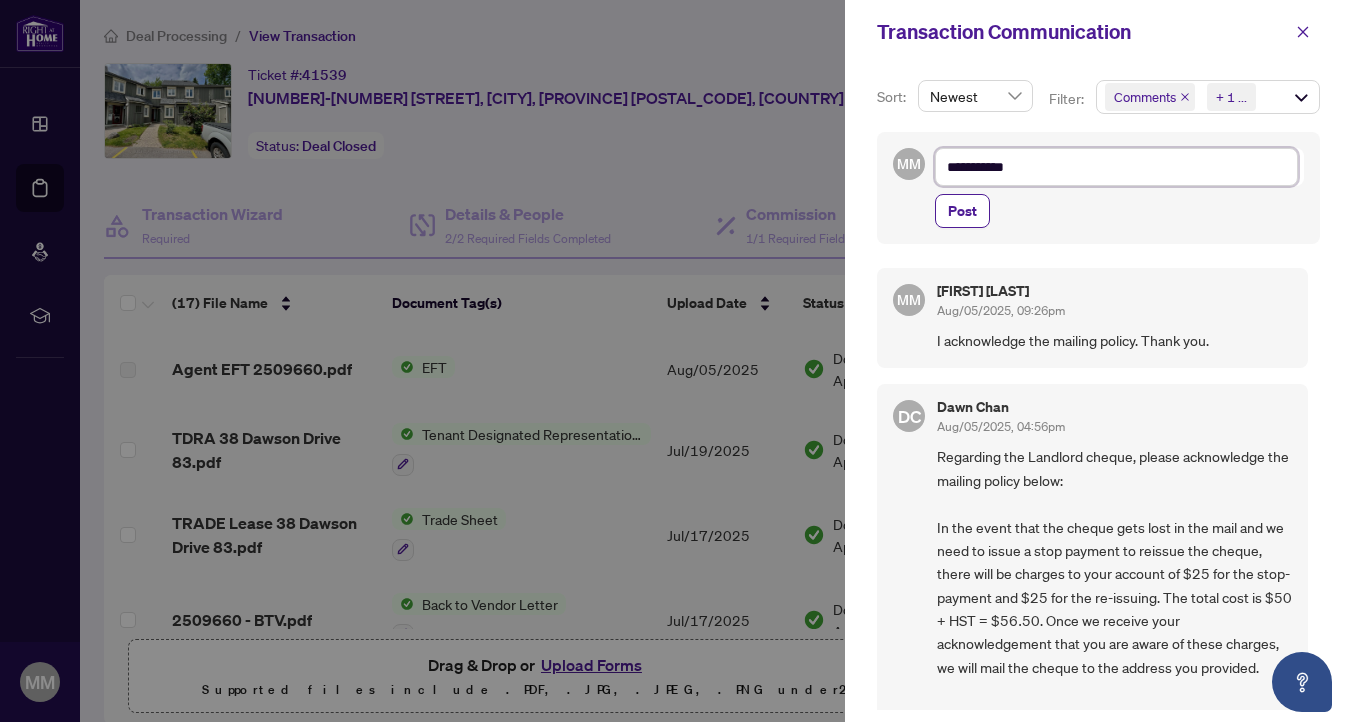 type on "**********" 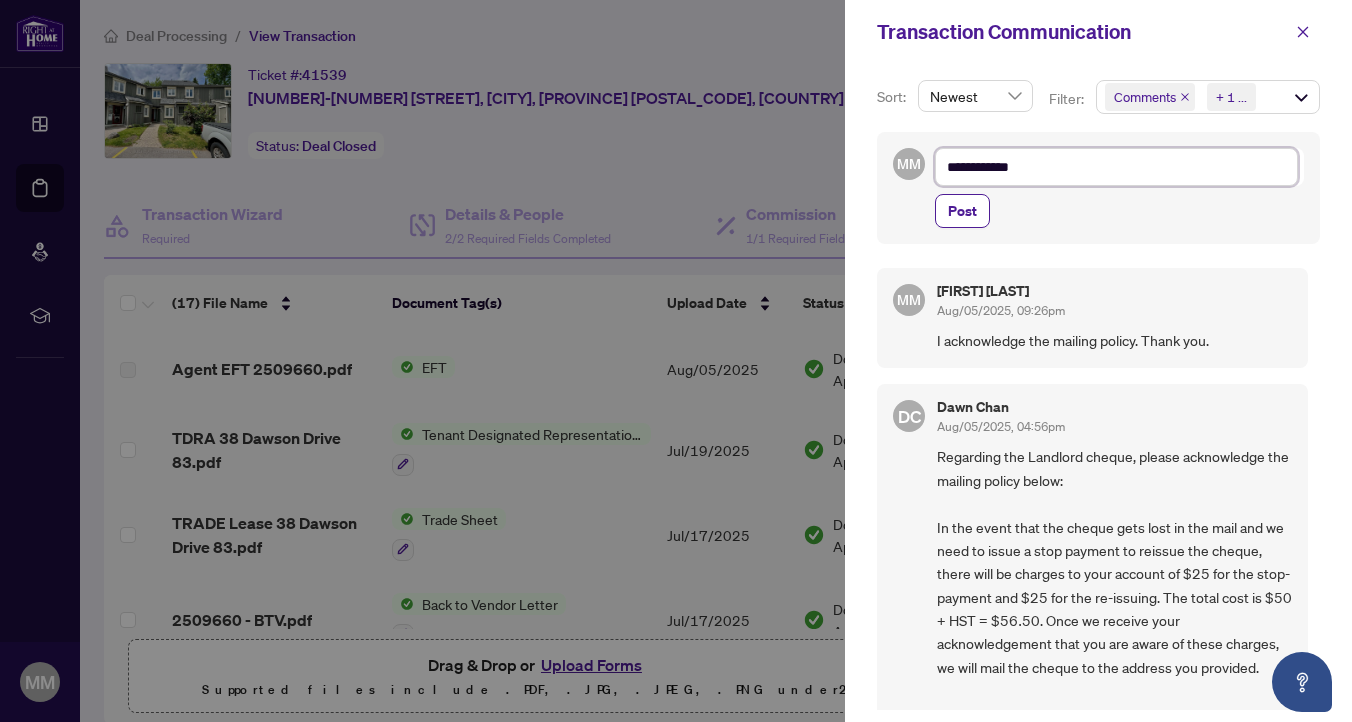 type on "**********" 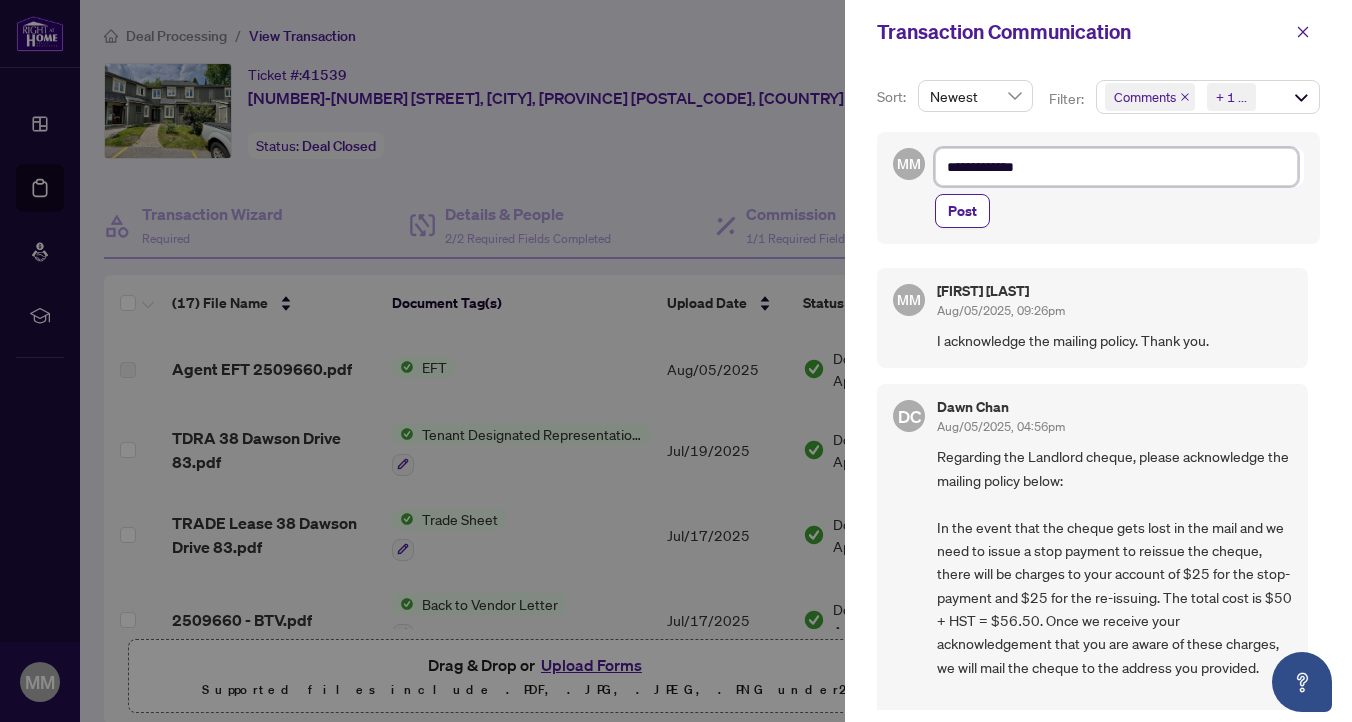 type on "**********" 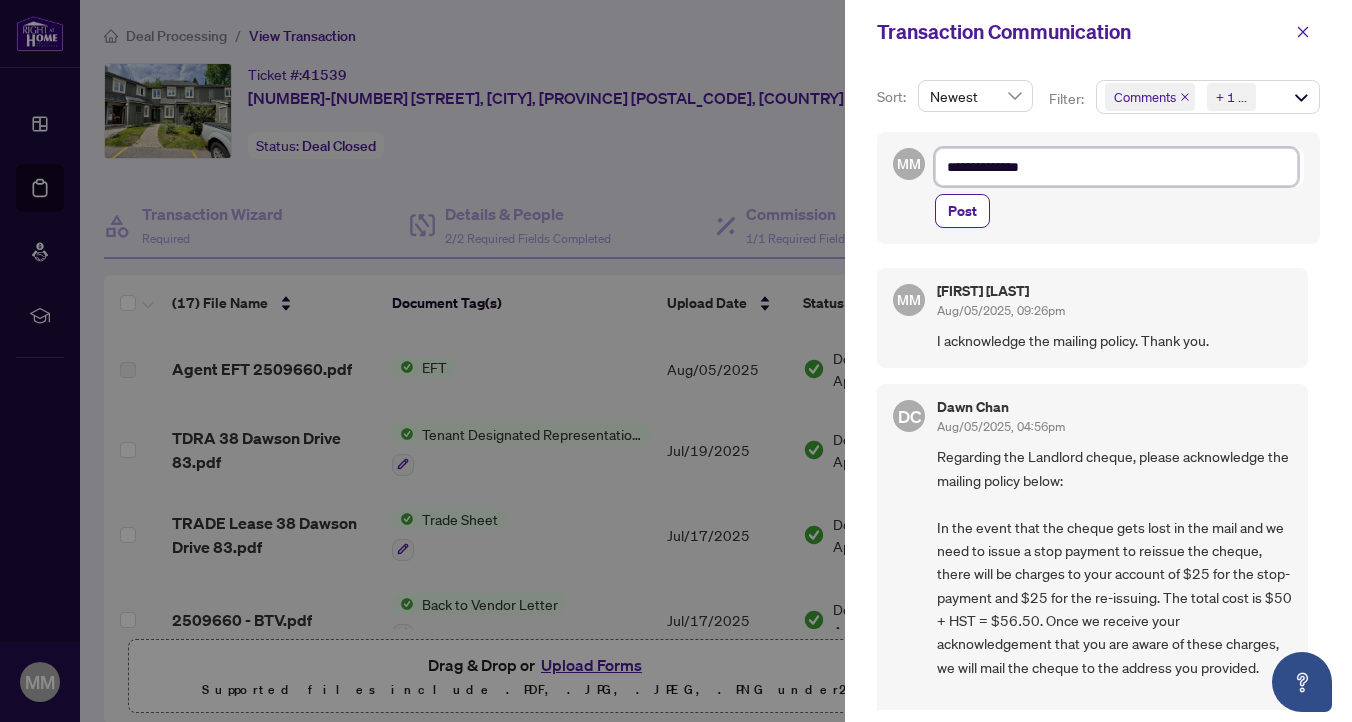 type on "**********" 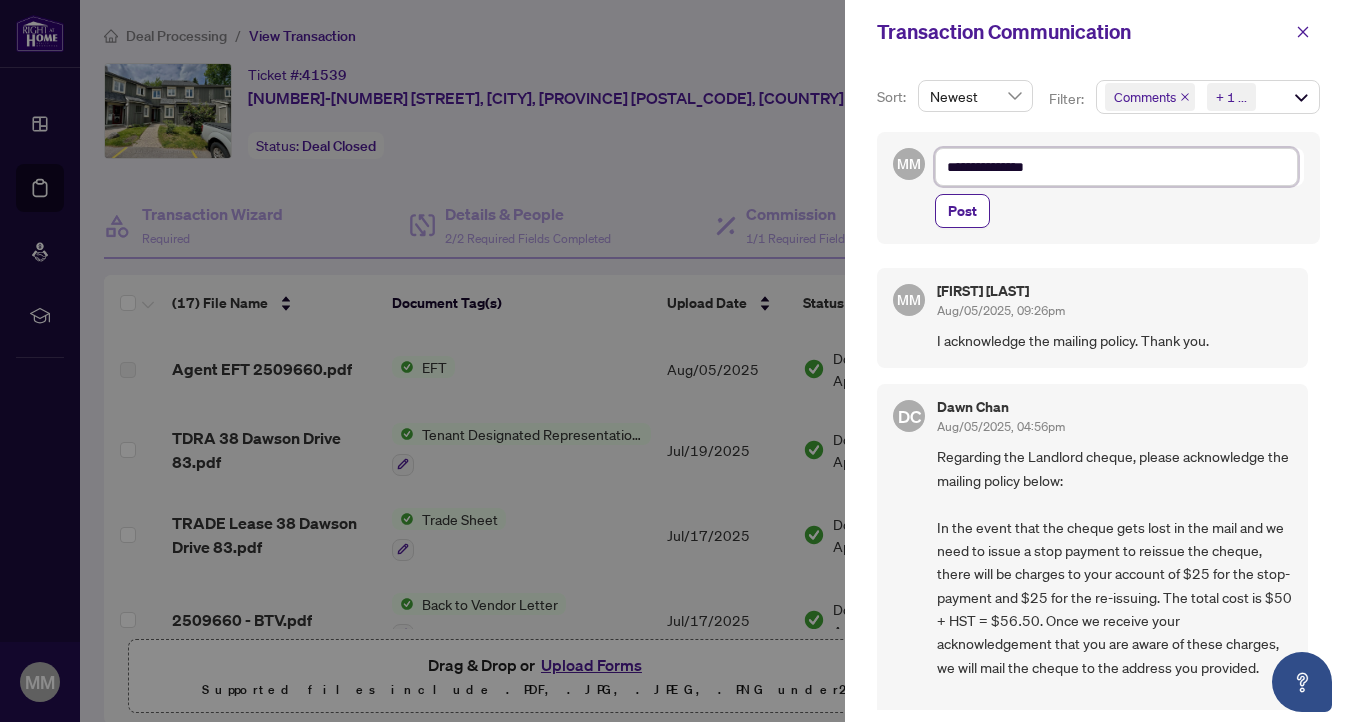 type on "**********" 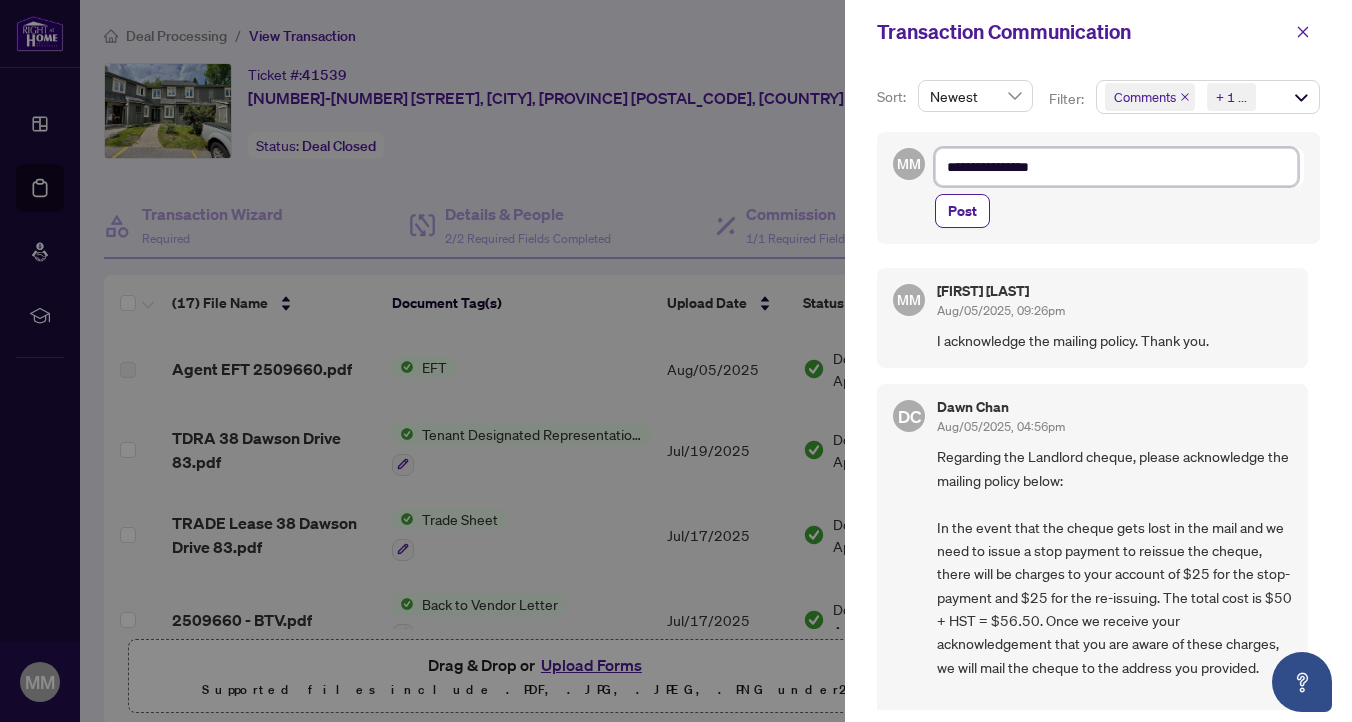 type on "**********" 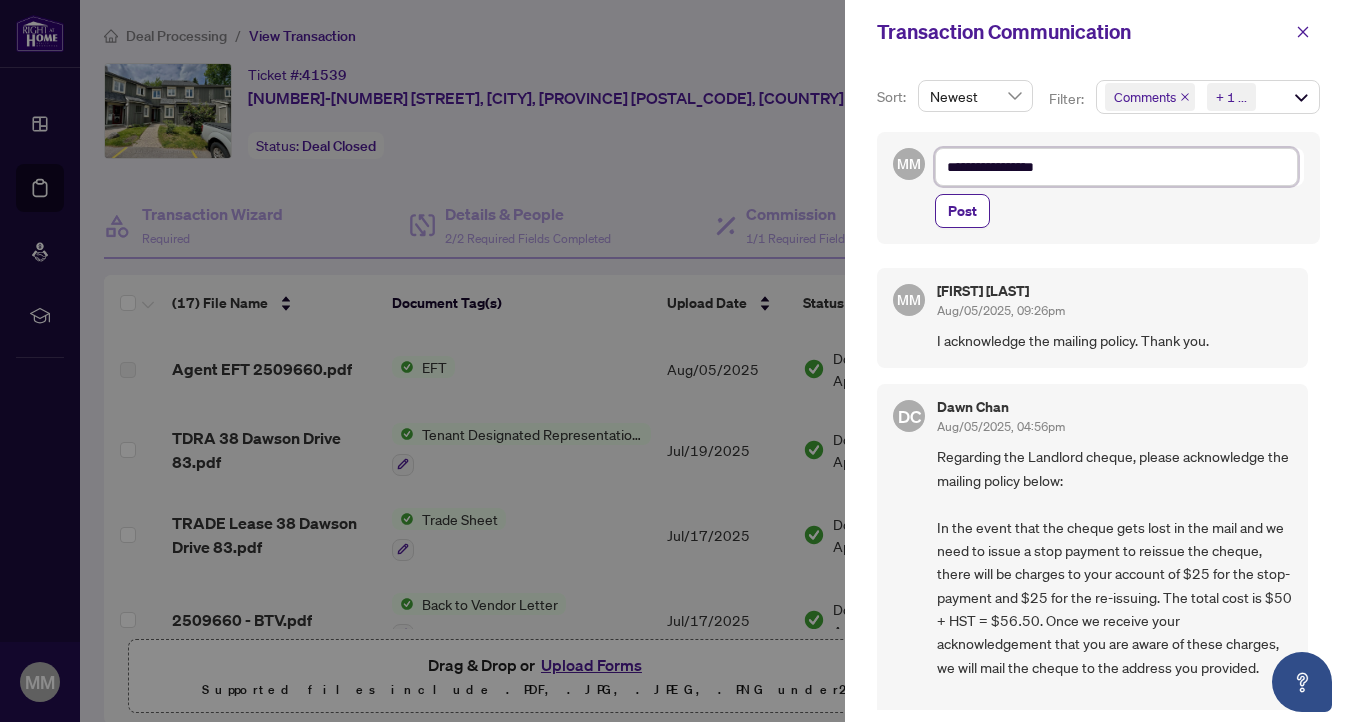 type on "**********" 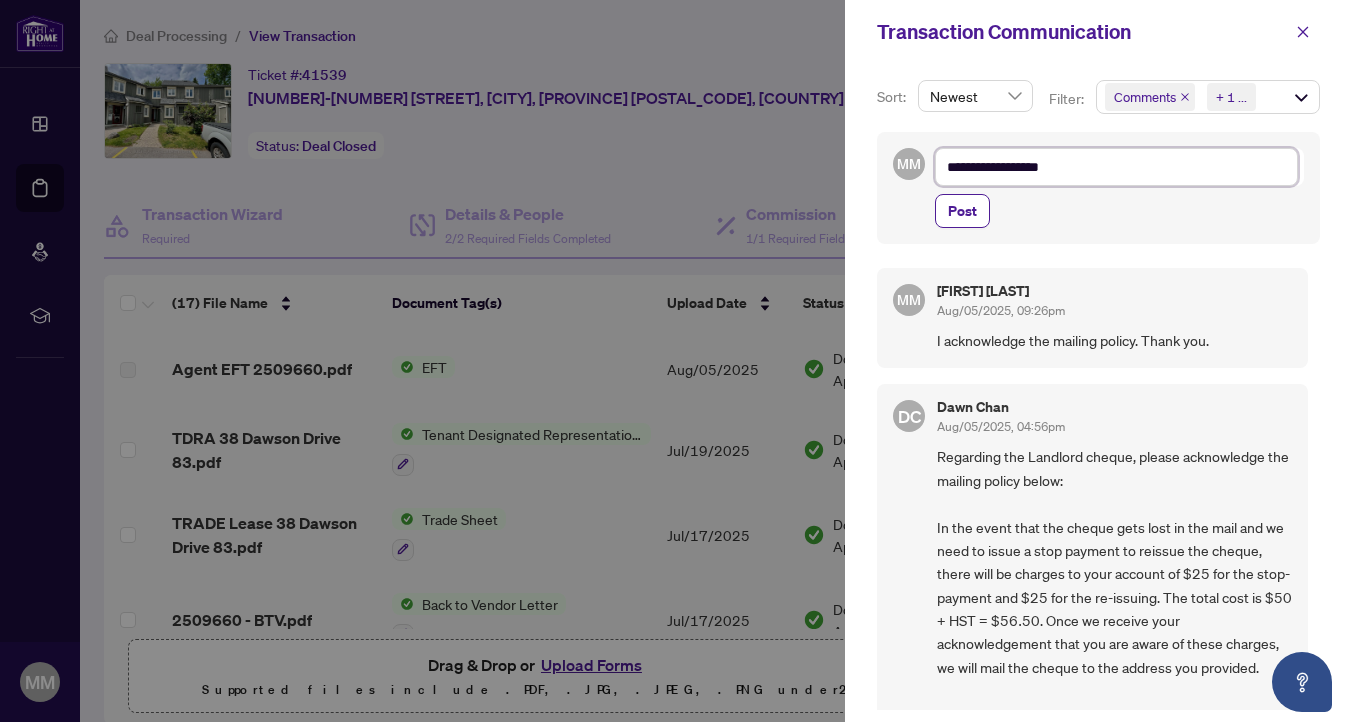 type on "**********" 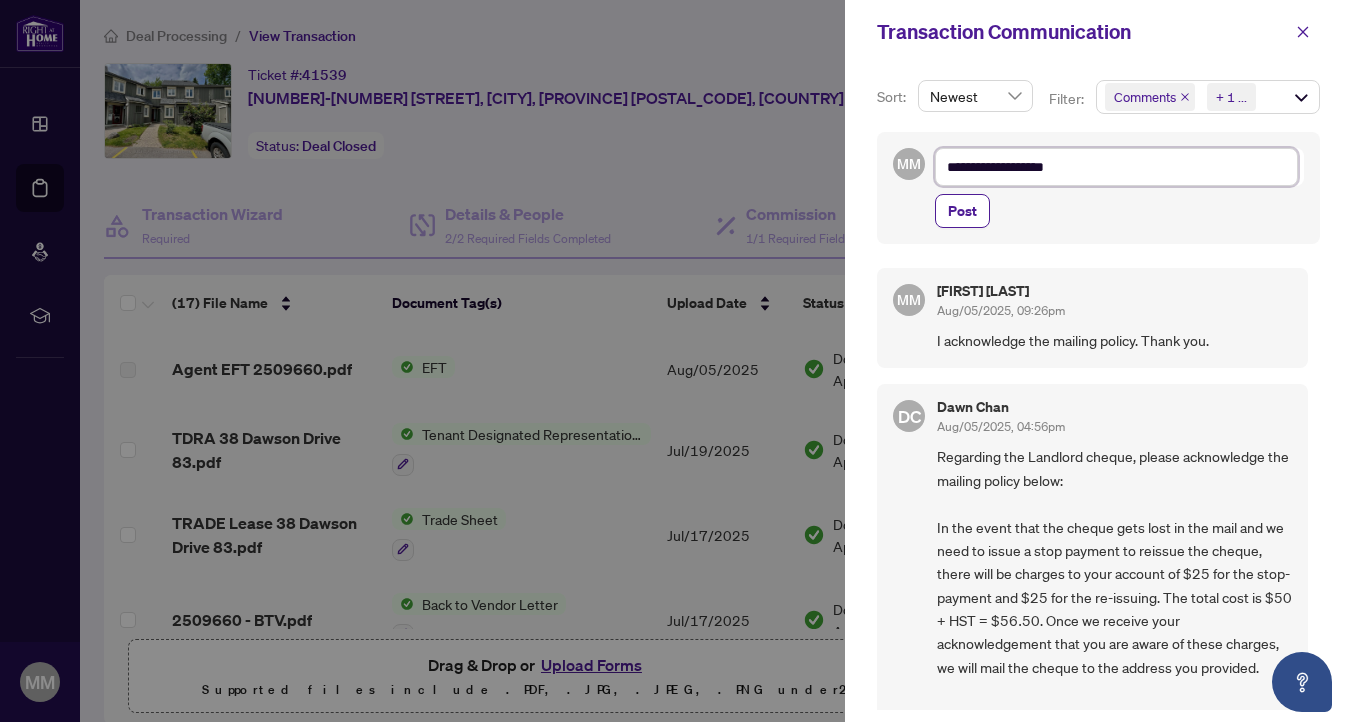 type on "**********" 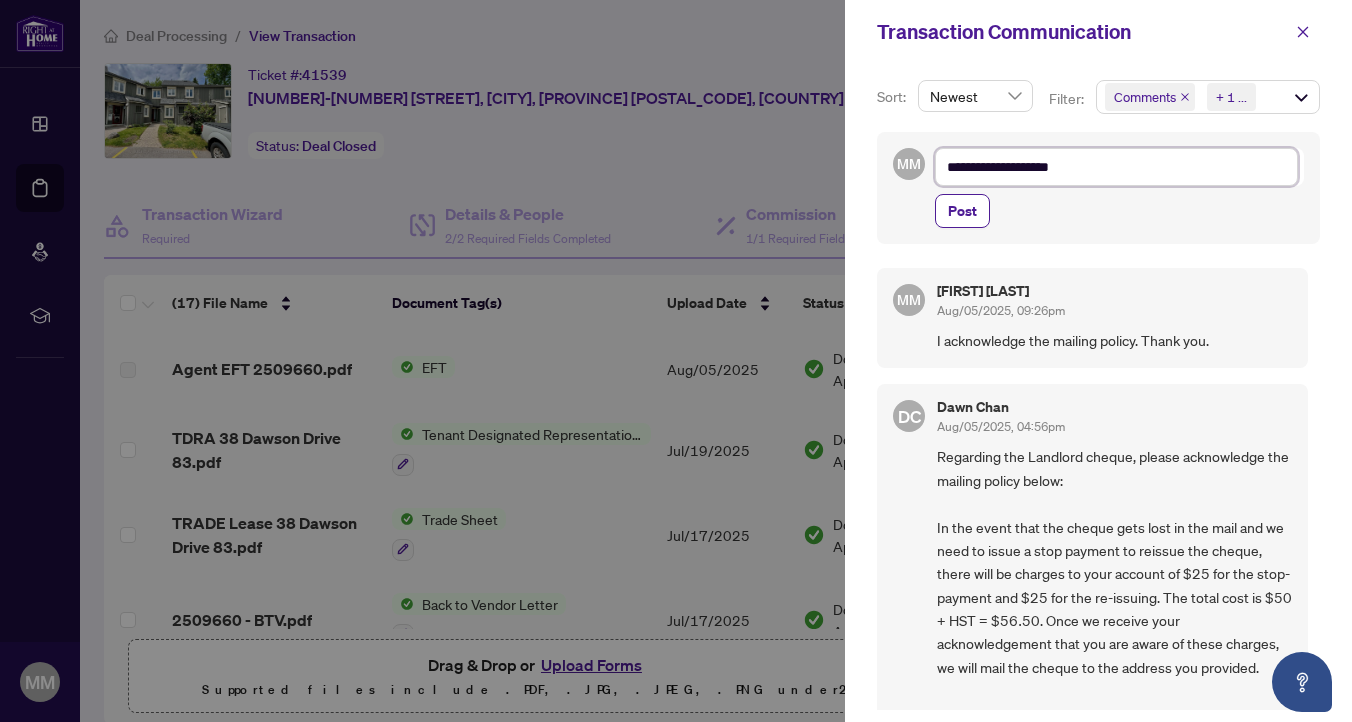 type on "**********" 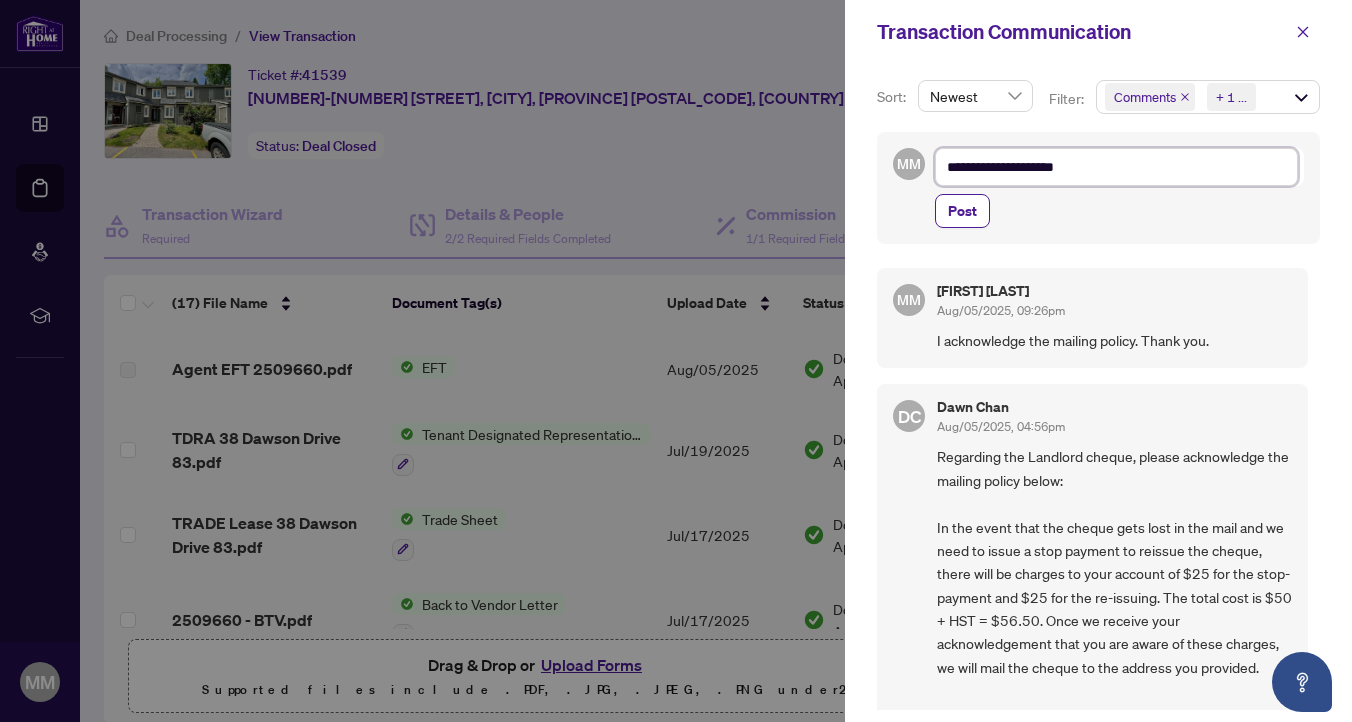 type on "**********" 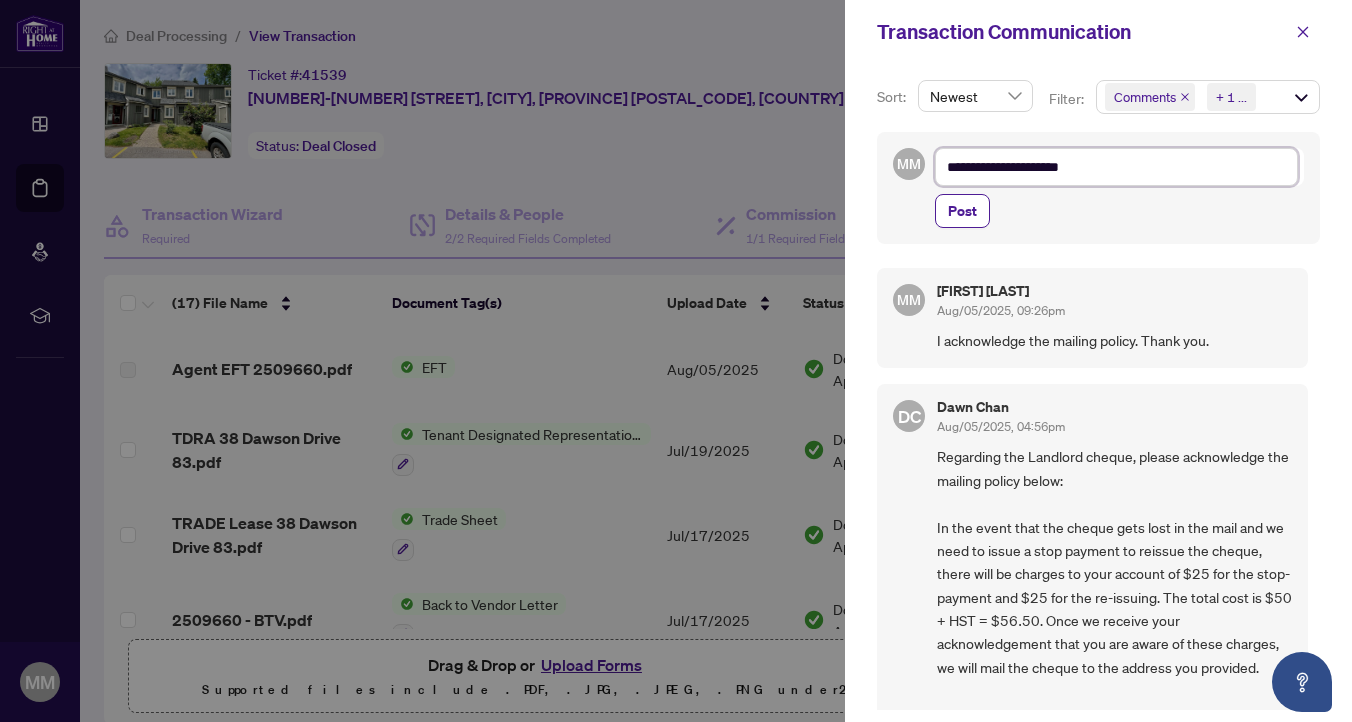type on "**********" 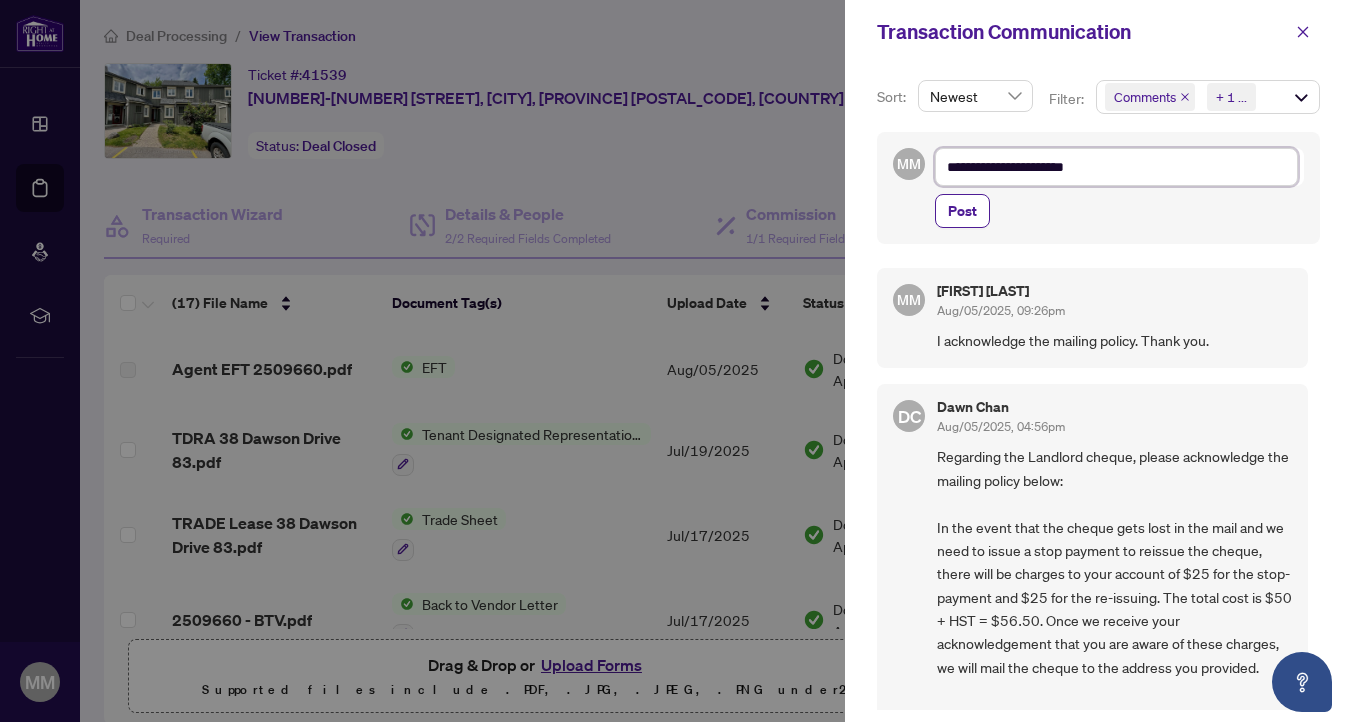 type on "**********" 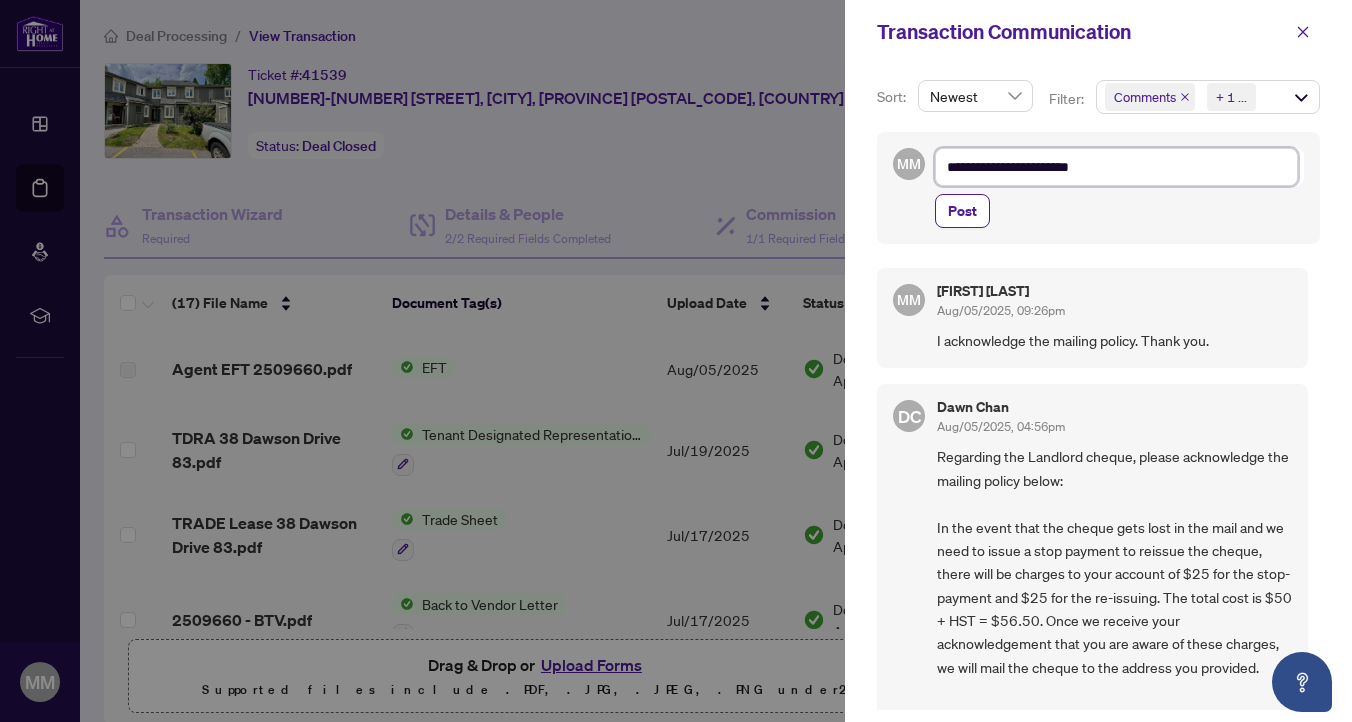 type on "**********" 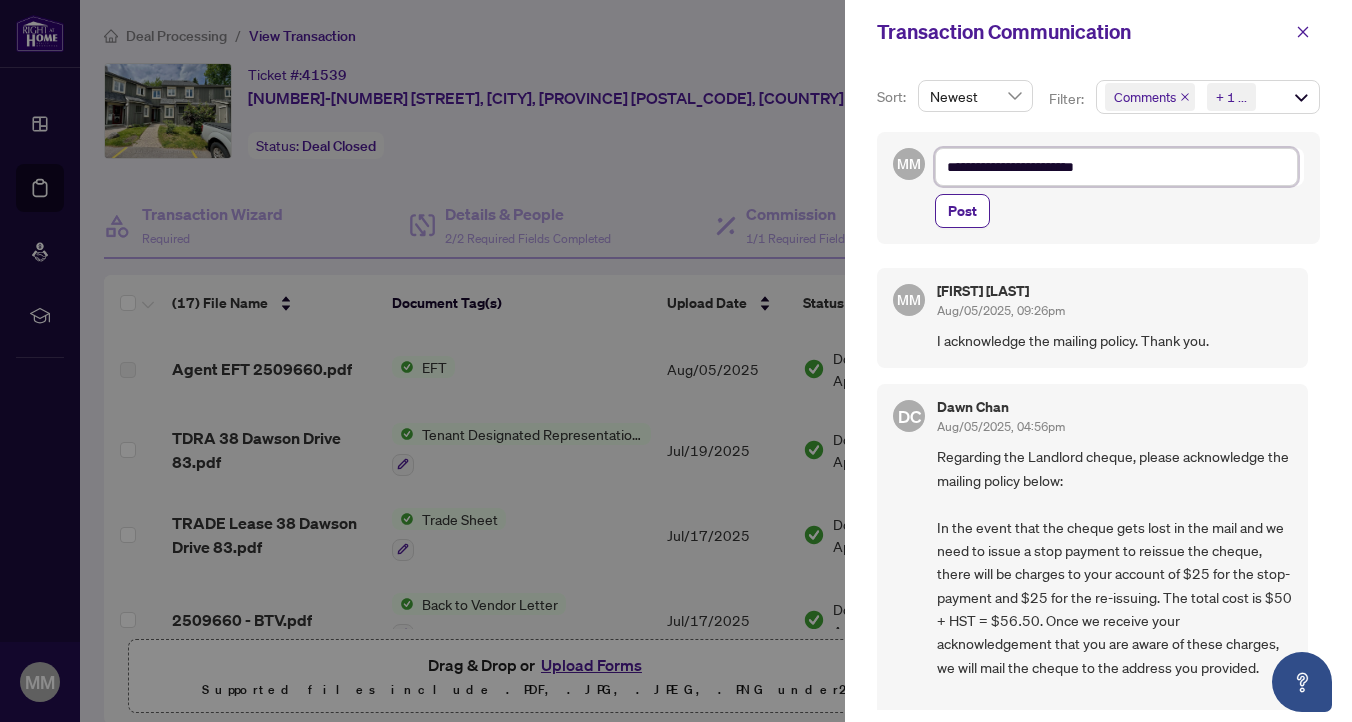 type on "**********" 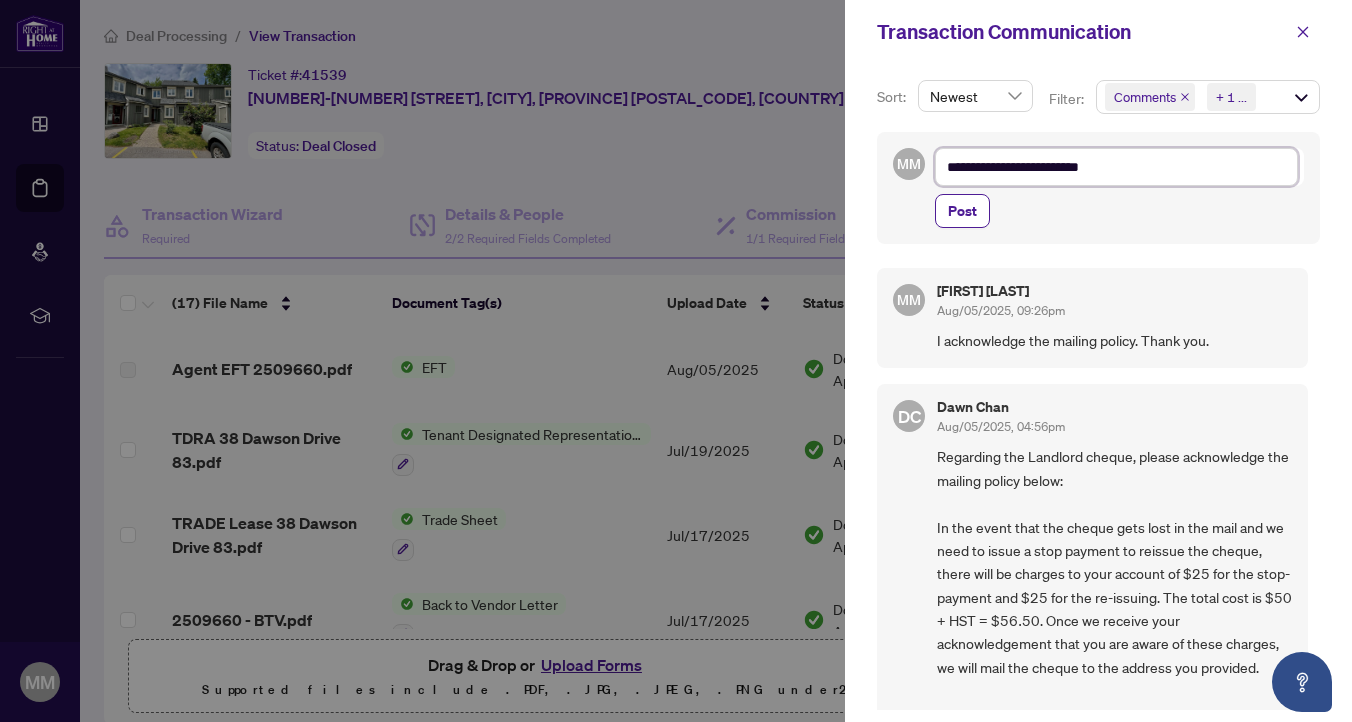 type on "**********" 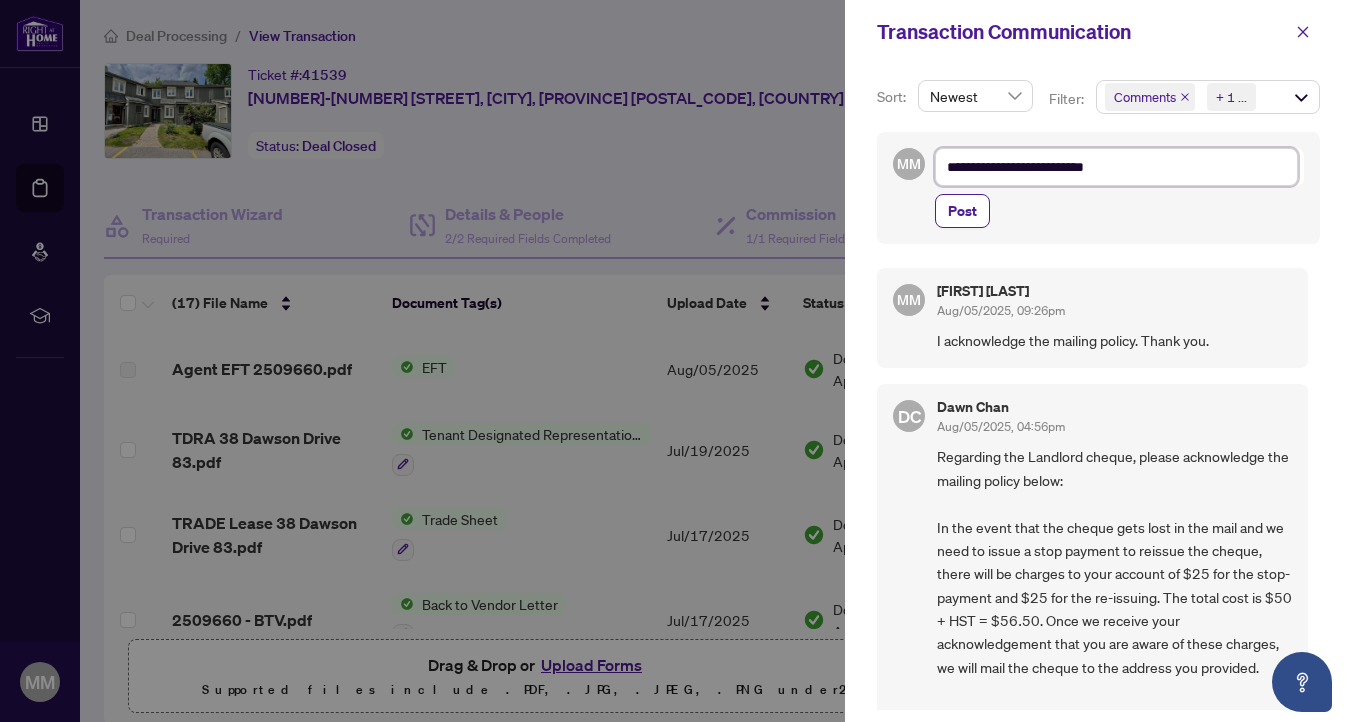 type on "**********" 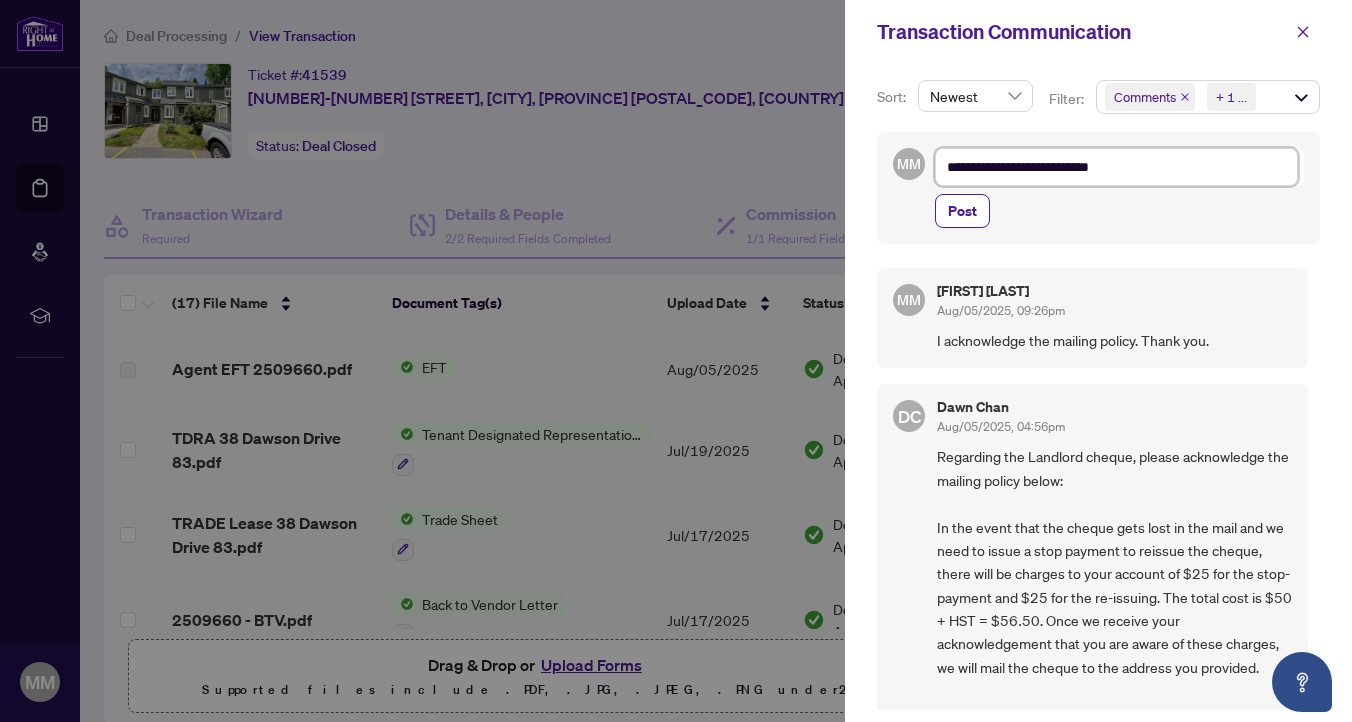 type on "**********" 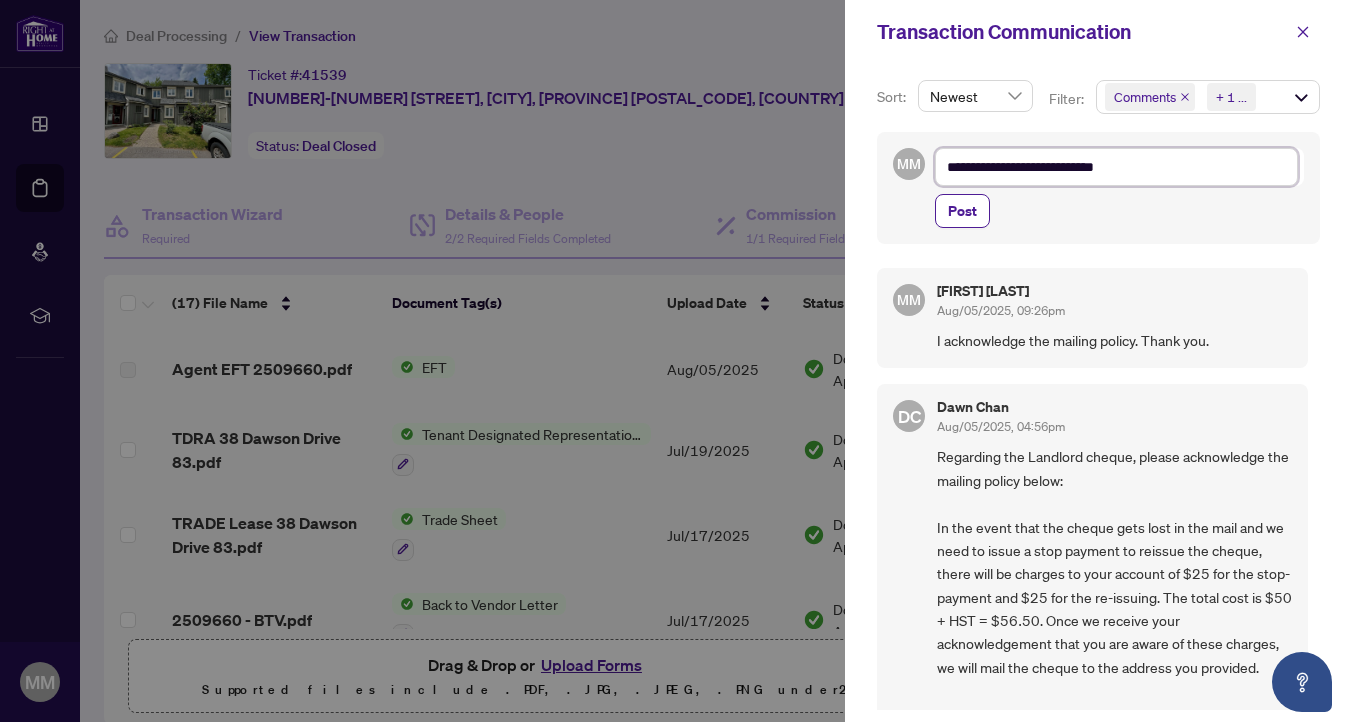 type on "**********" 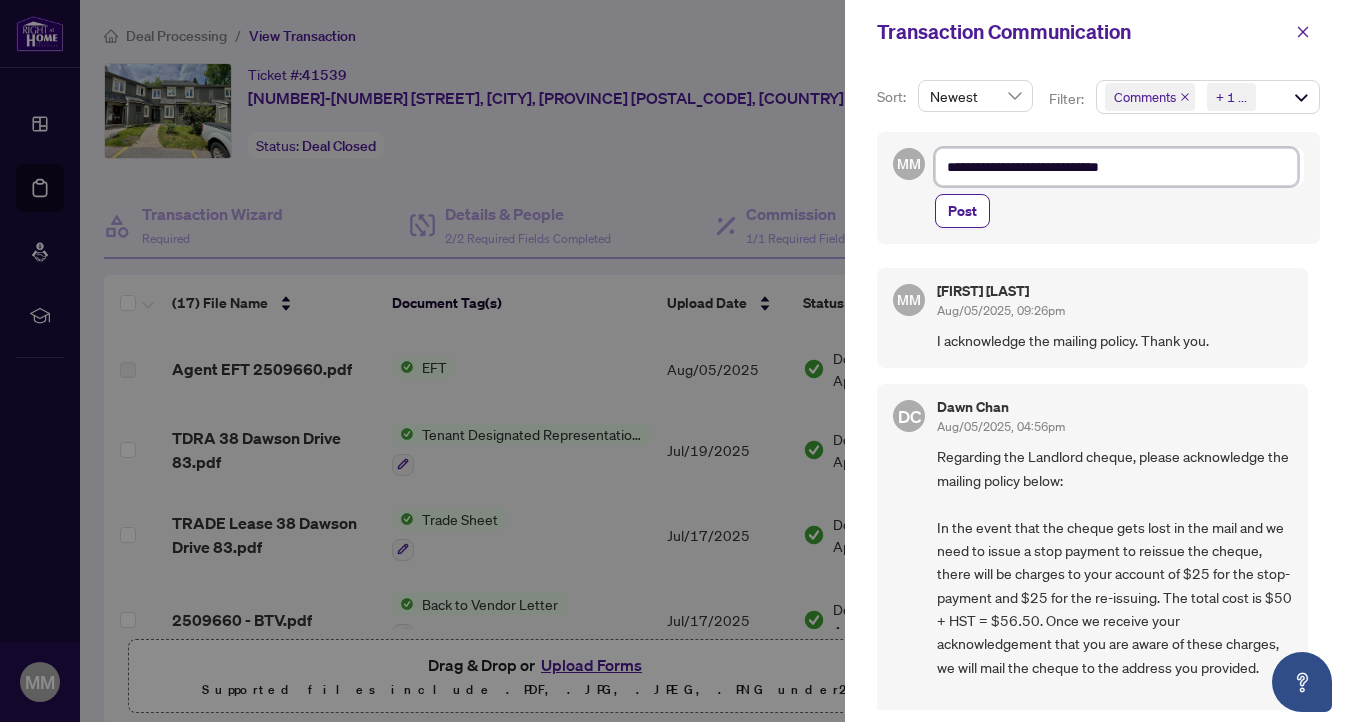 type on "**********" 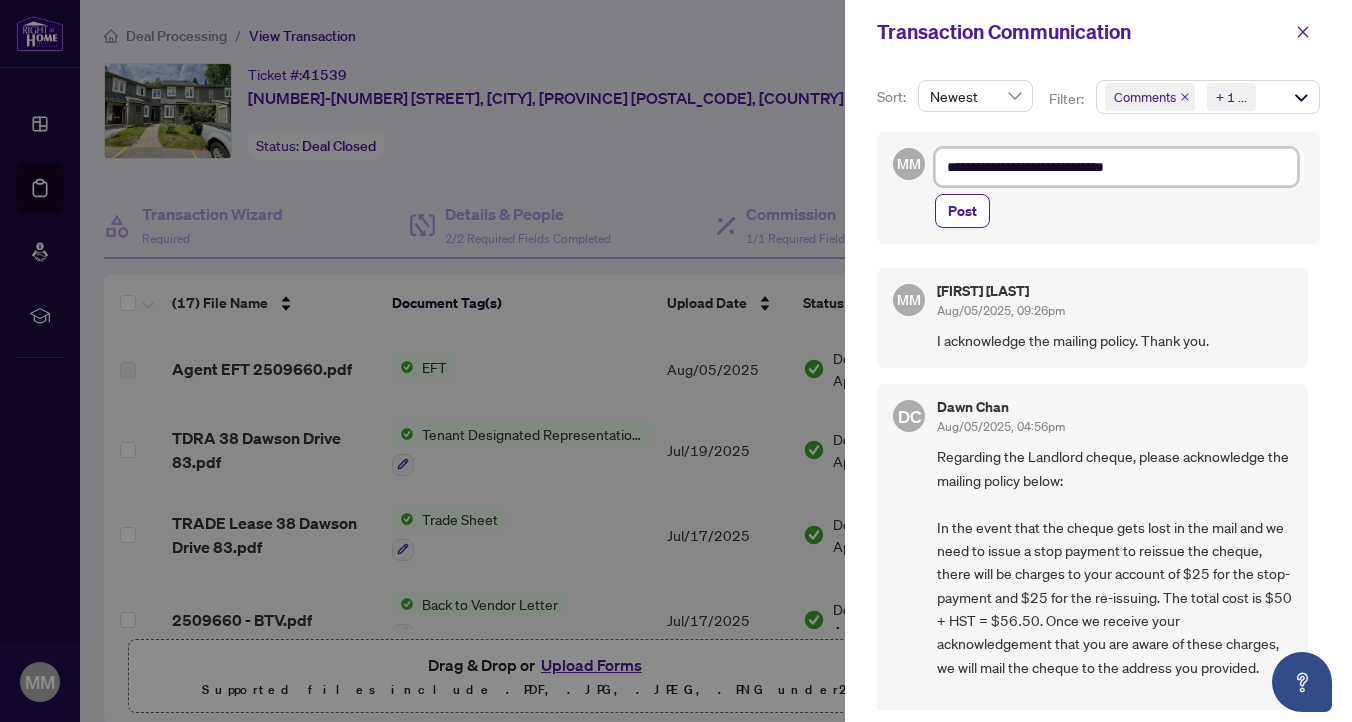 type on "**********" 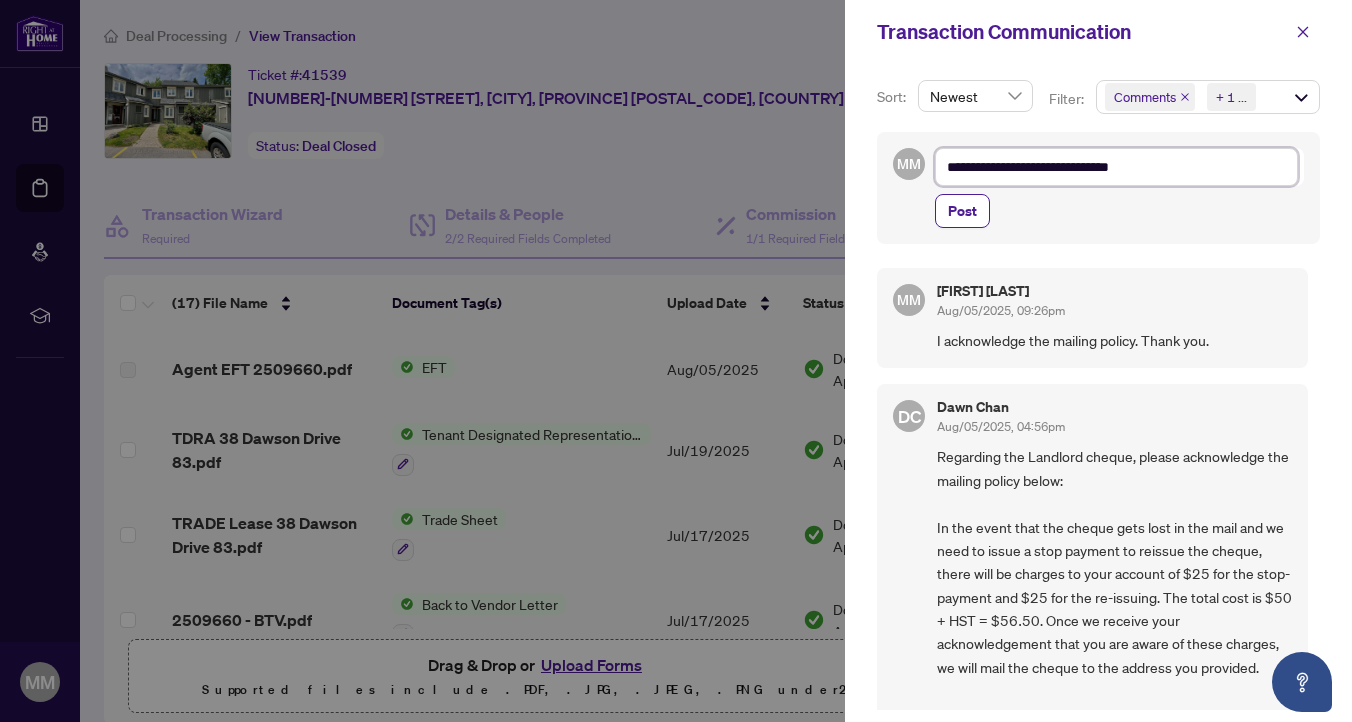 type on "**********" 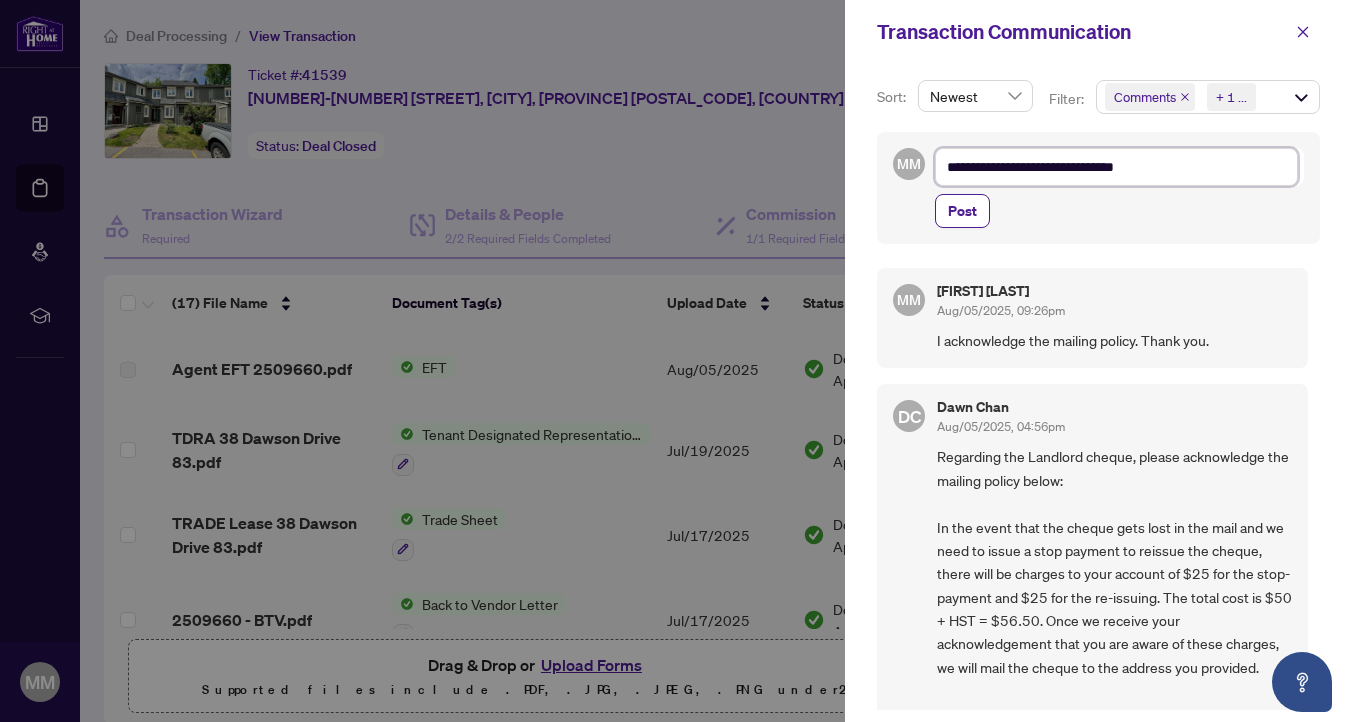 type on "**********" 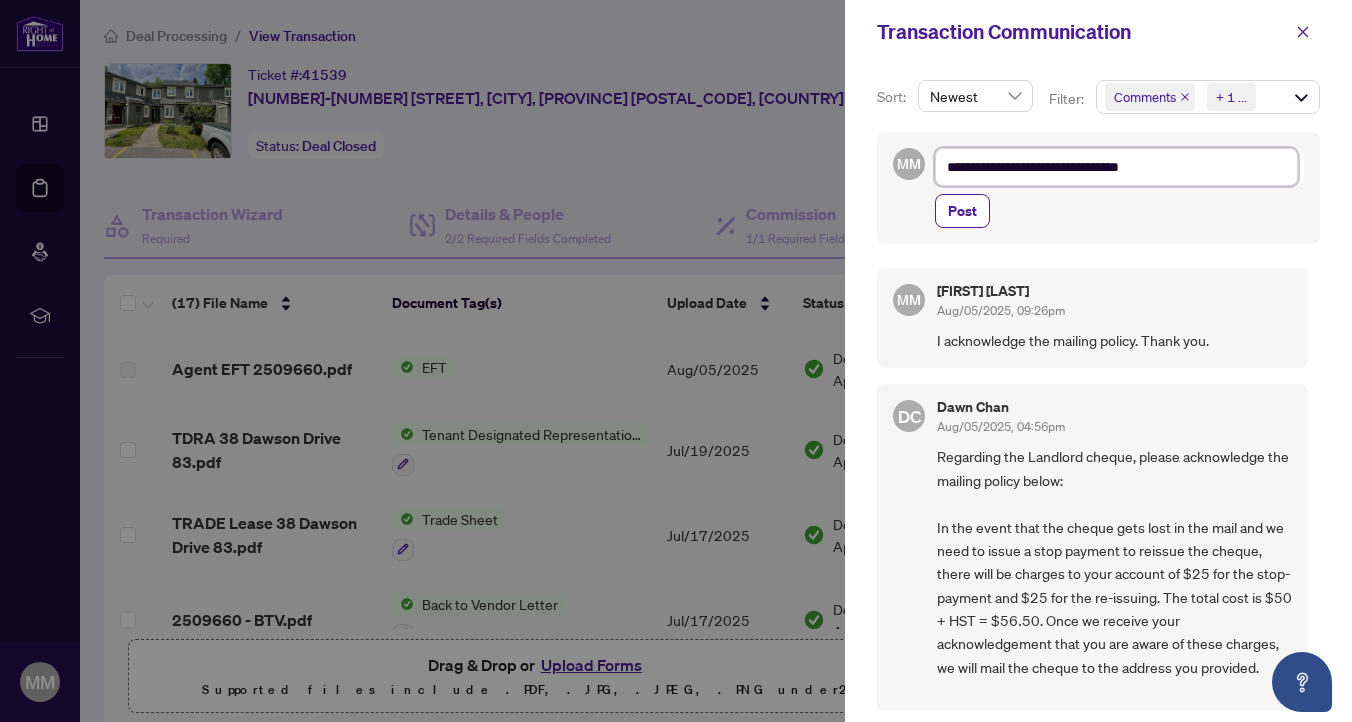 type on "**********" 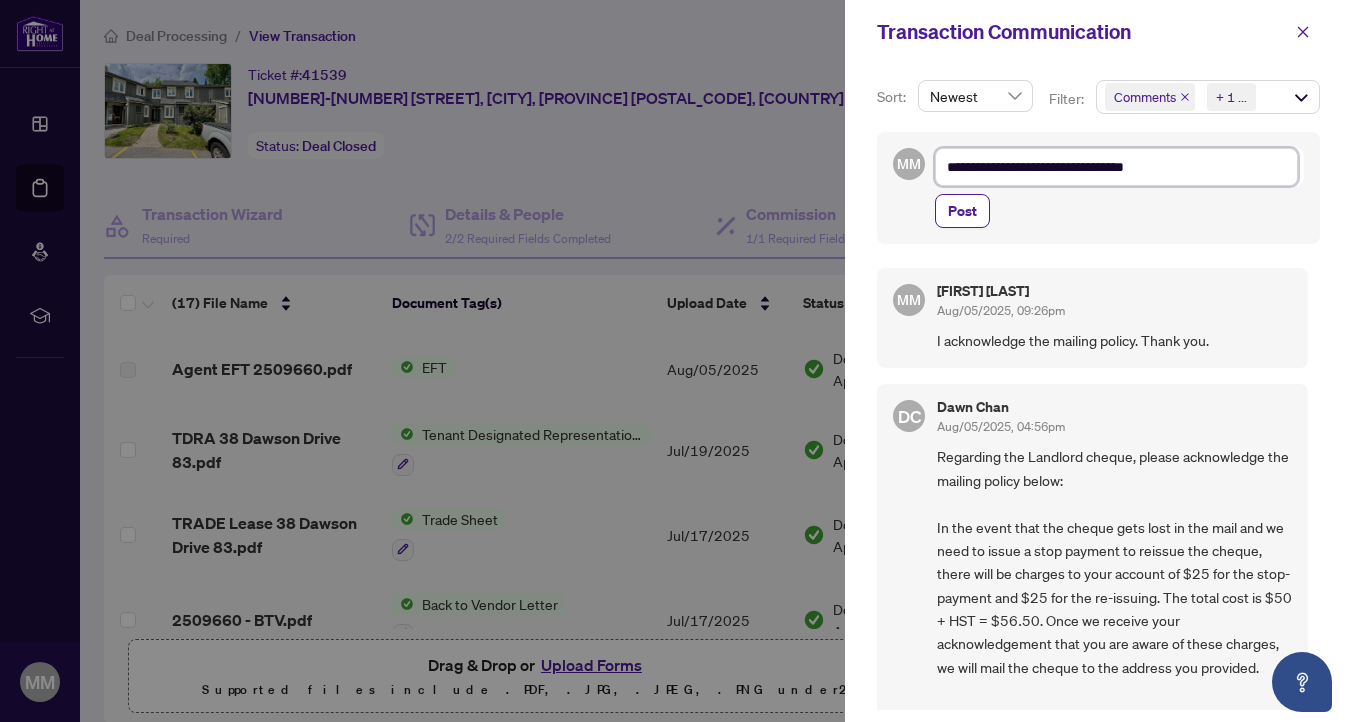 type on "**********" 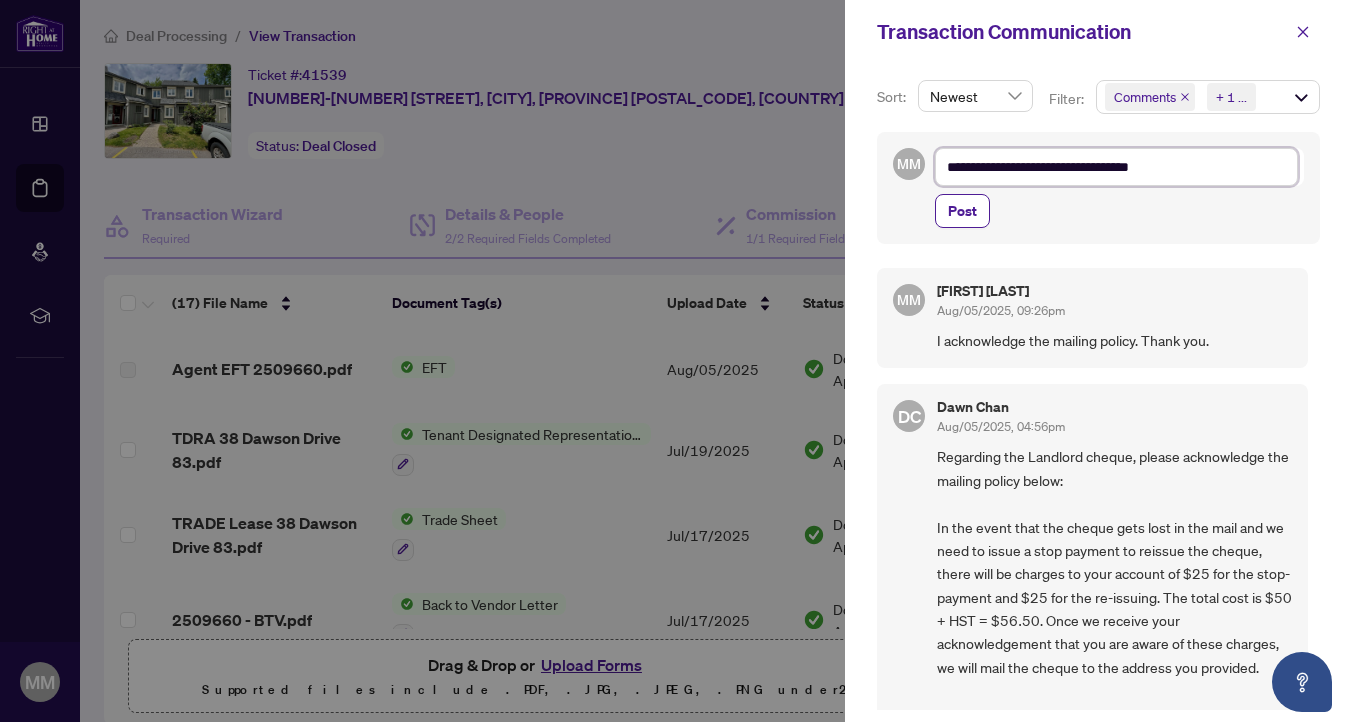 type on "**********" 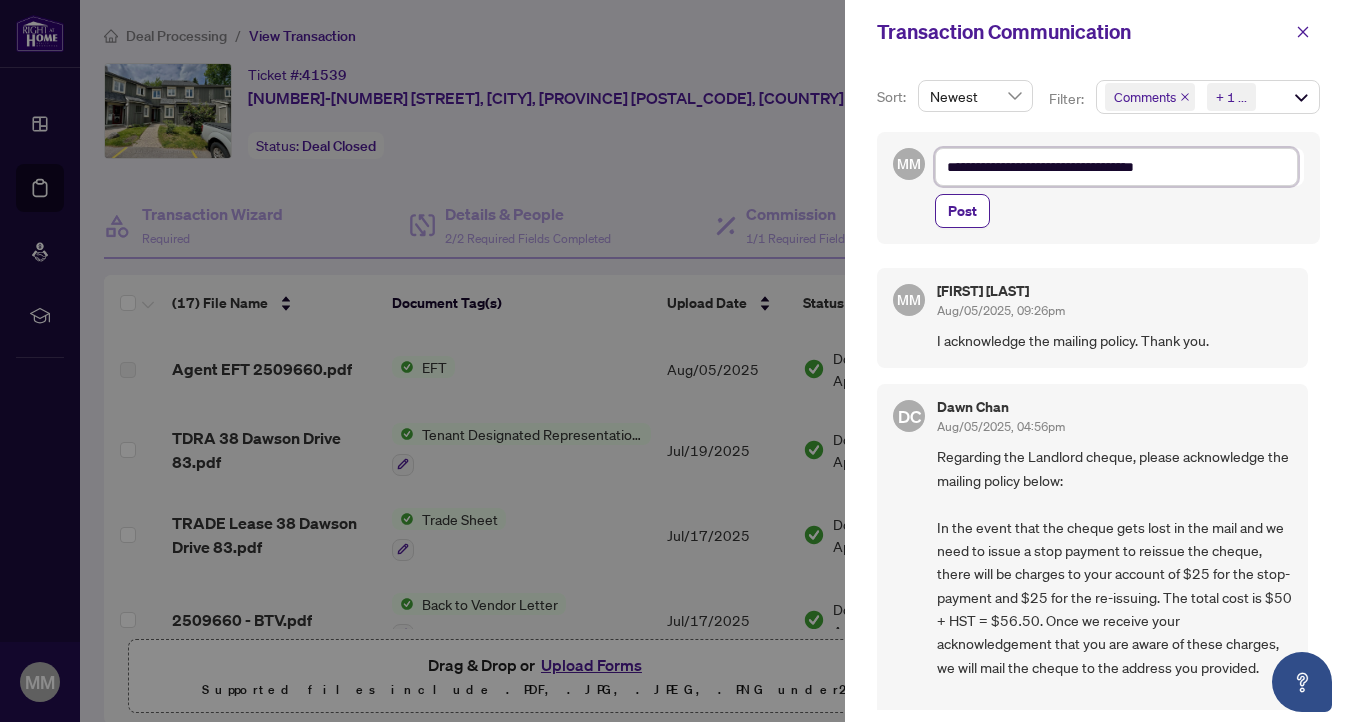 type on "**********" 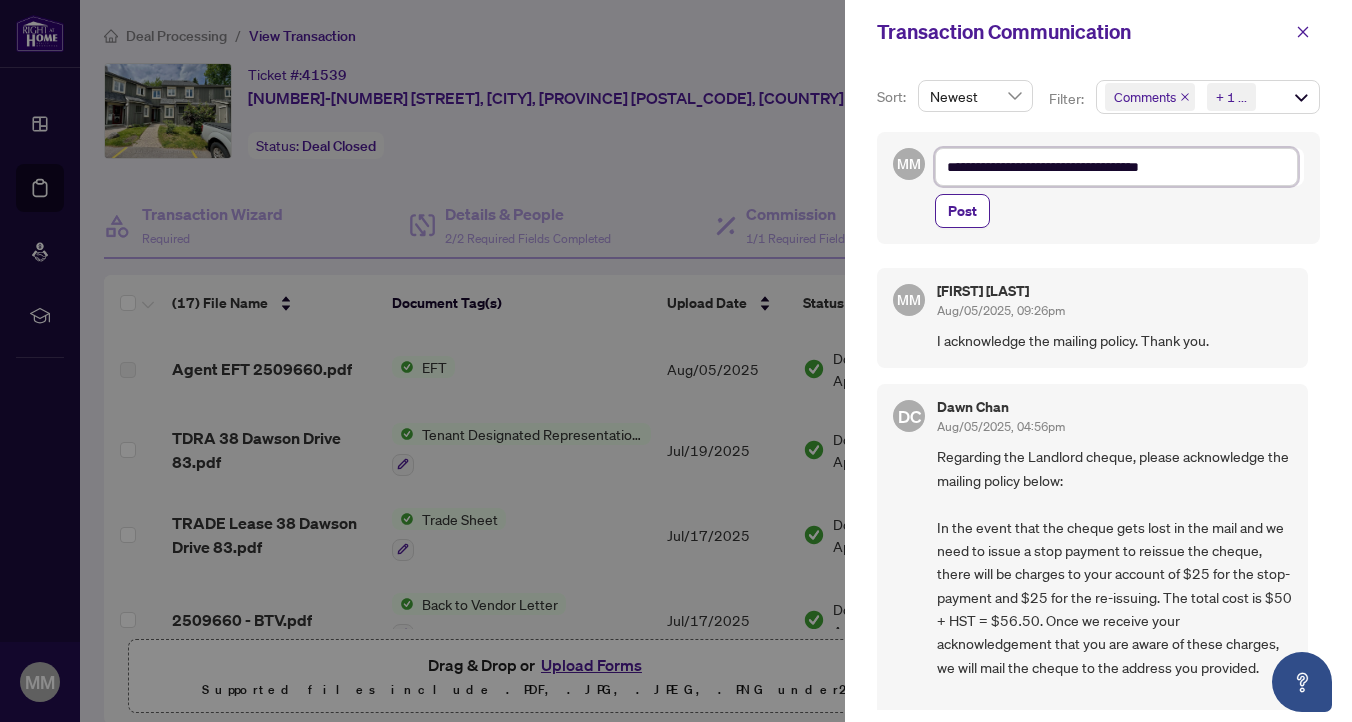 type on "**********" 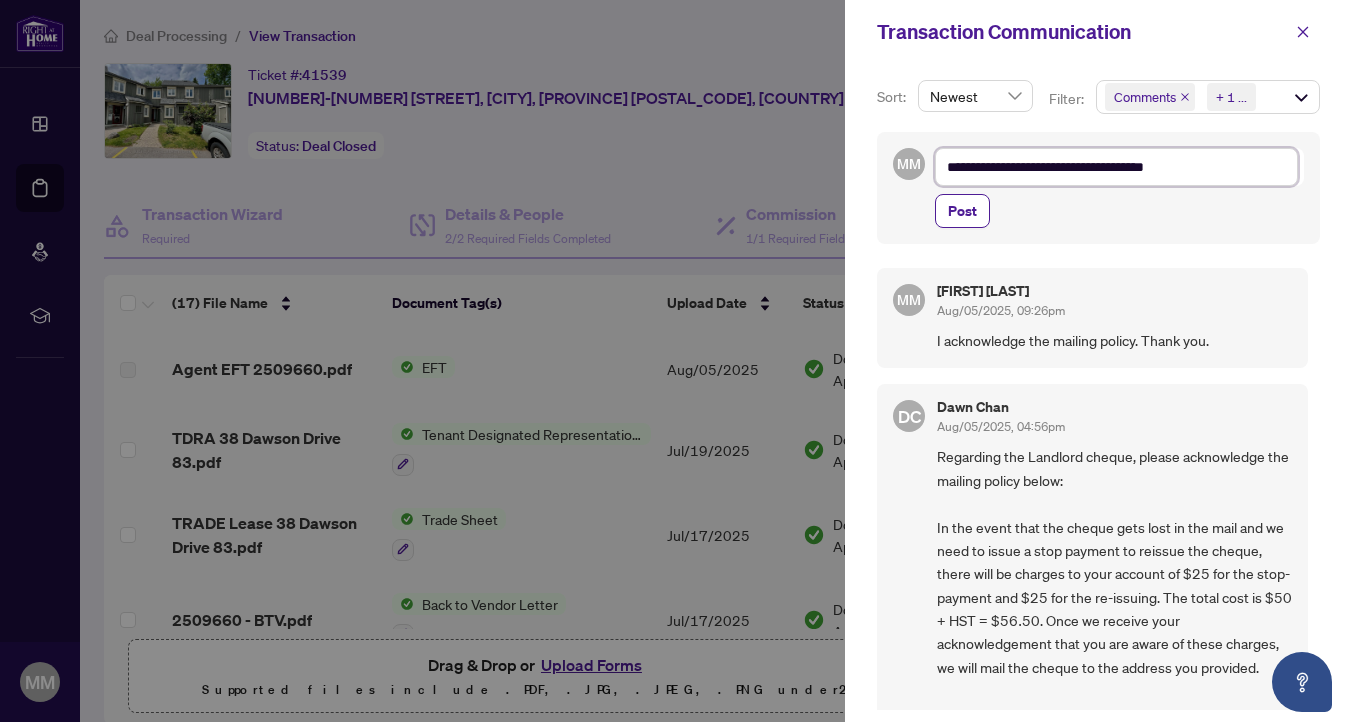 type on "**********" 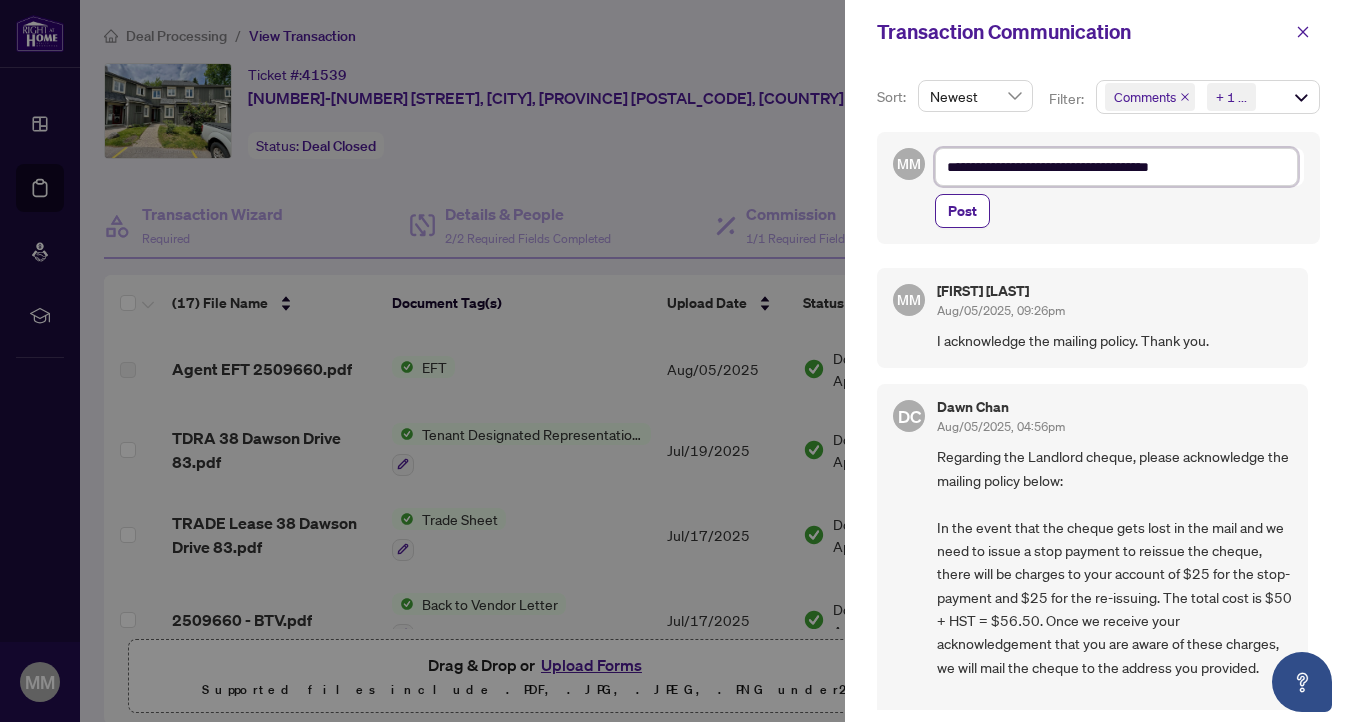 type on "**********" 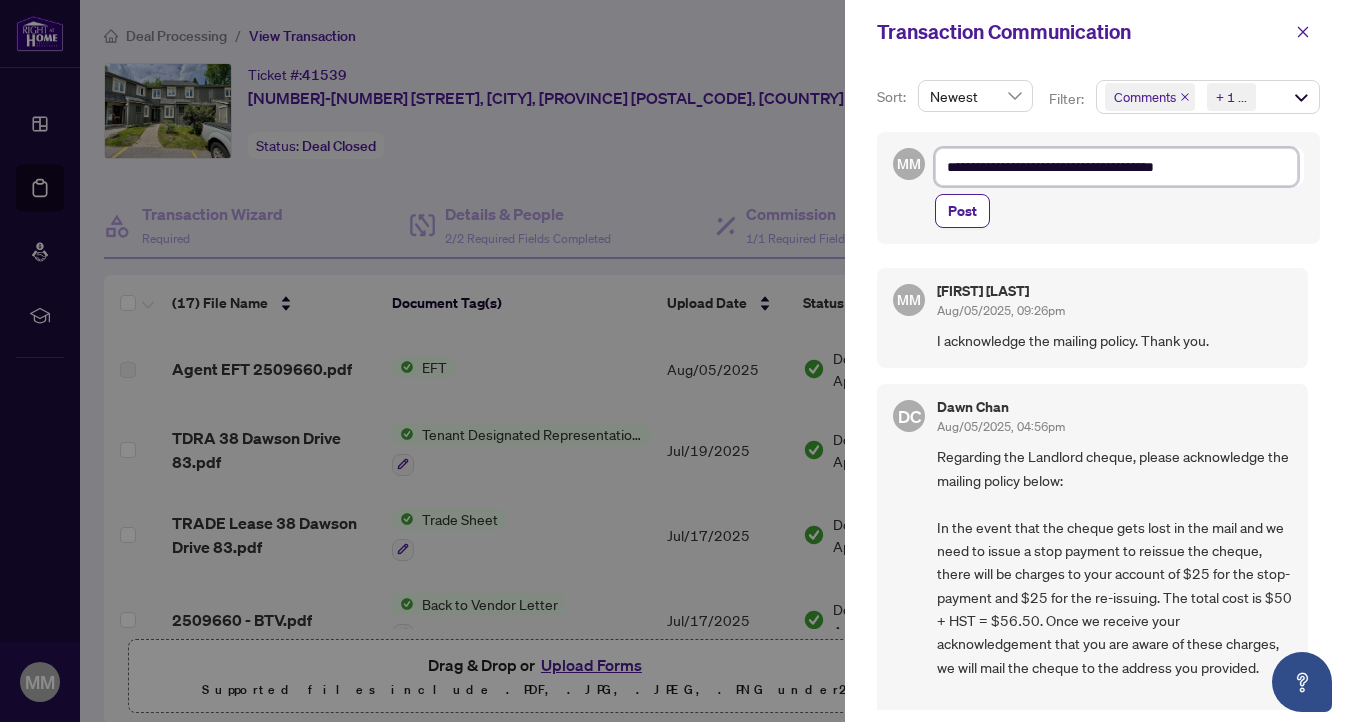 type on "**********" 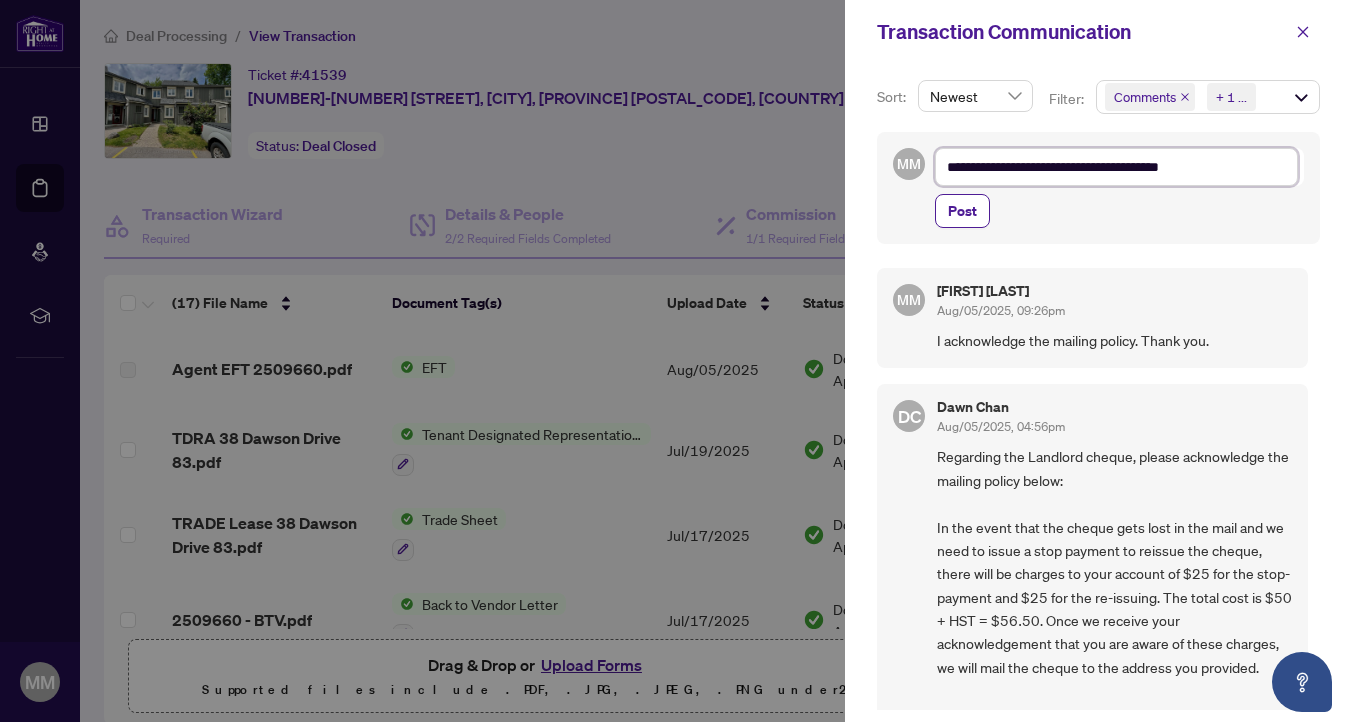 type on "**********" 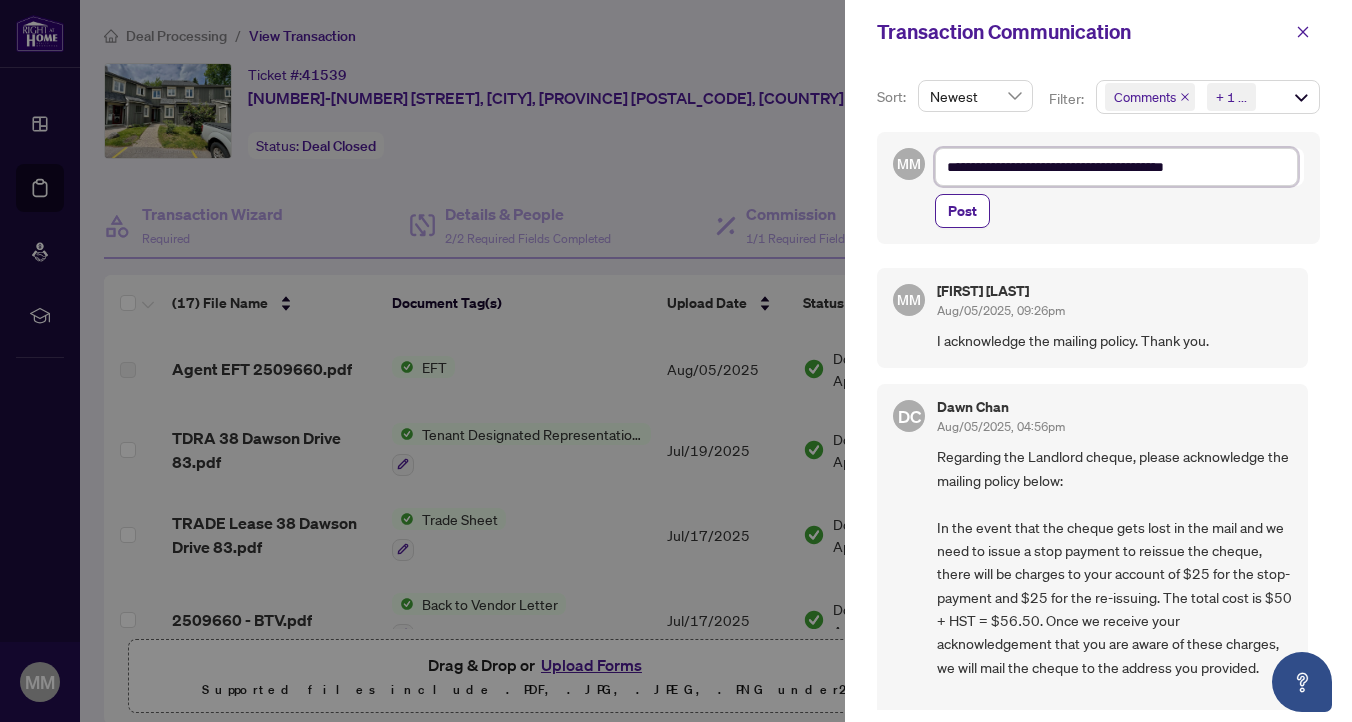 type on "**********" 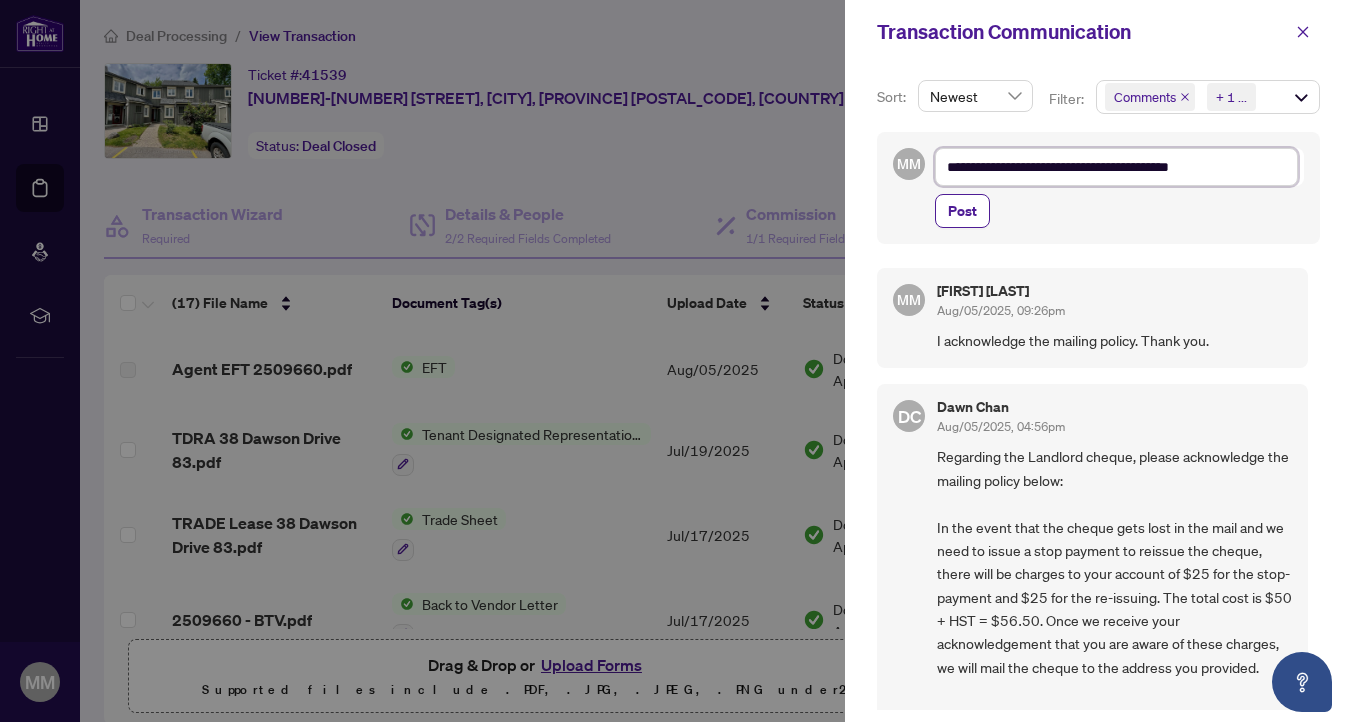 type on "**********" 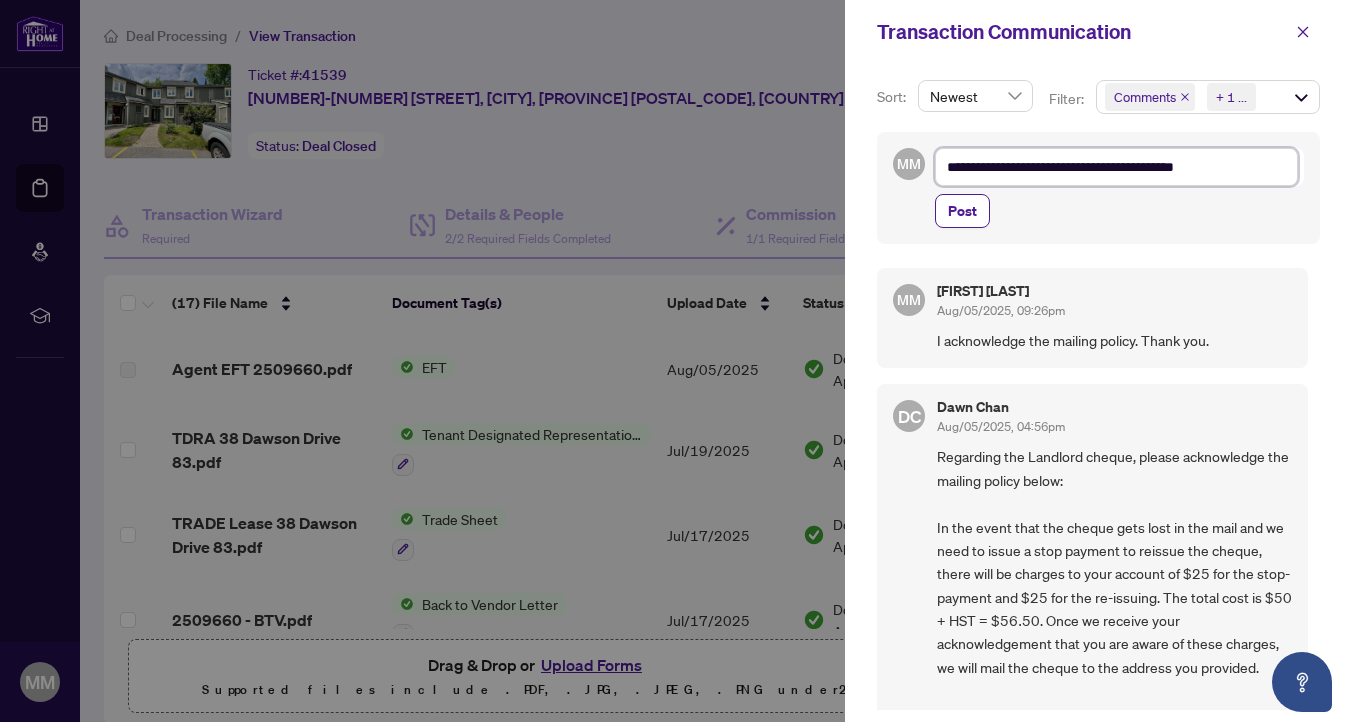 type on "**********" 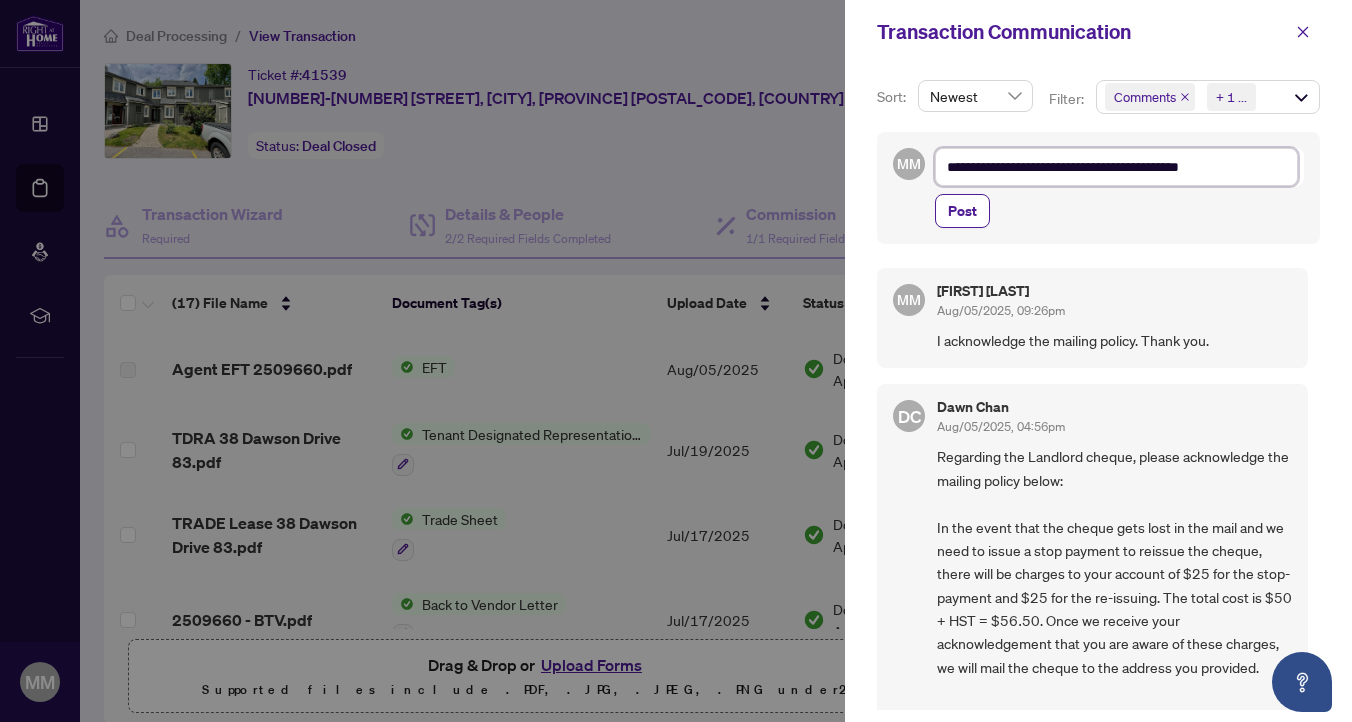 type on "**********" 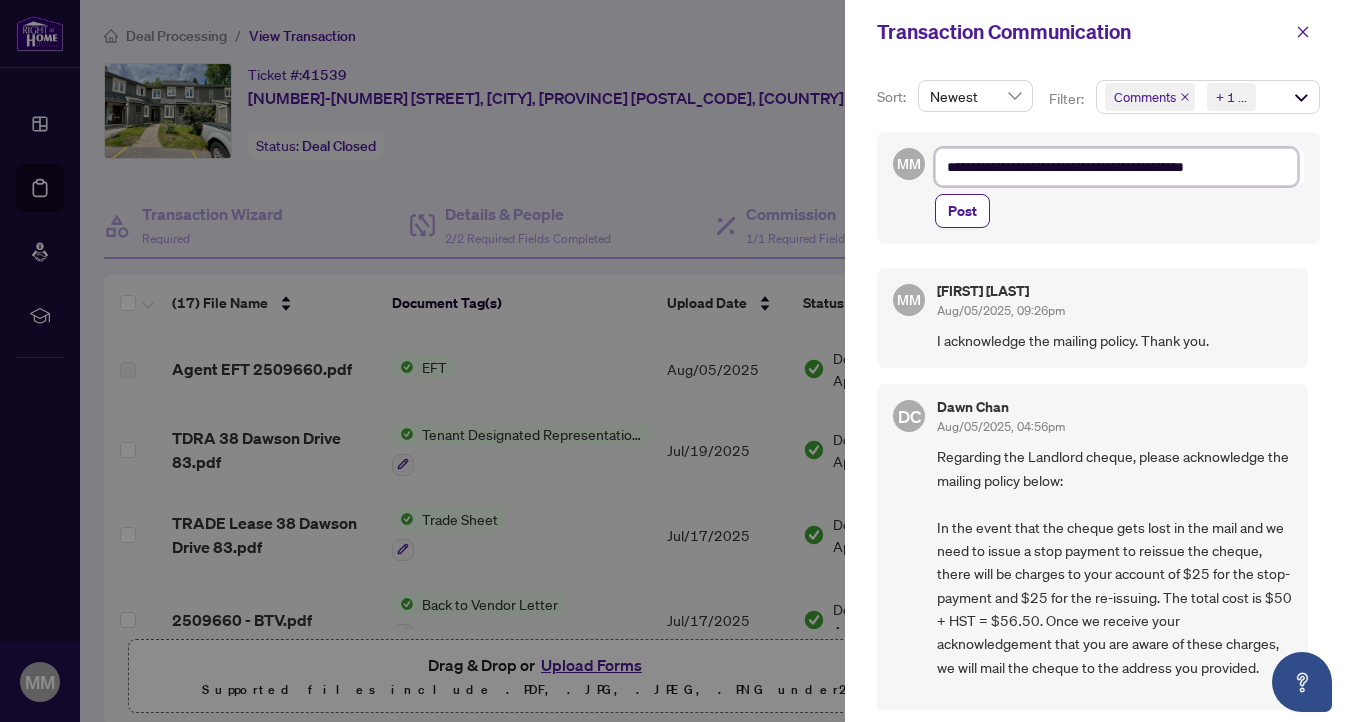 type on "**********" 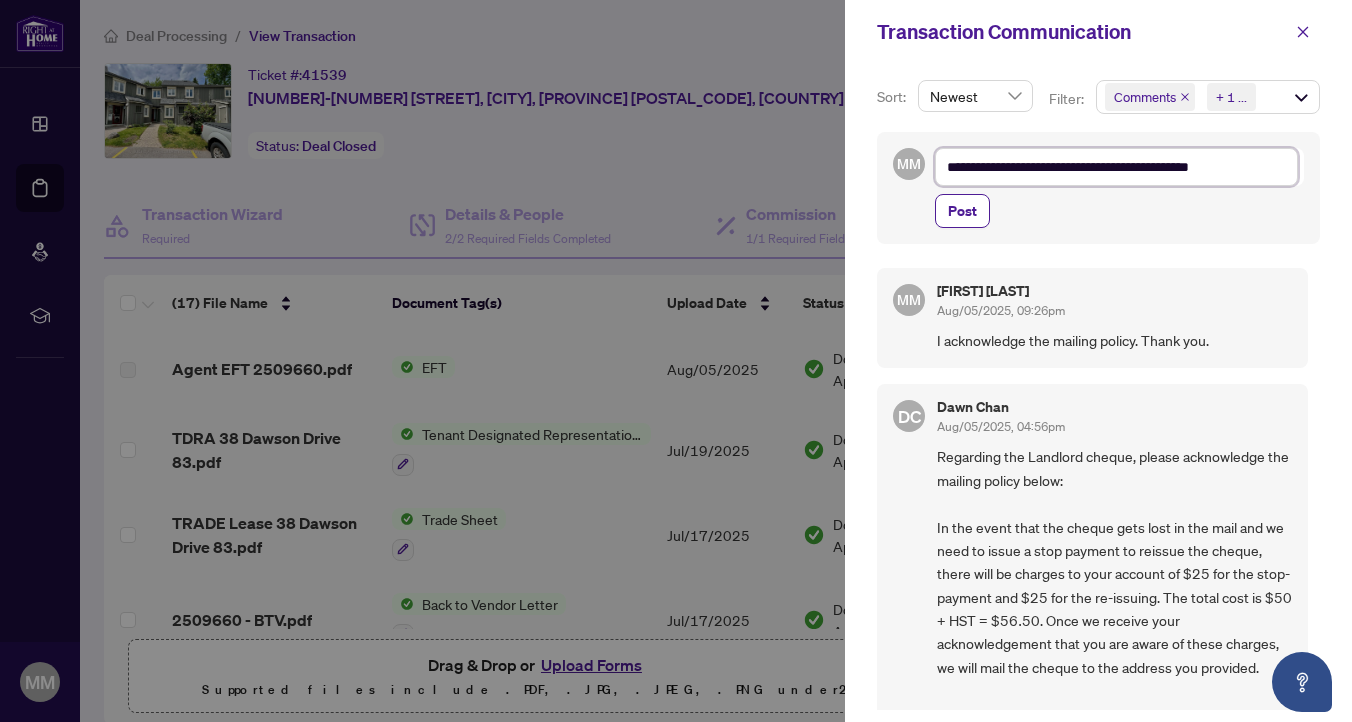 type on "**********" 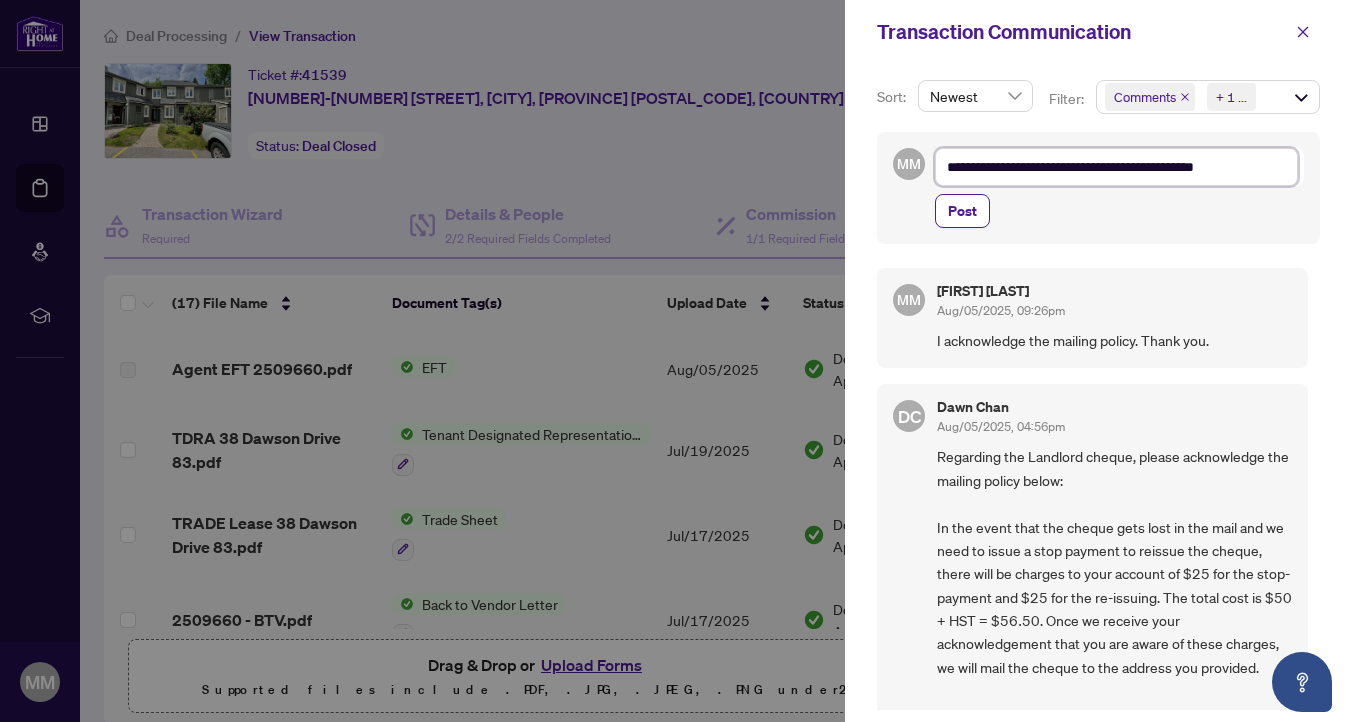 type on "**********" 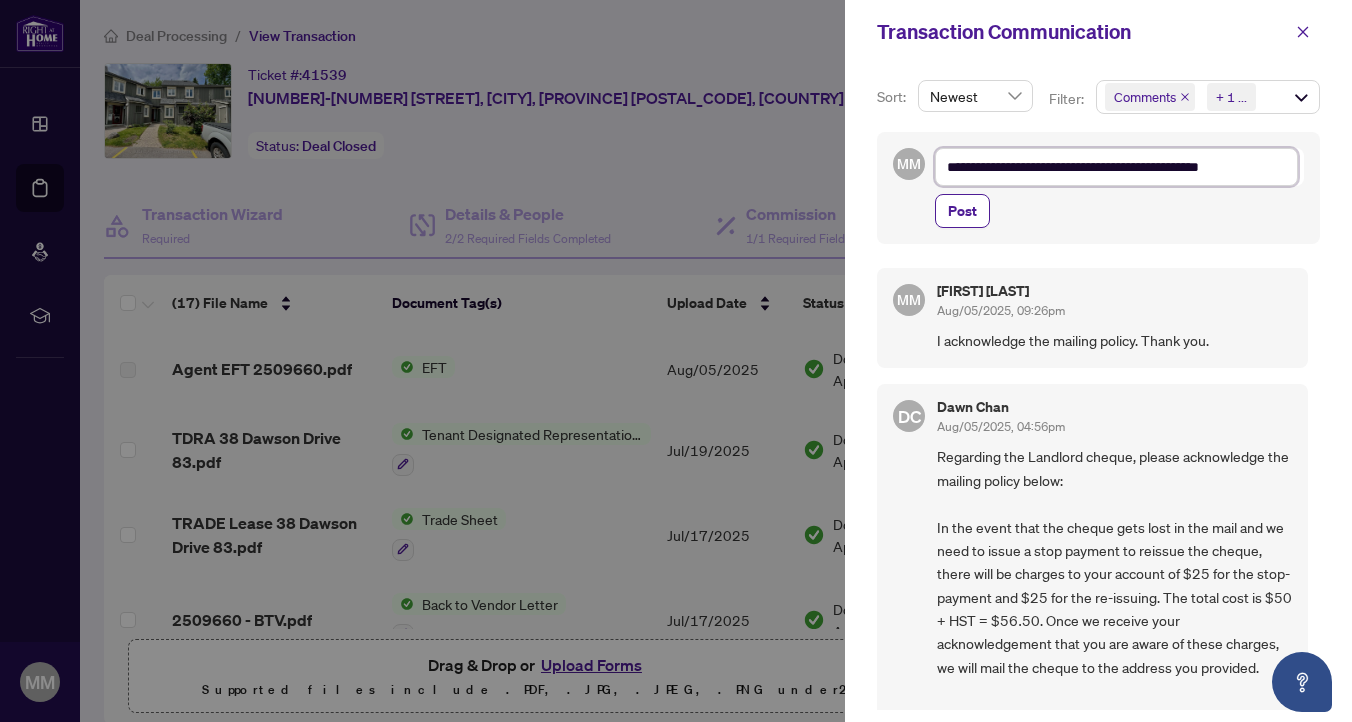type on "**********" 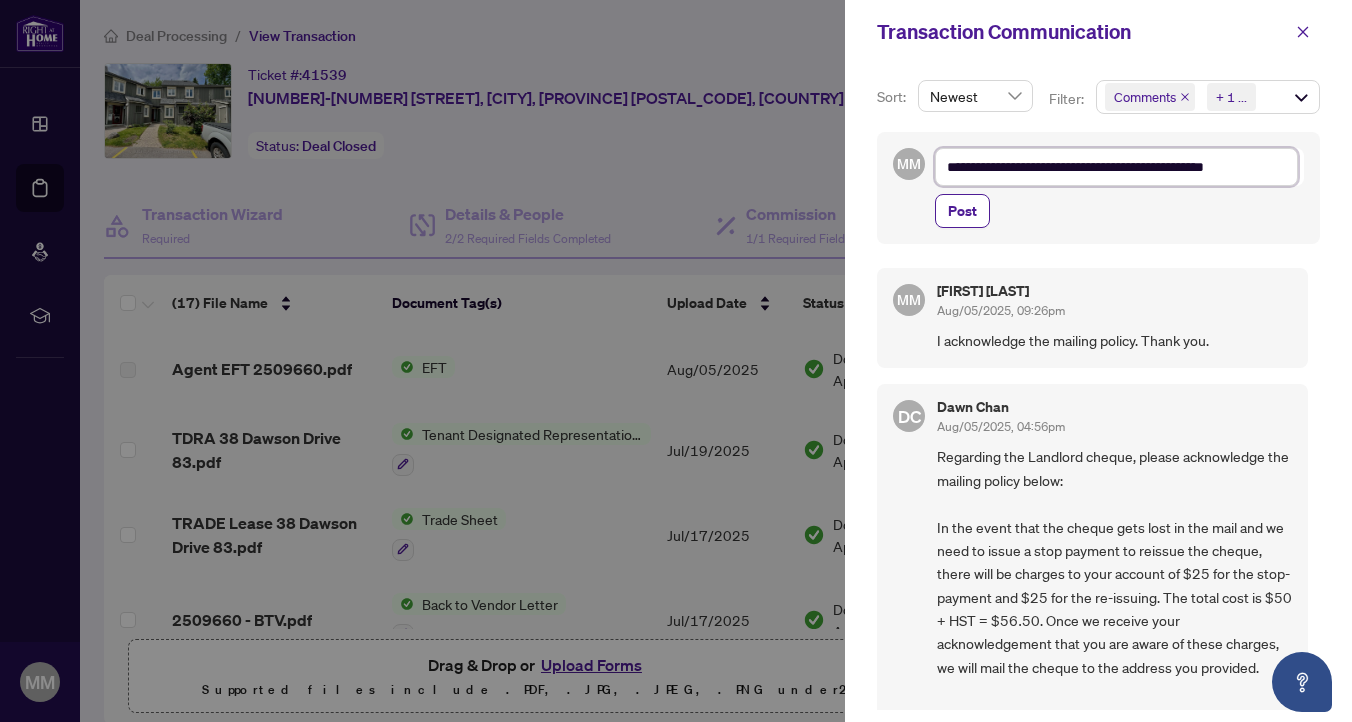 type on "**********" 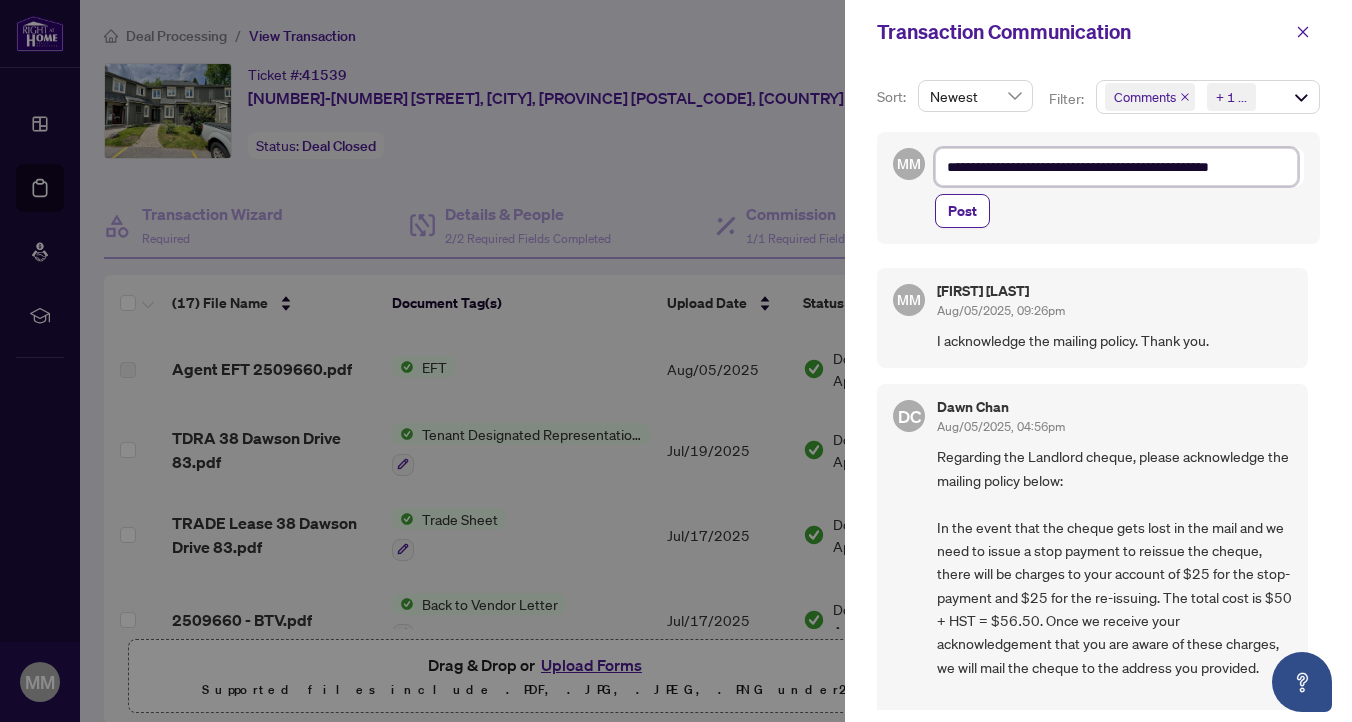 type on "**********" 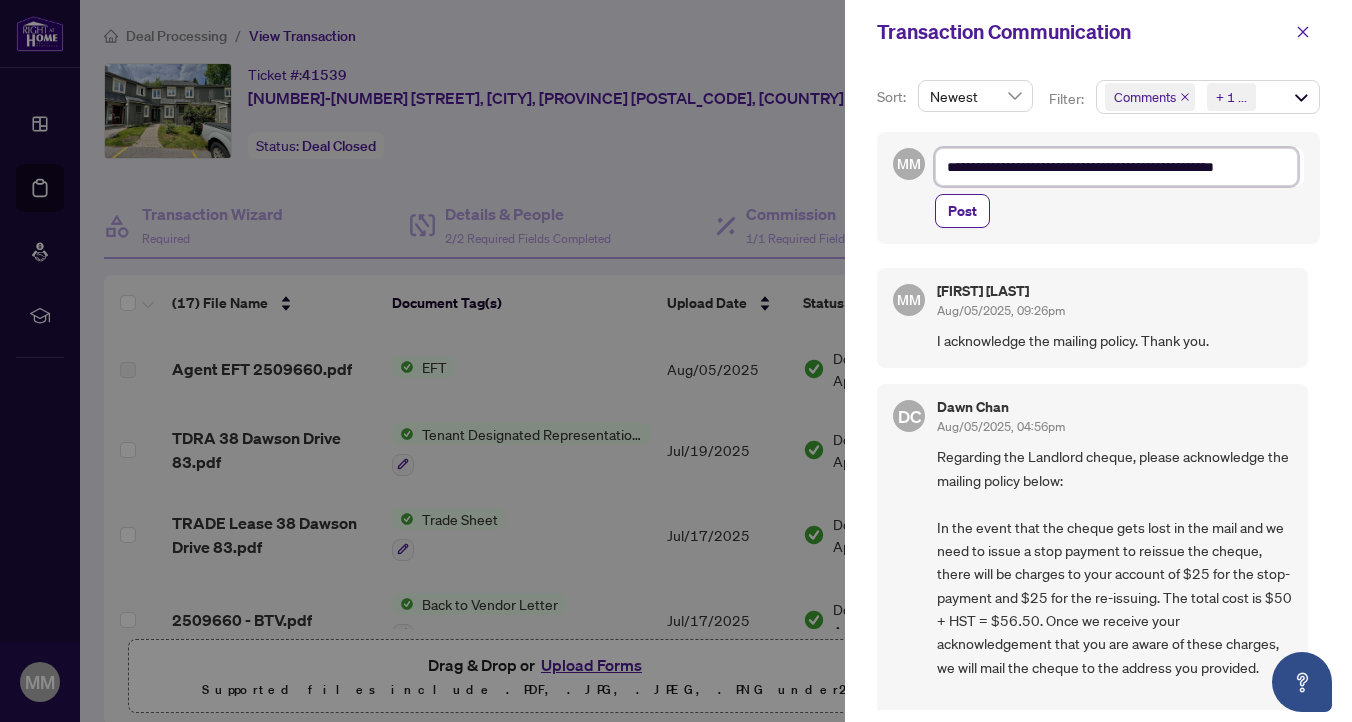 type on "**********" 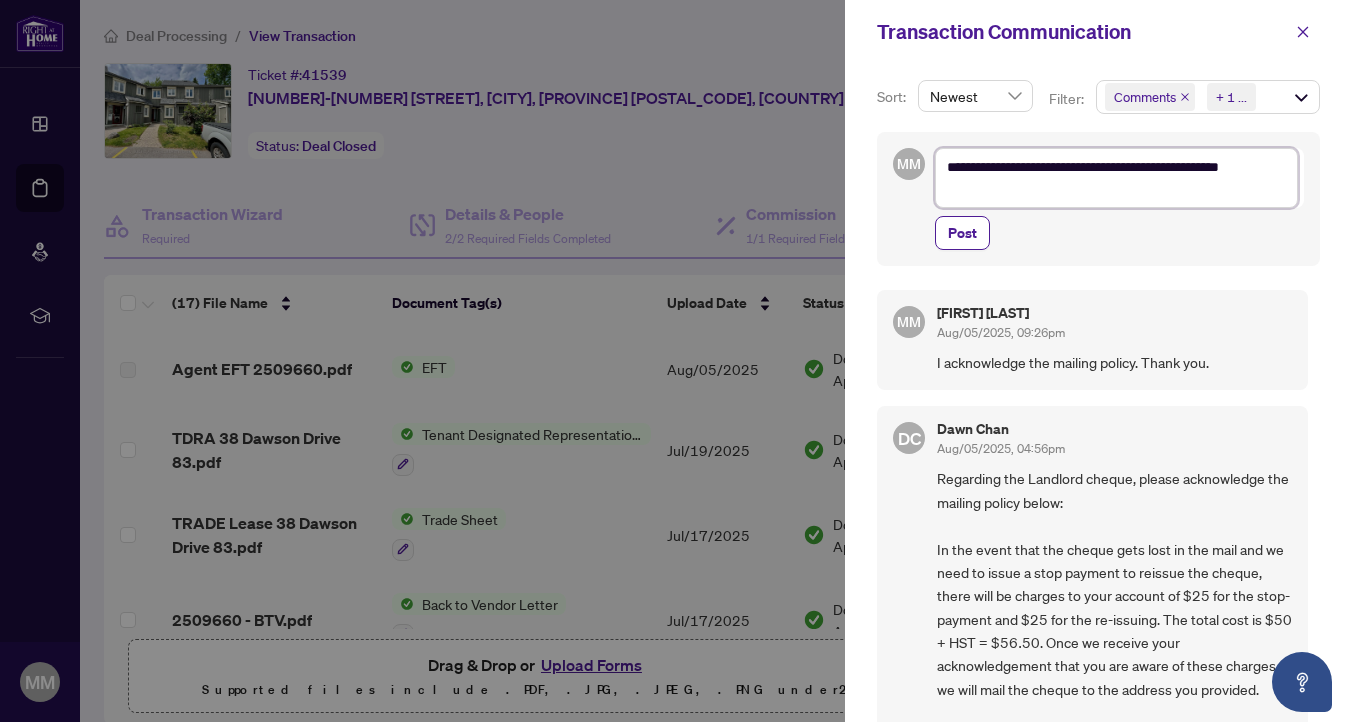 type on "**********" 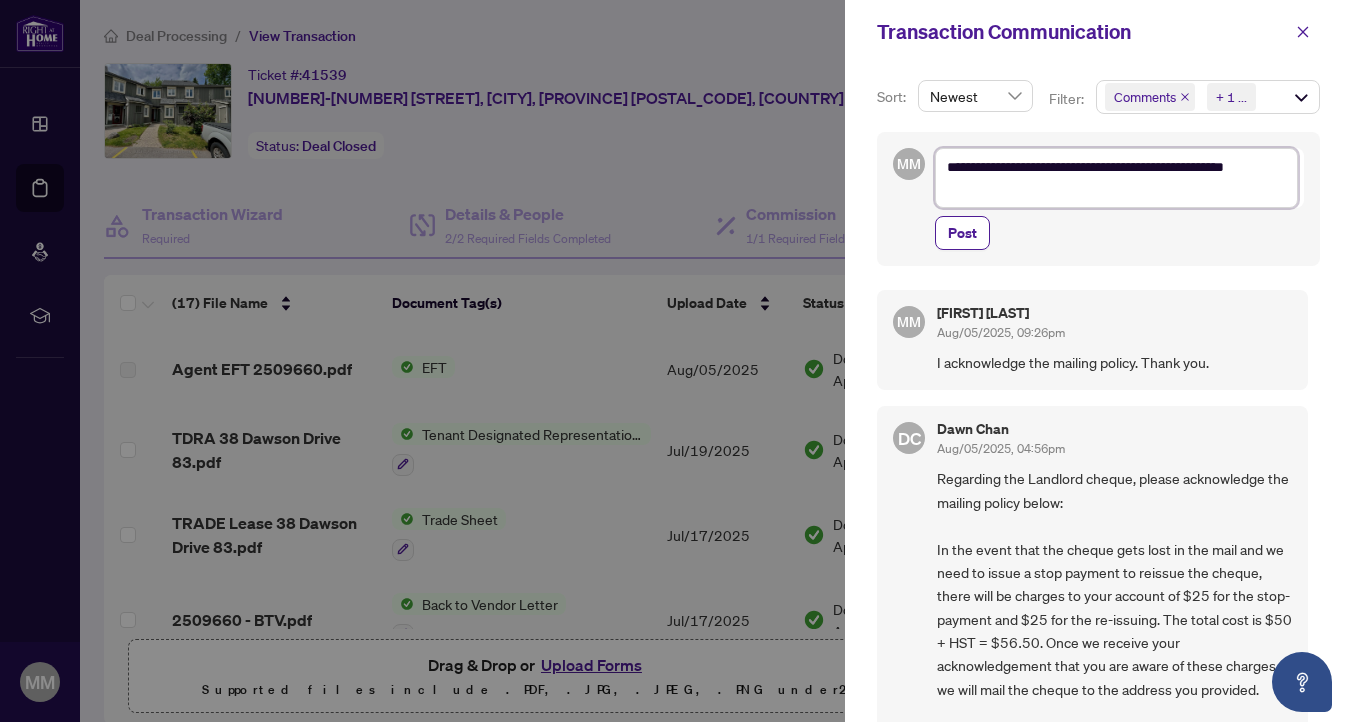 type on "**********" 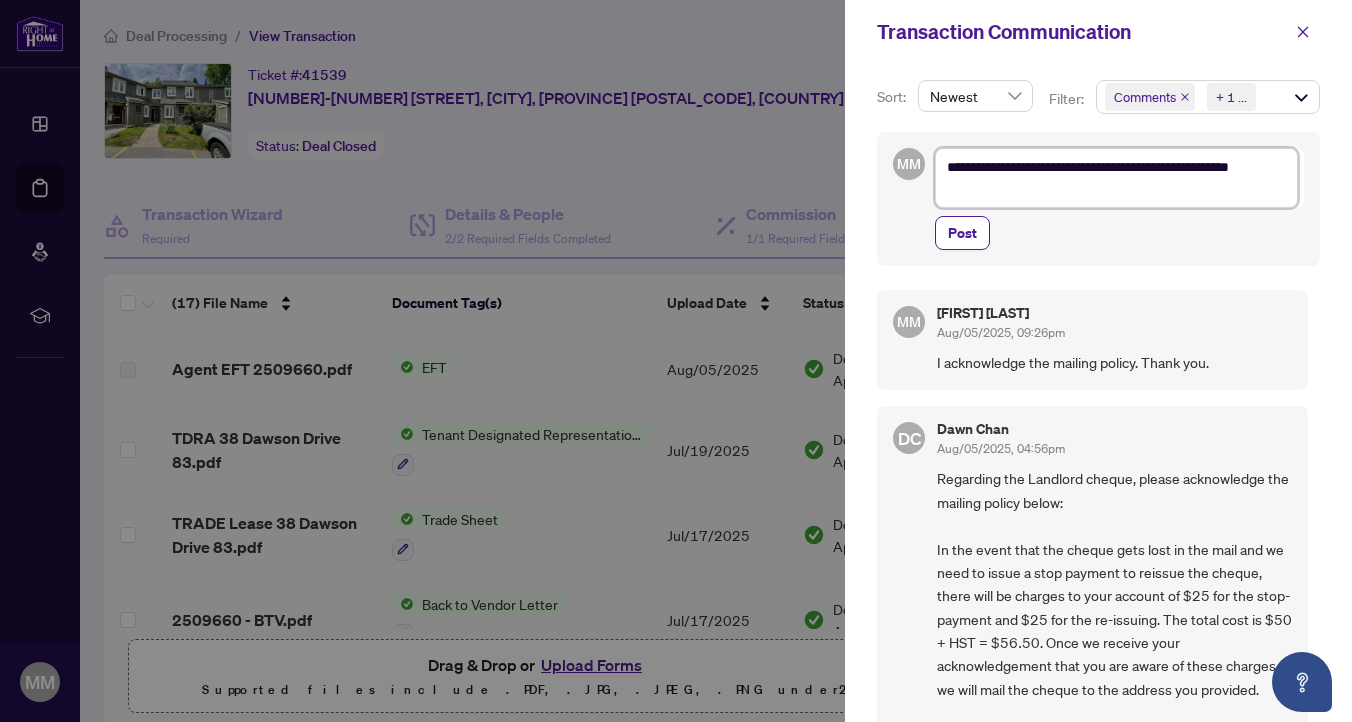 type on "**********" 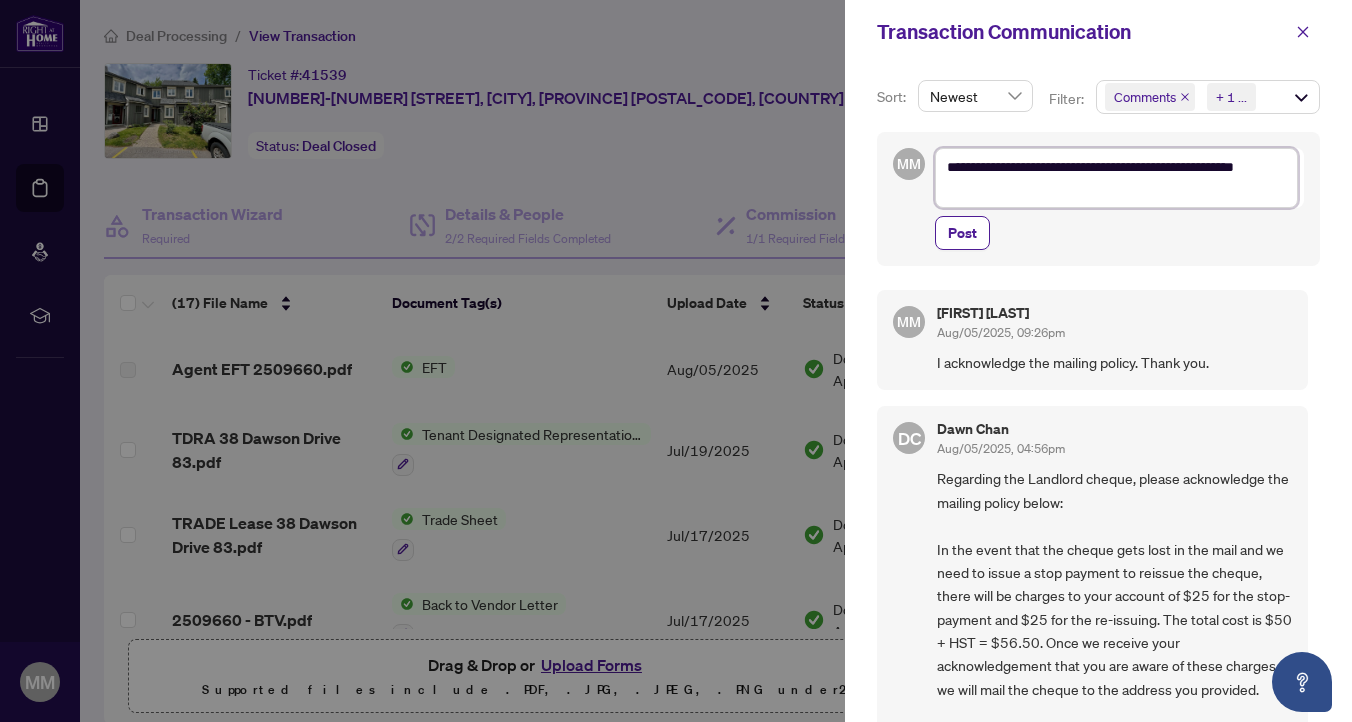 type on "**********" 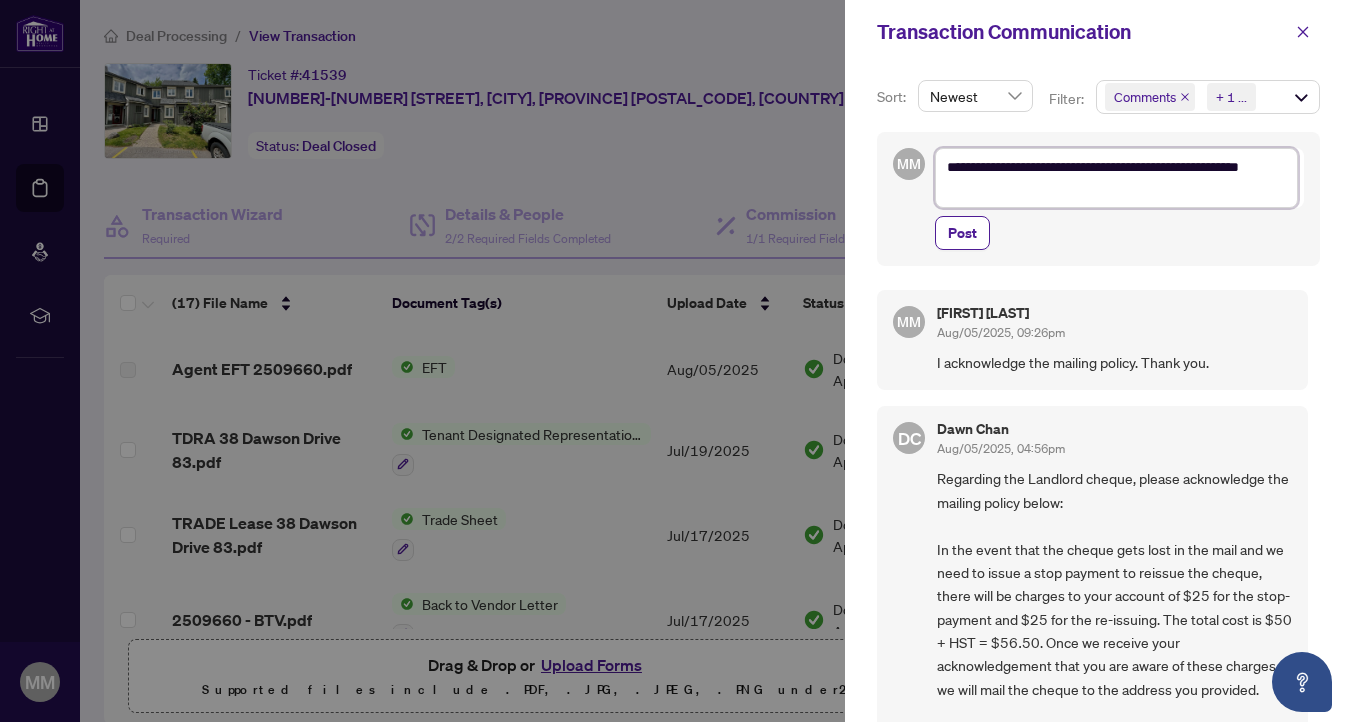 type on "**********" 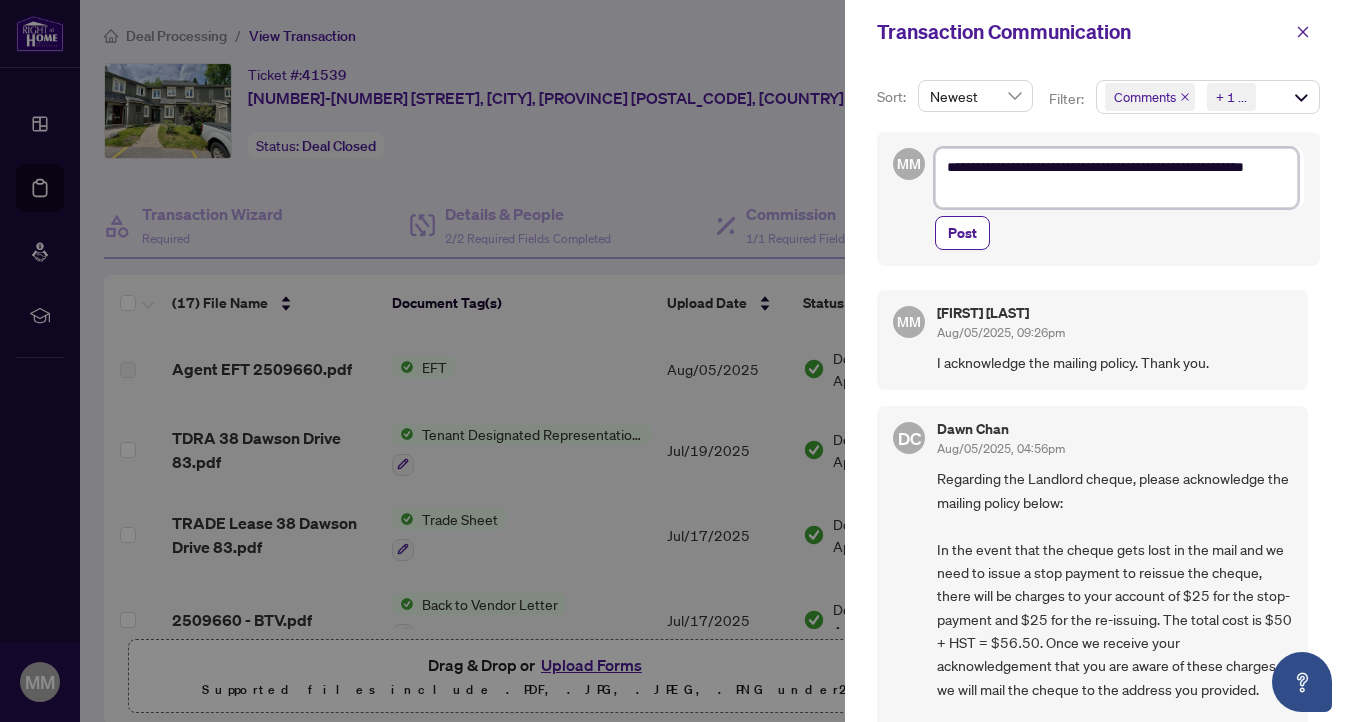 type on "**********" 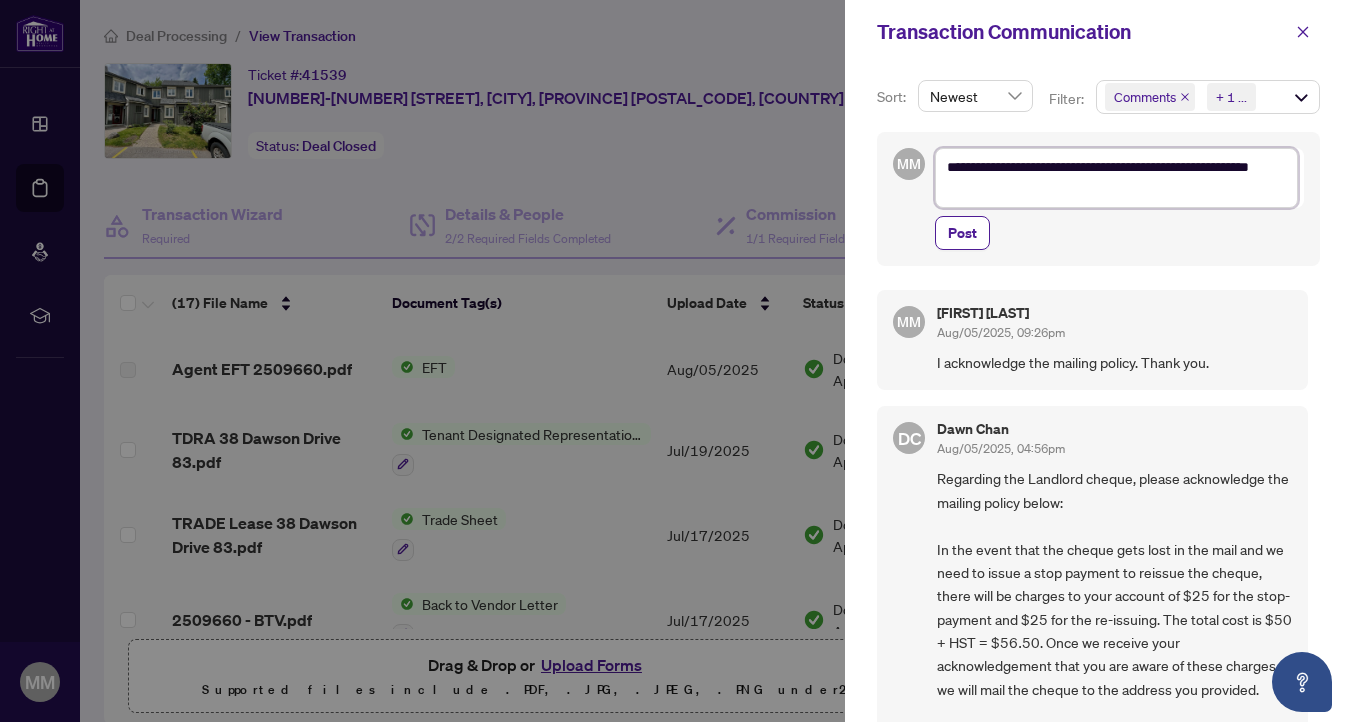 type on "**********" 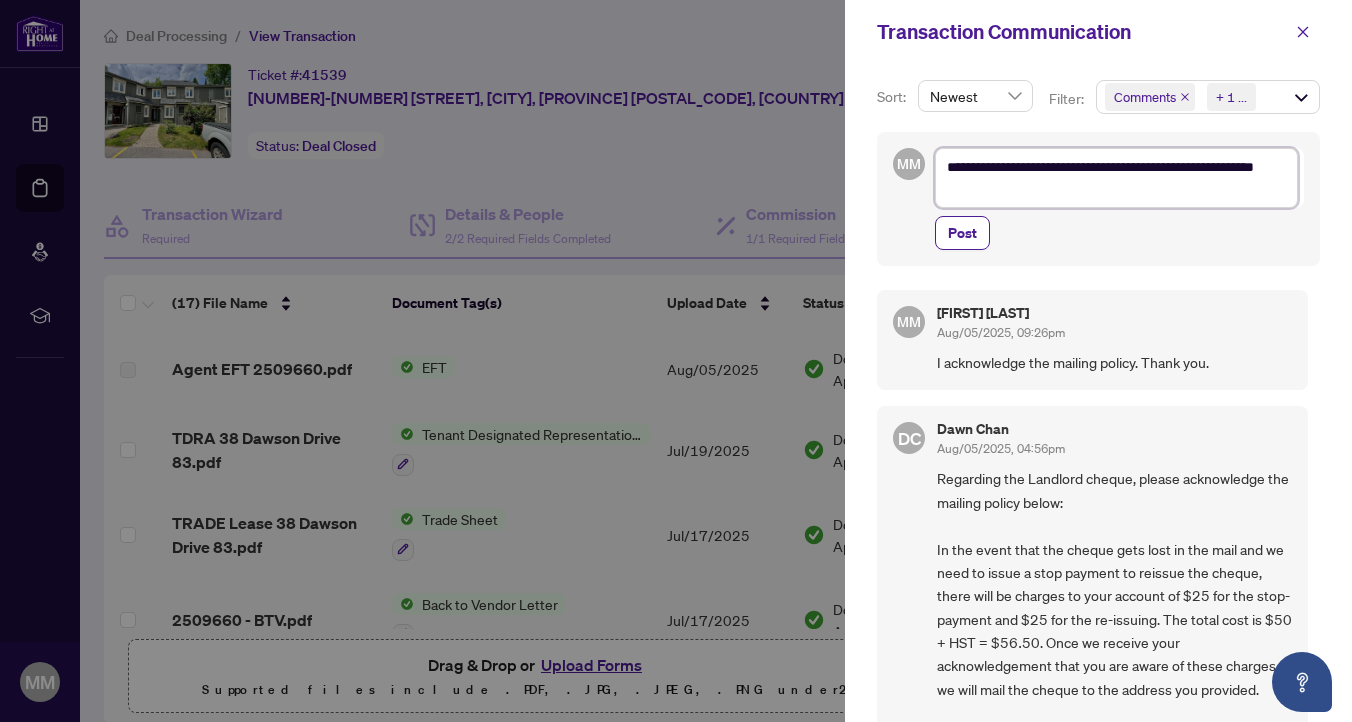 type on "**********" 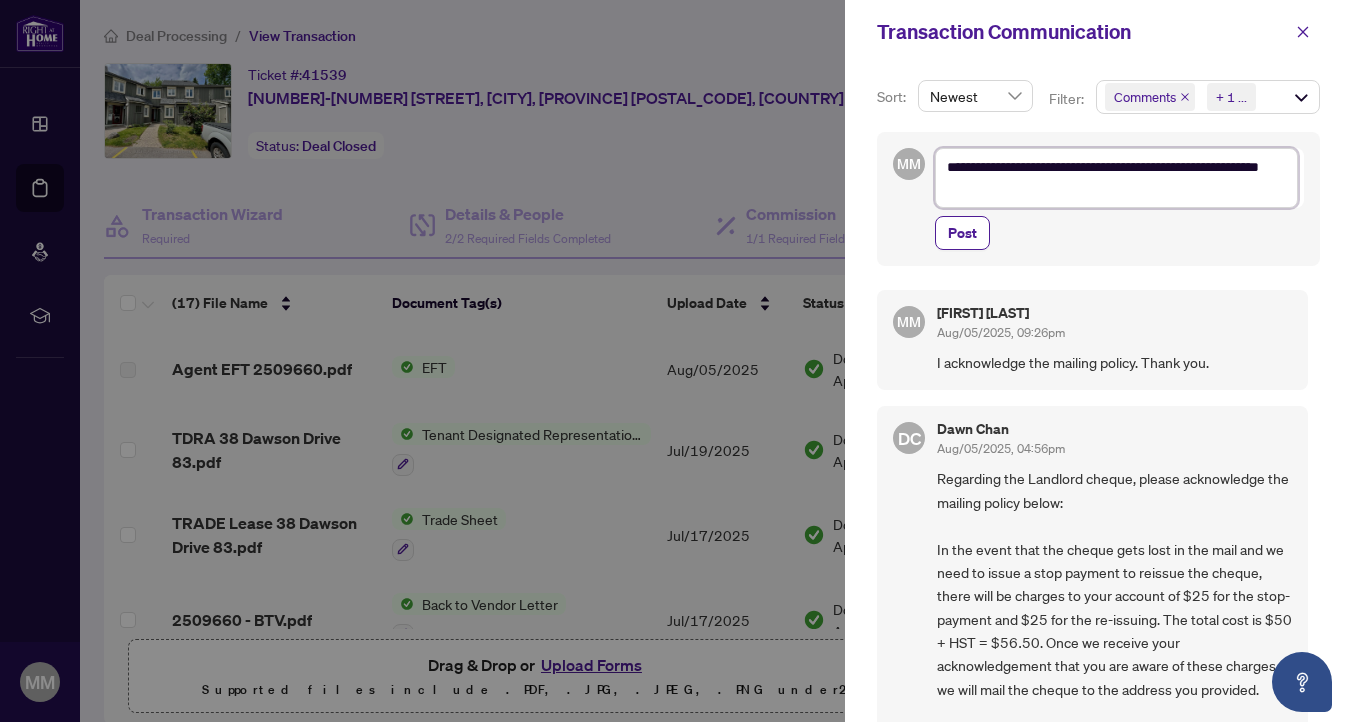 type on "**********" 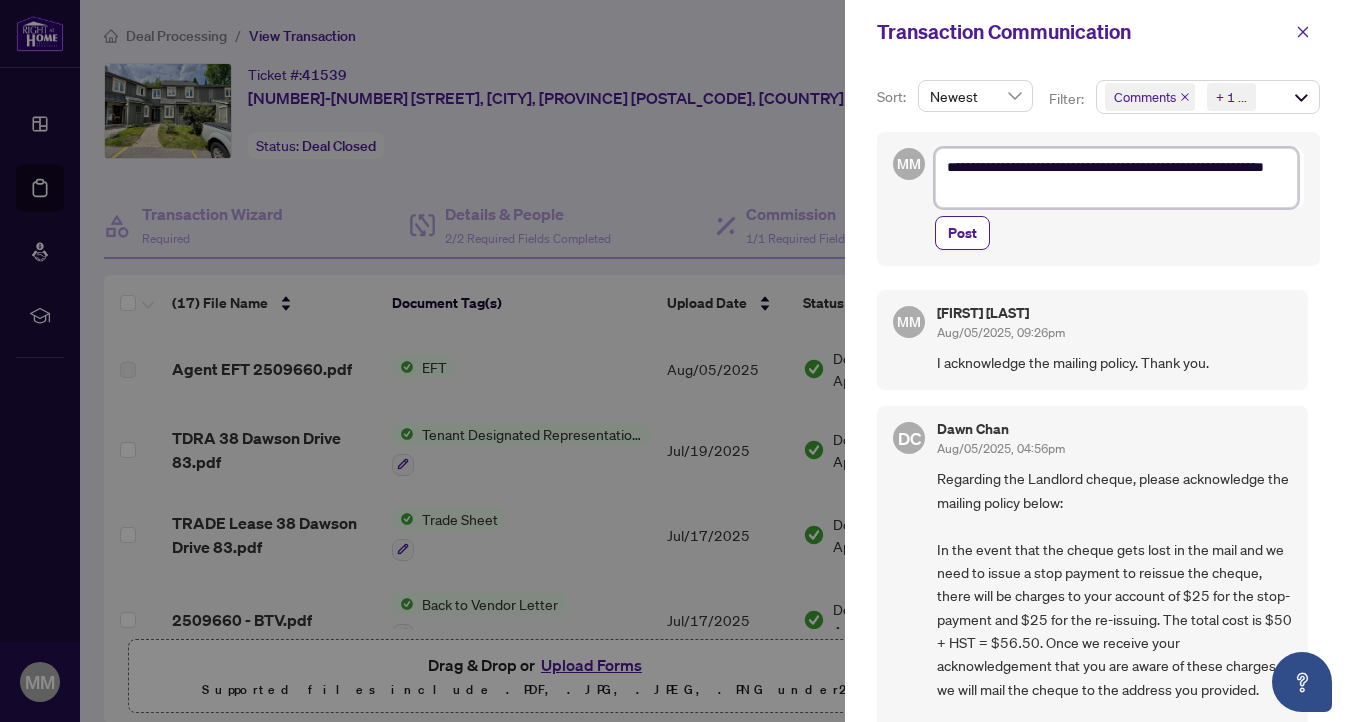 type on "**********" 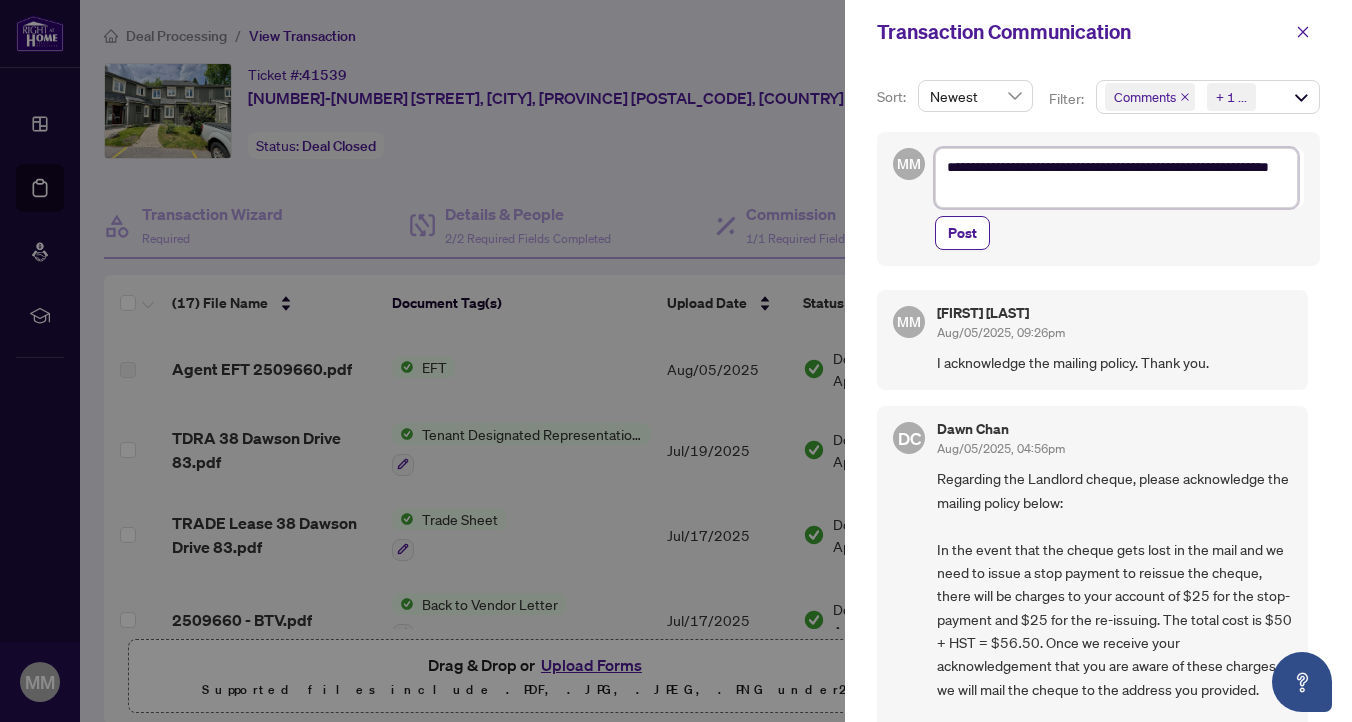 type on "**********" 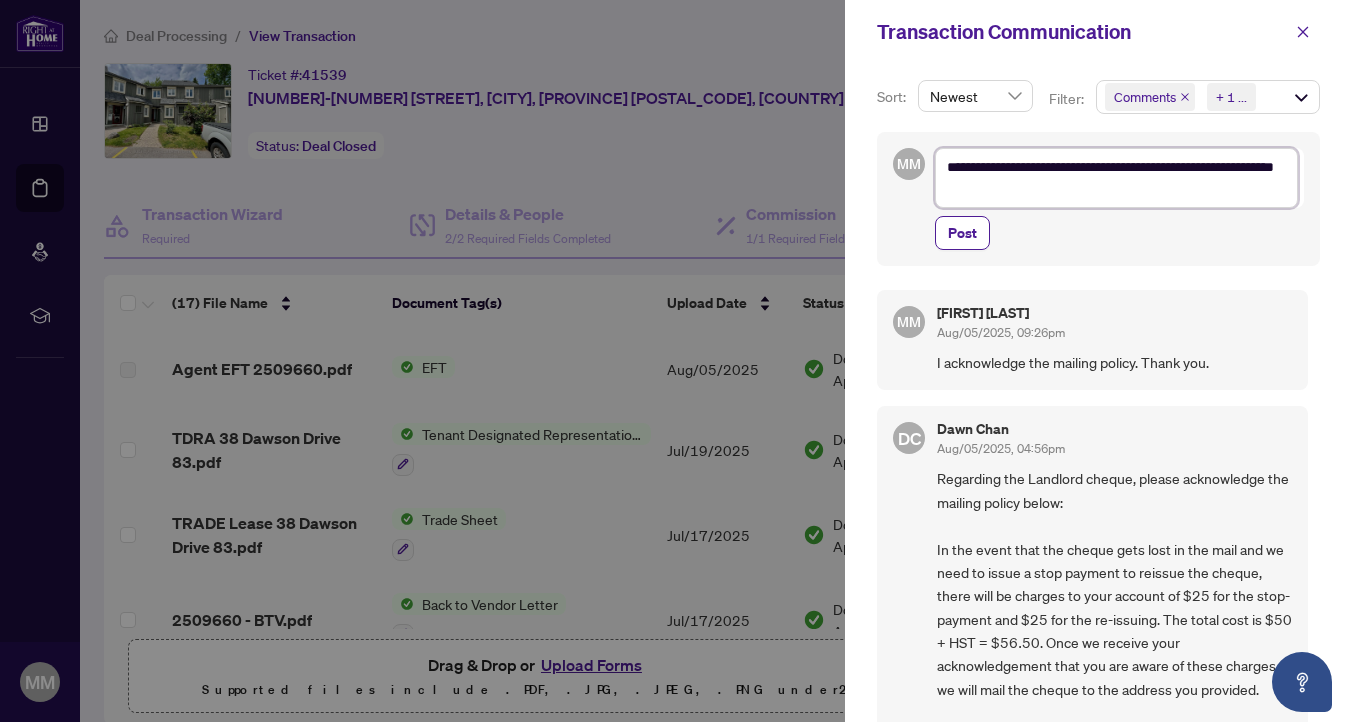 type on "**********" 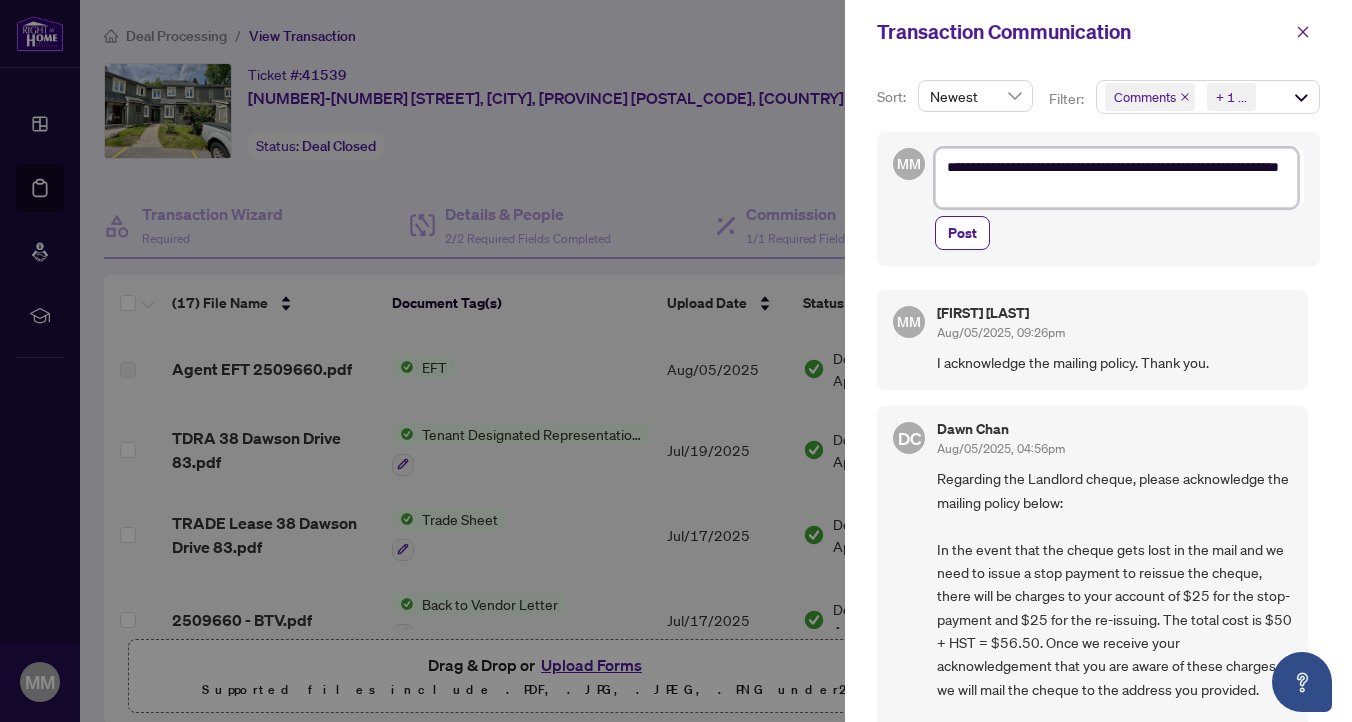 type on "**********" 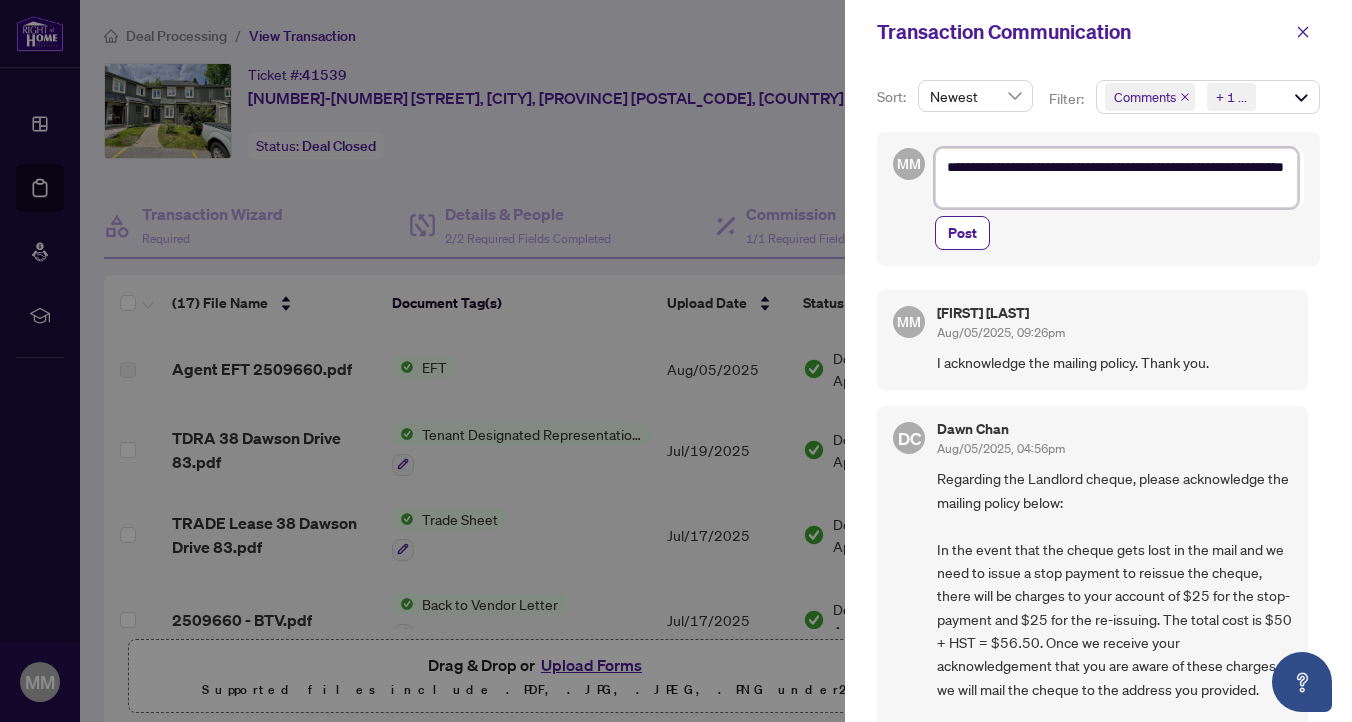 type on "**********" 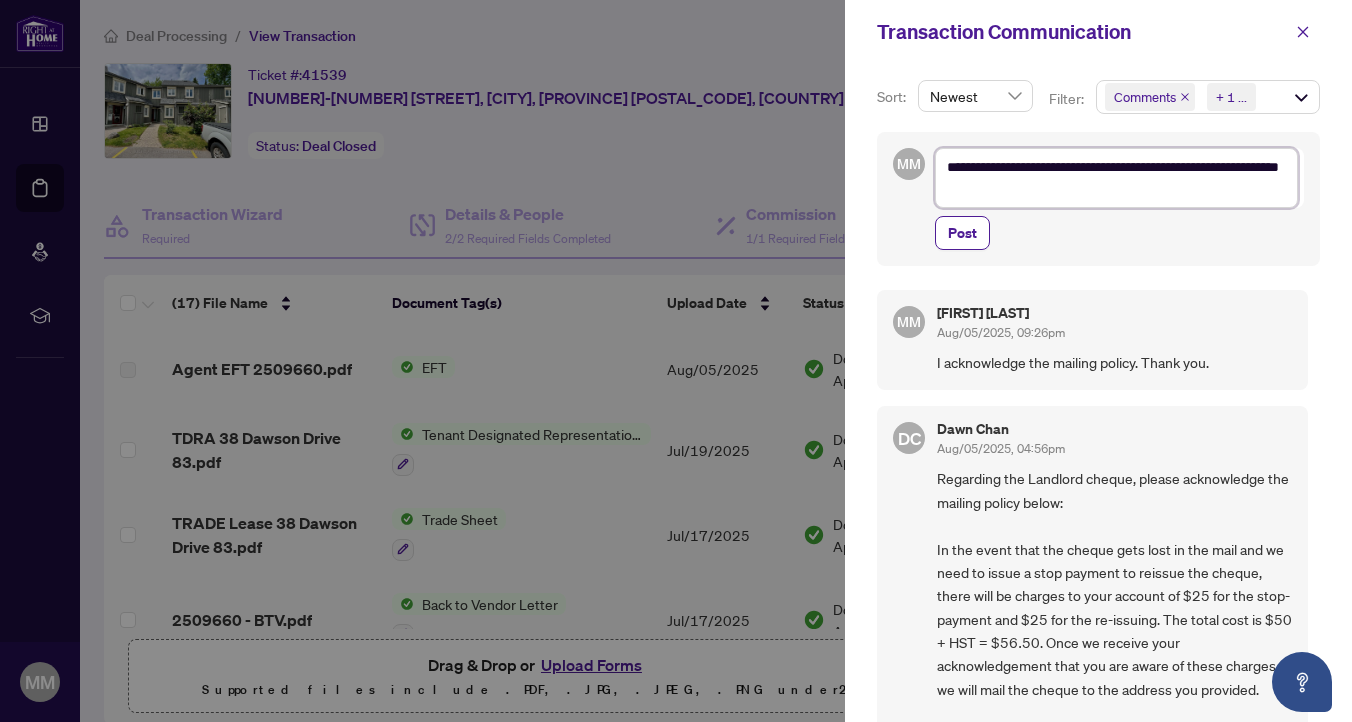 type on "**********" 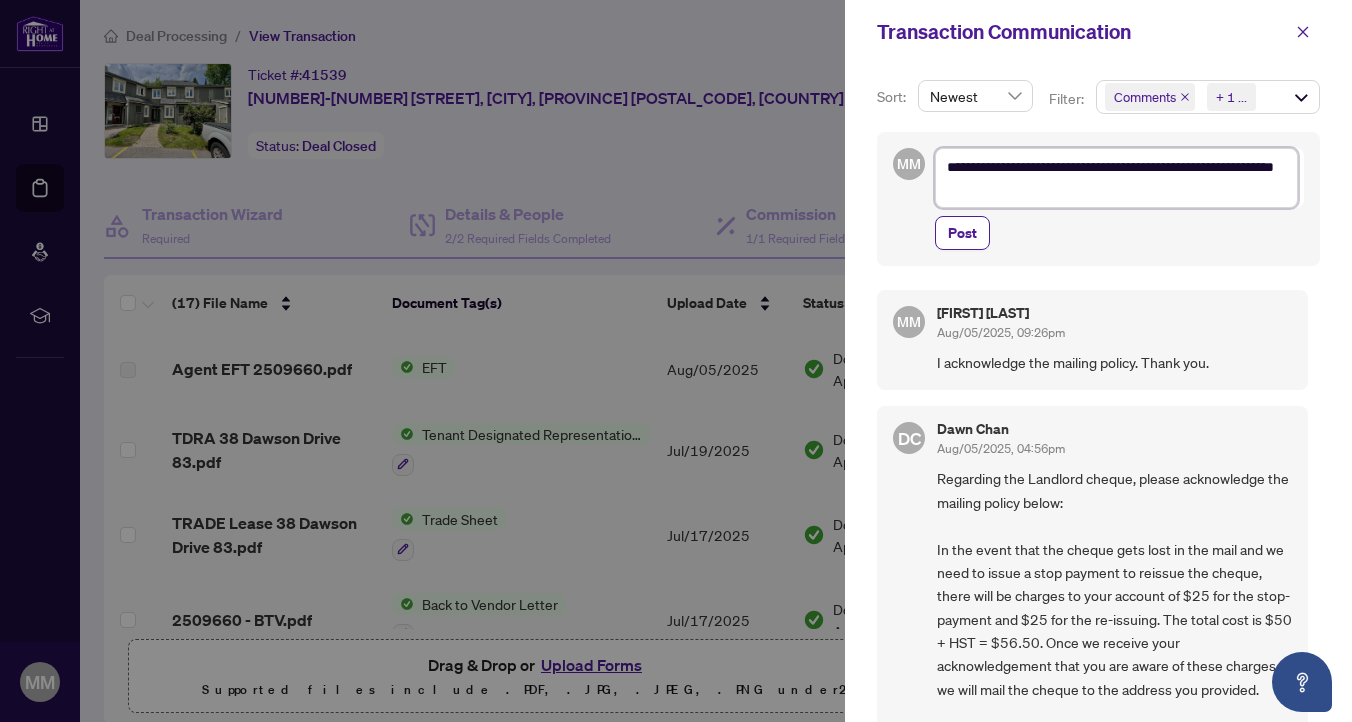 type on "**********" 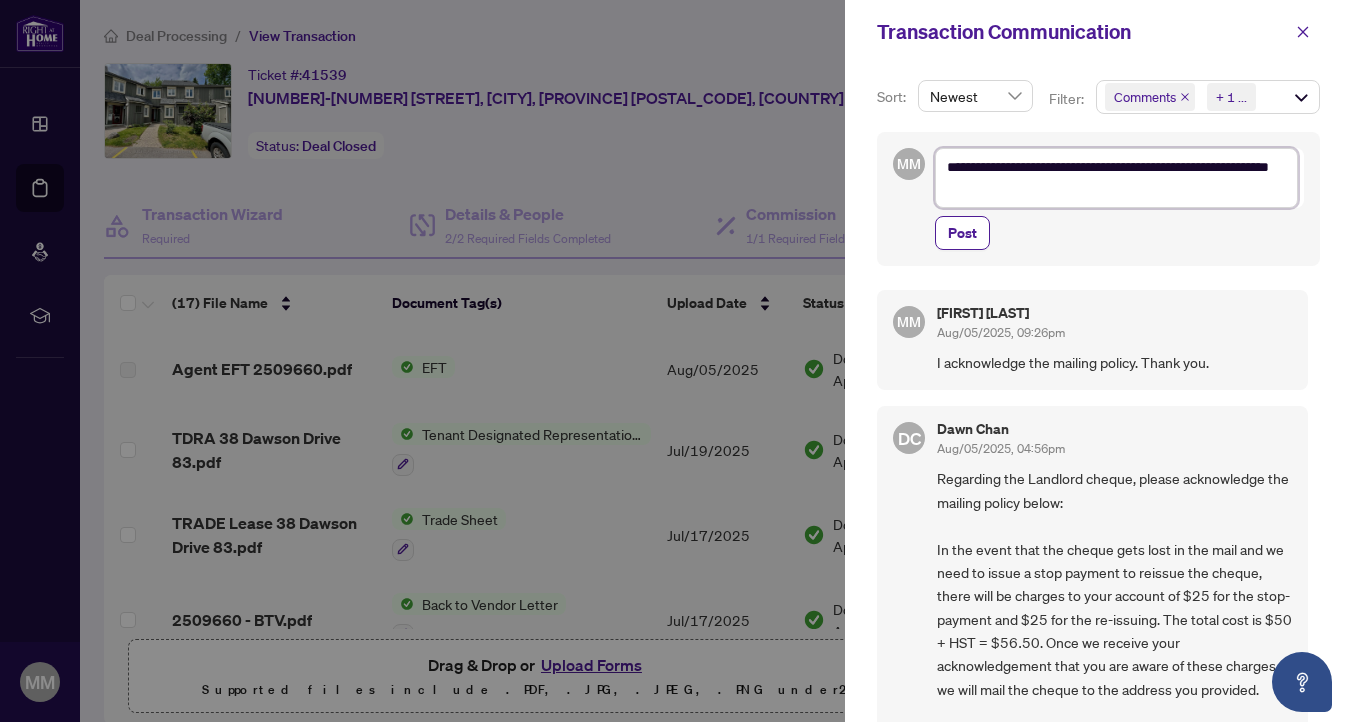 type on "**********" 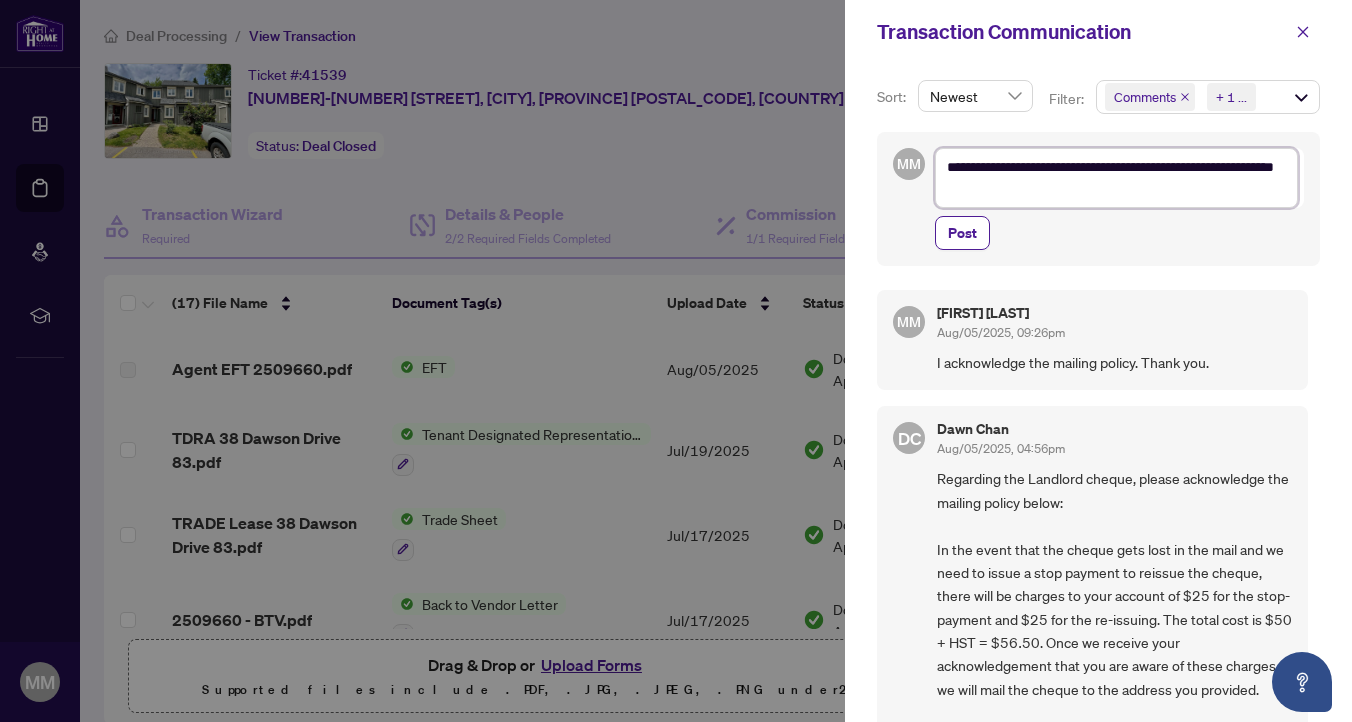 type on "**********" 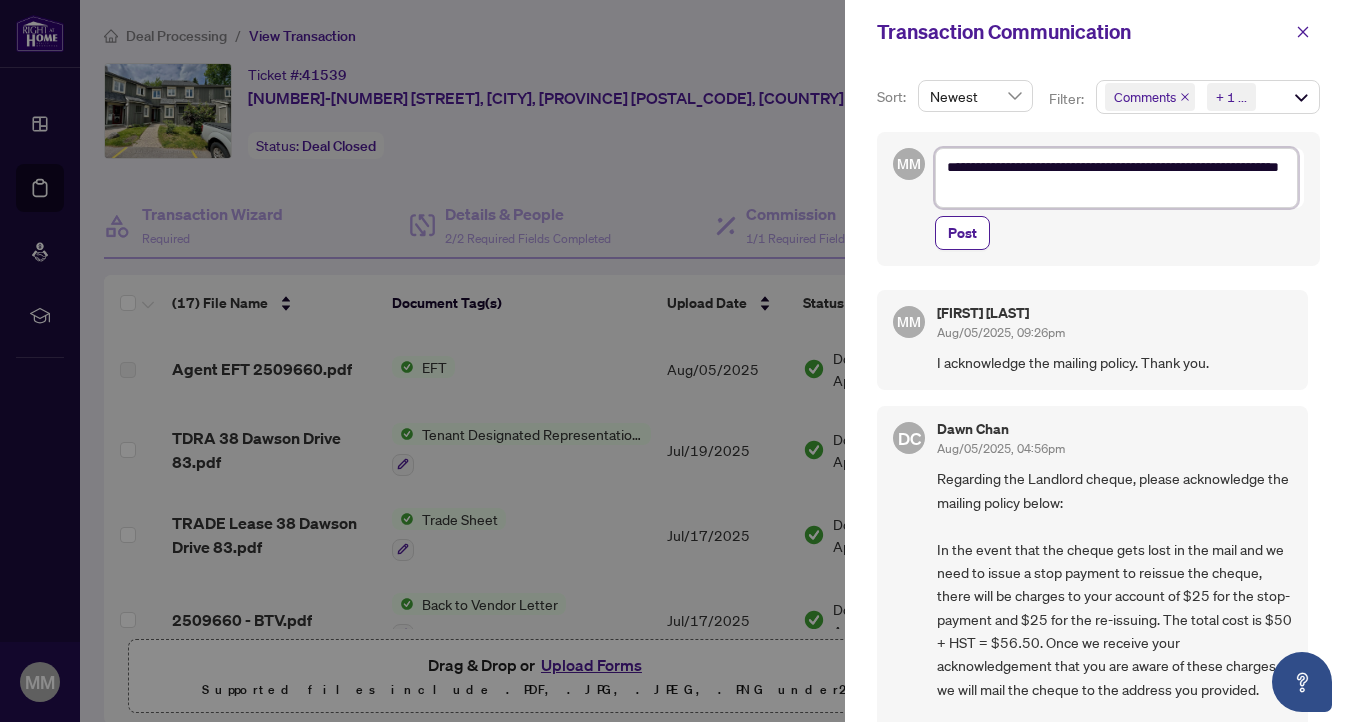 type on "**********" 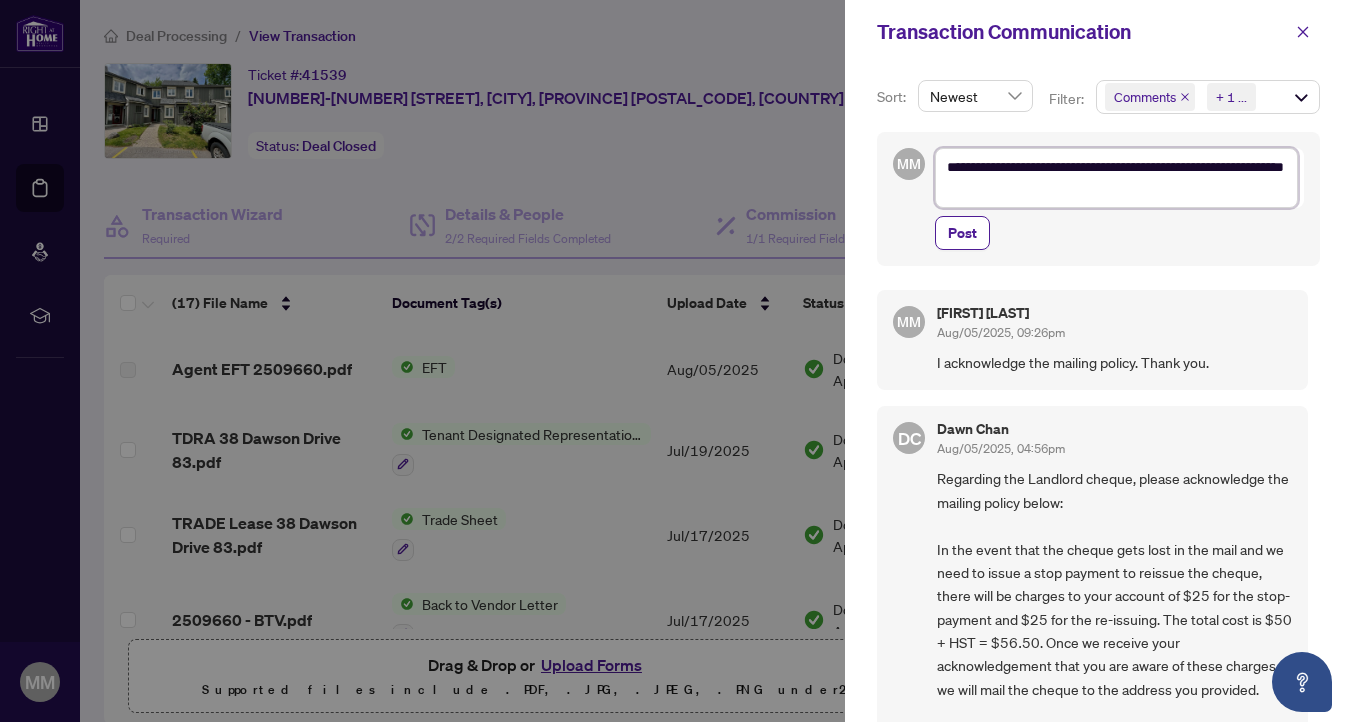type on "**********" 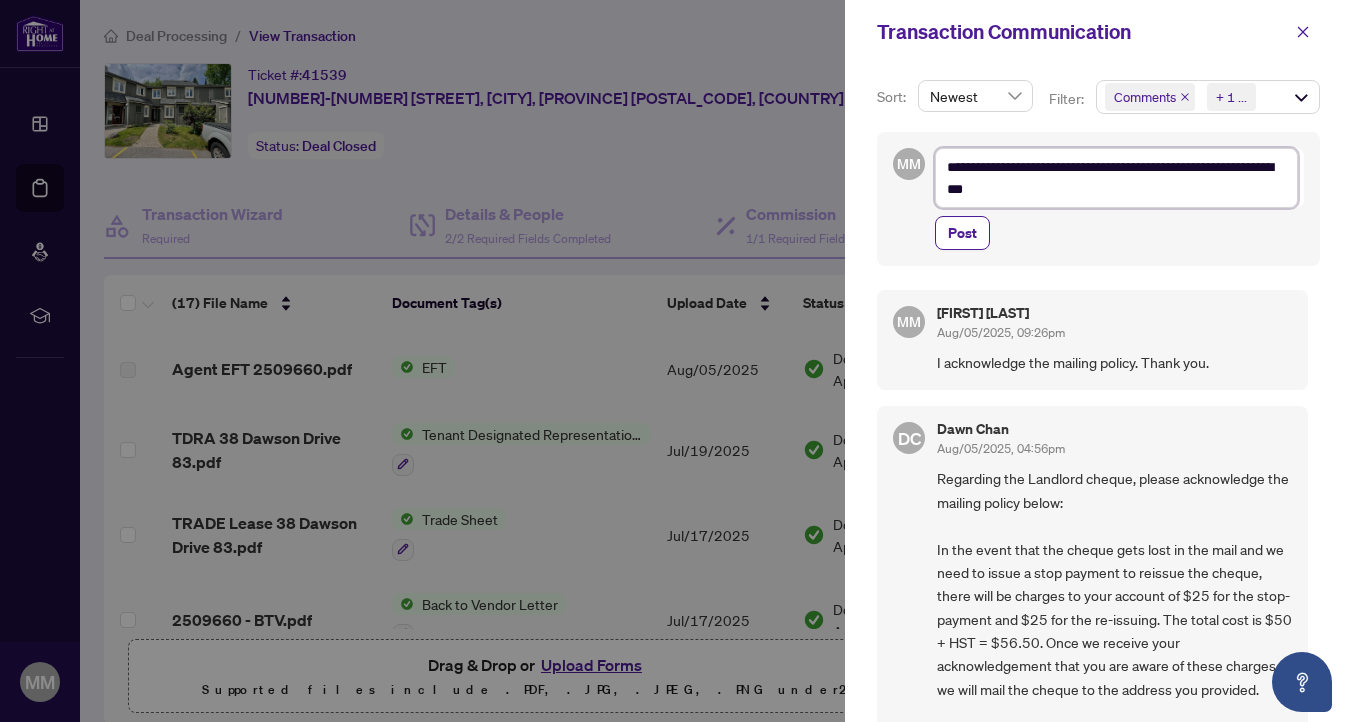 type on "**********" 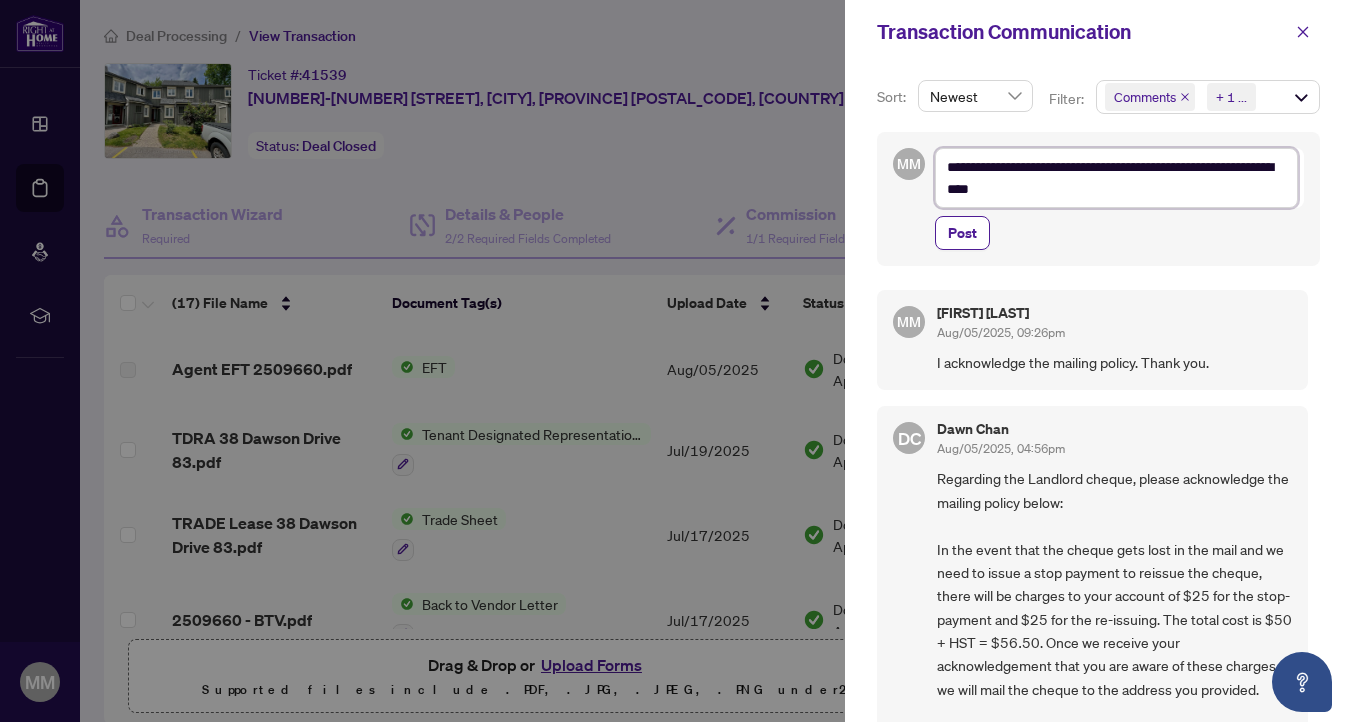 type on "**********" 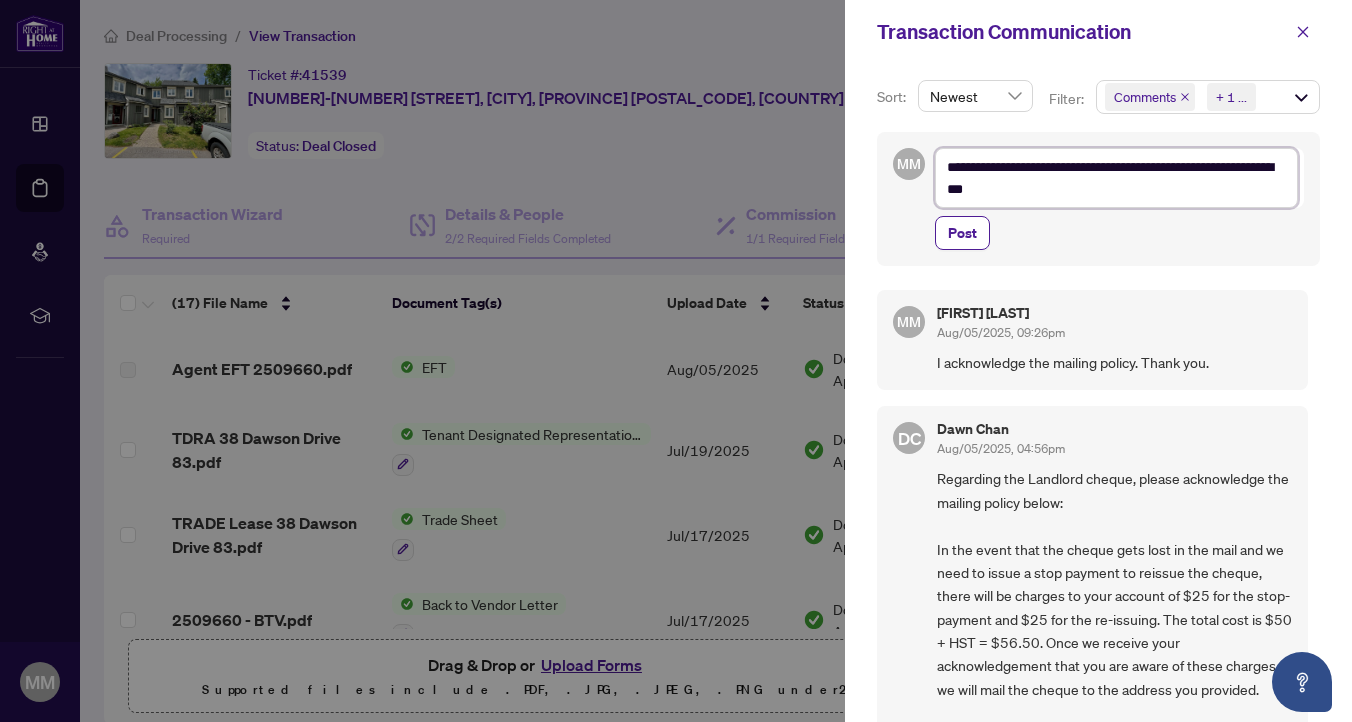 type on "**********" 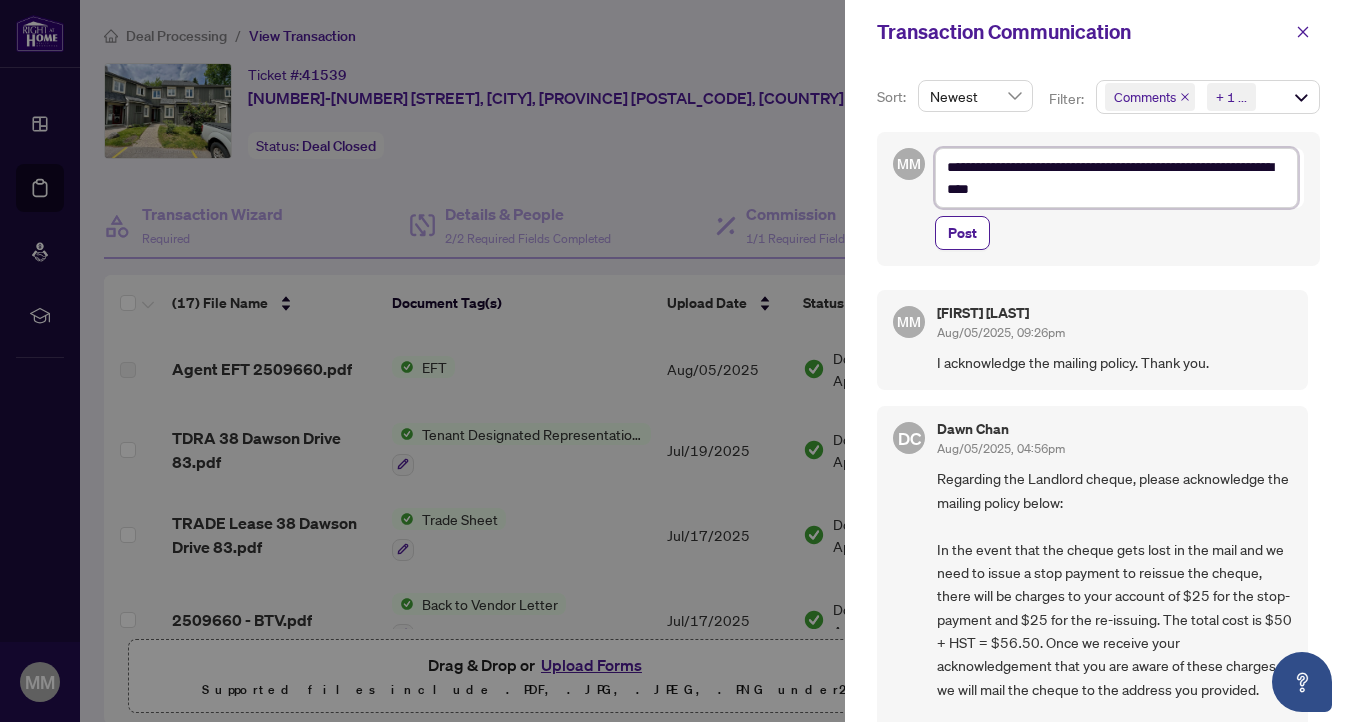 type on "**********" 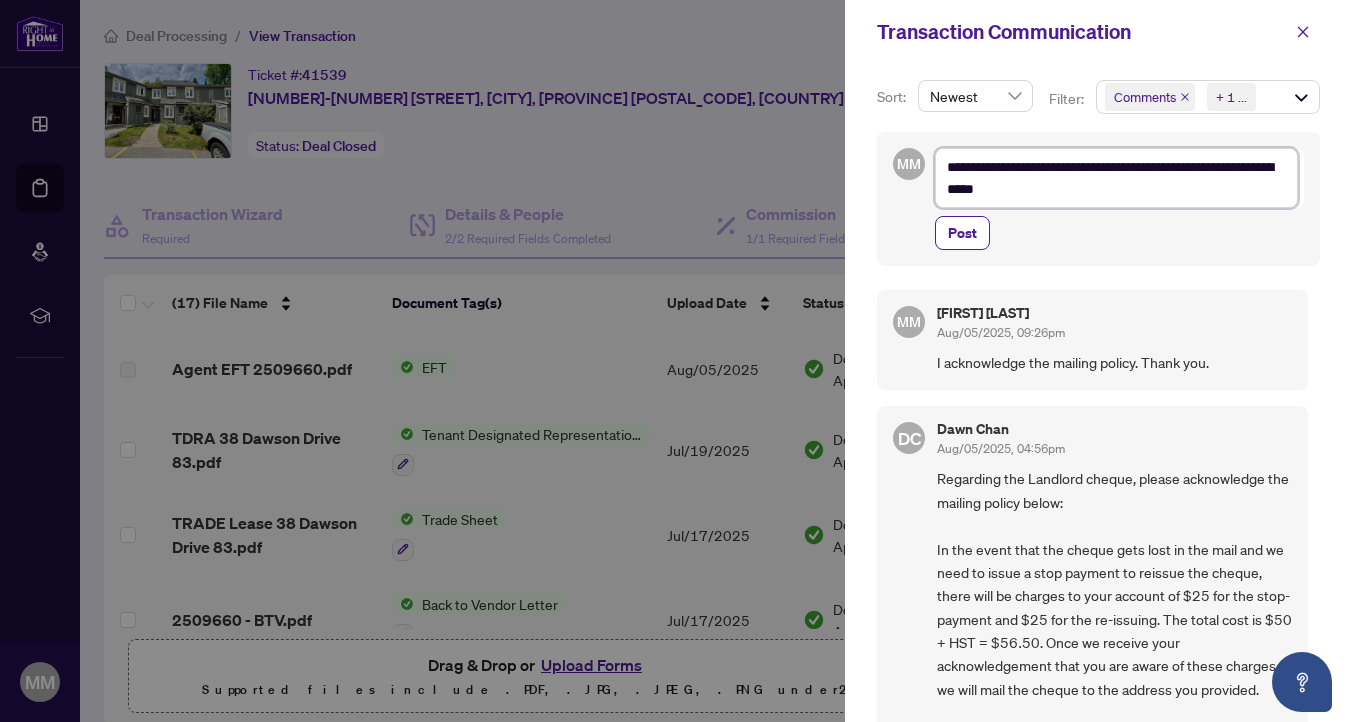 type on "**********" 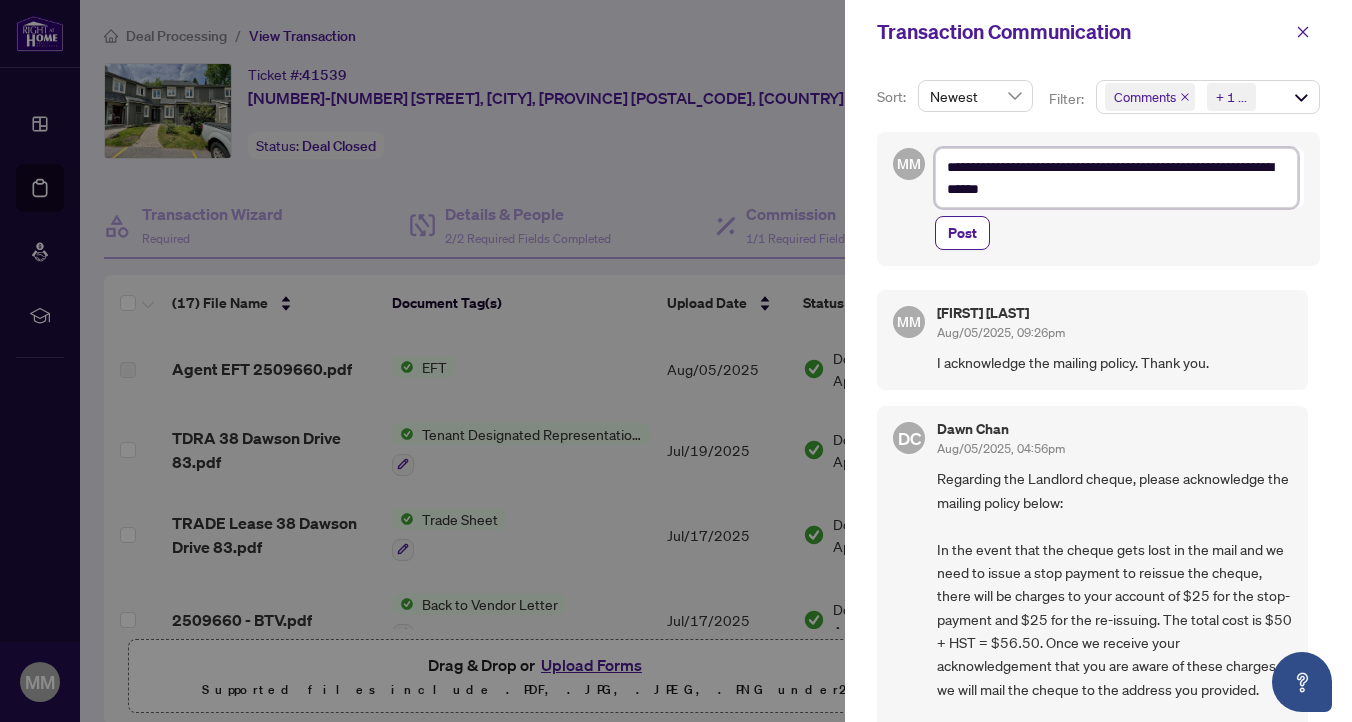 type on "**********" 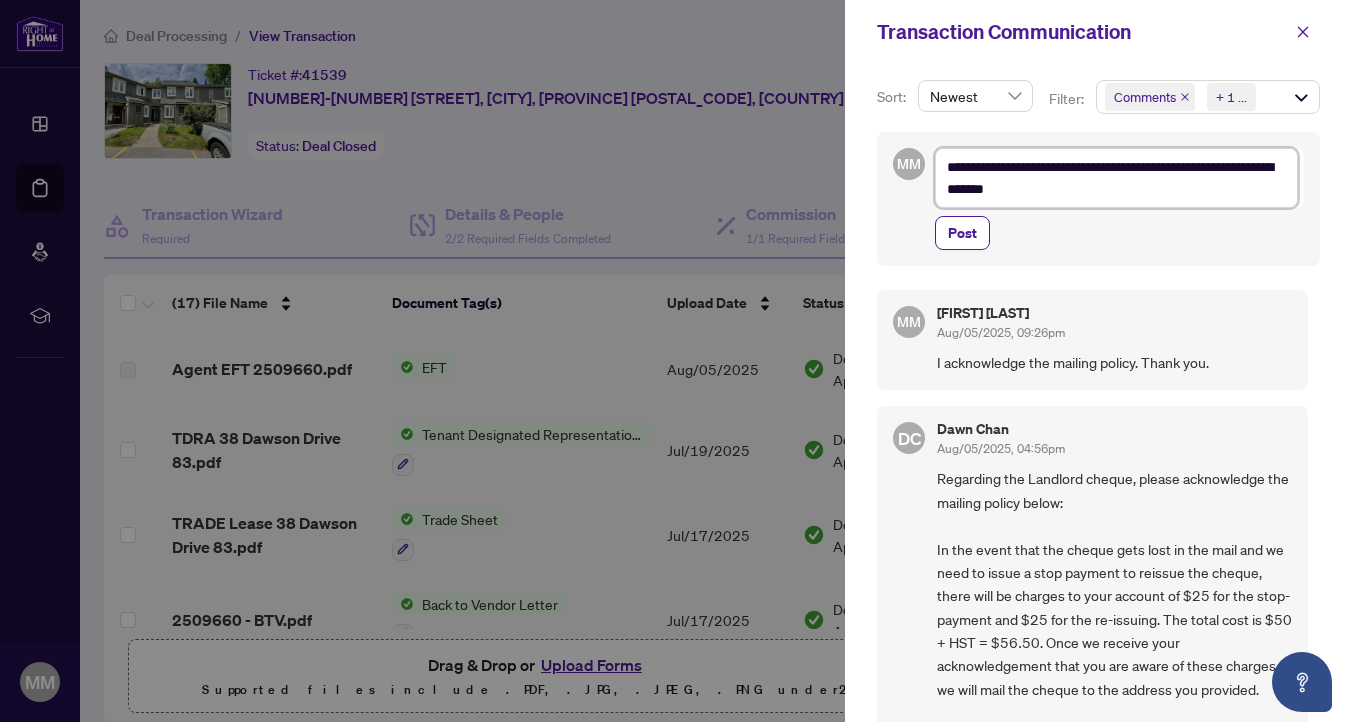 type on "**********" 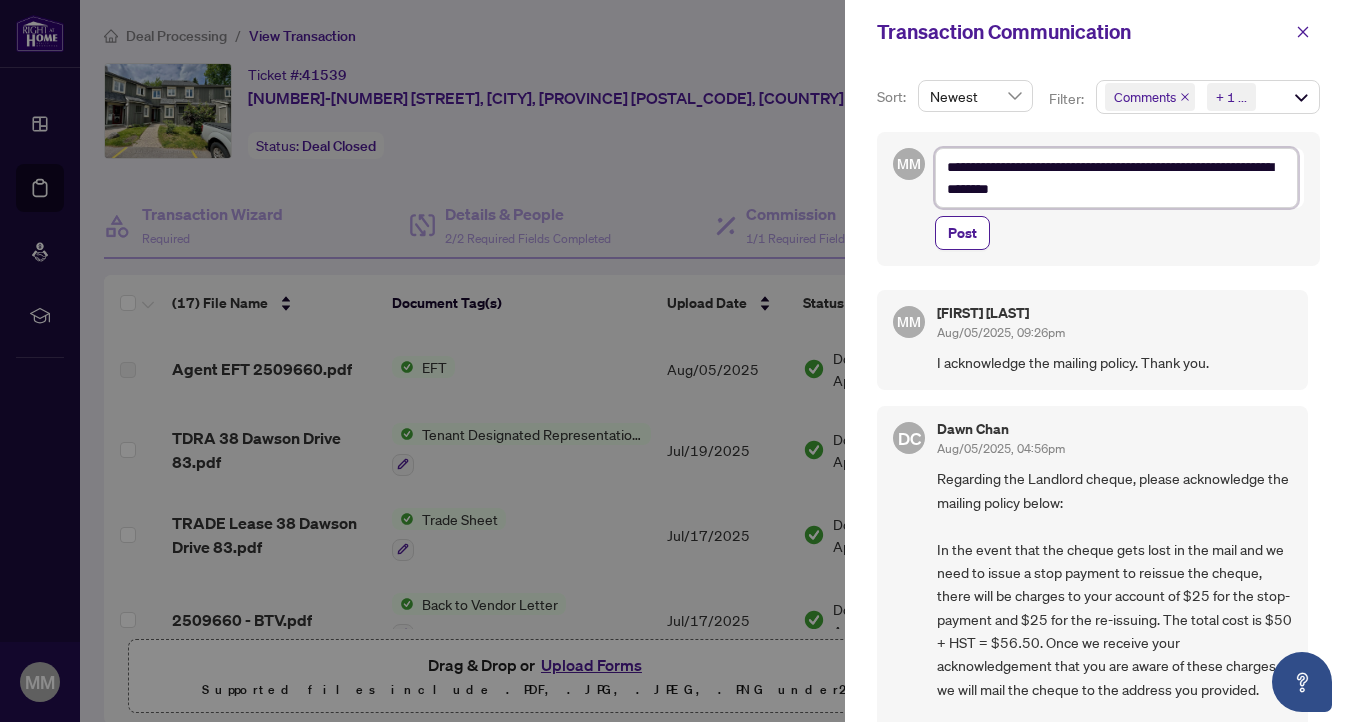 type on "**********" 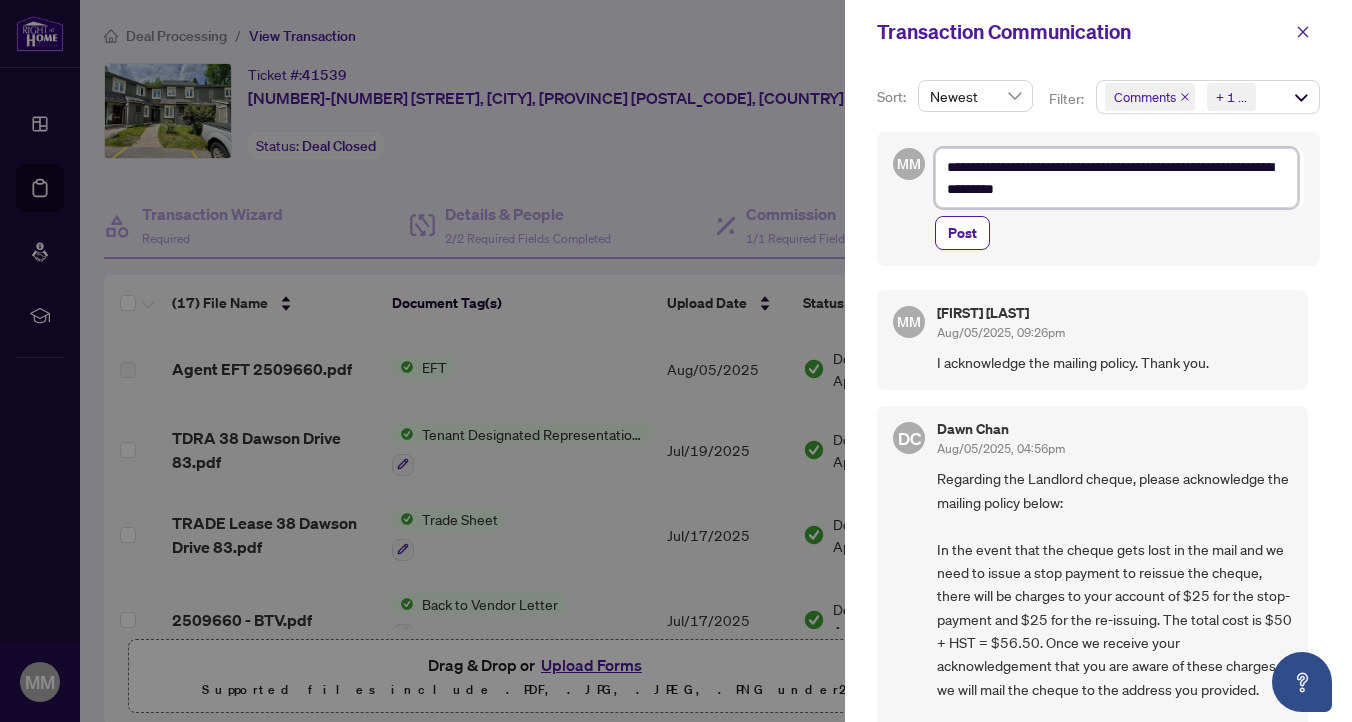type on "**********" 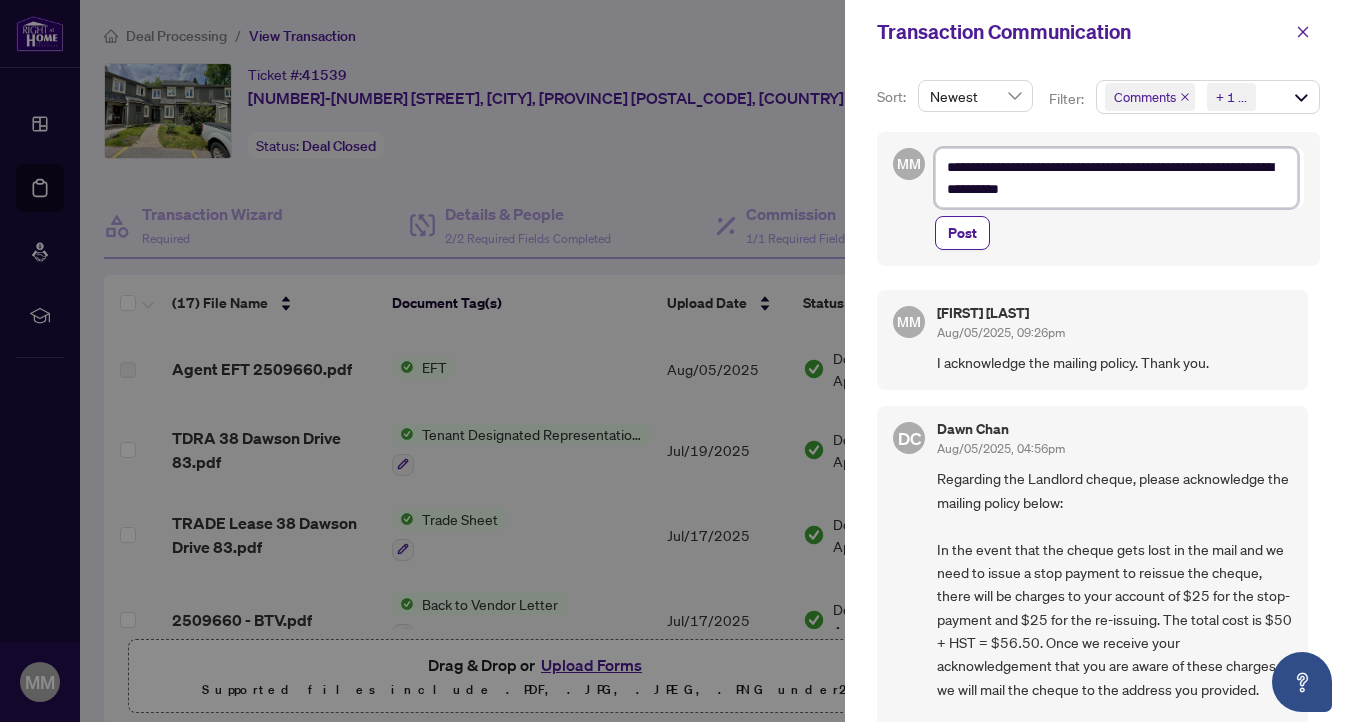 type on "**********" 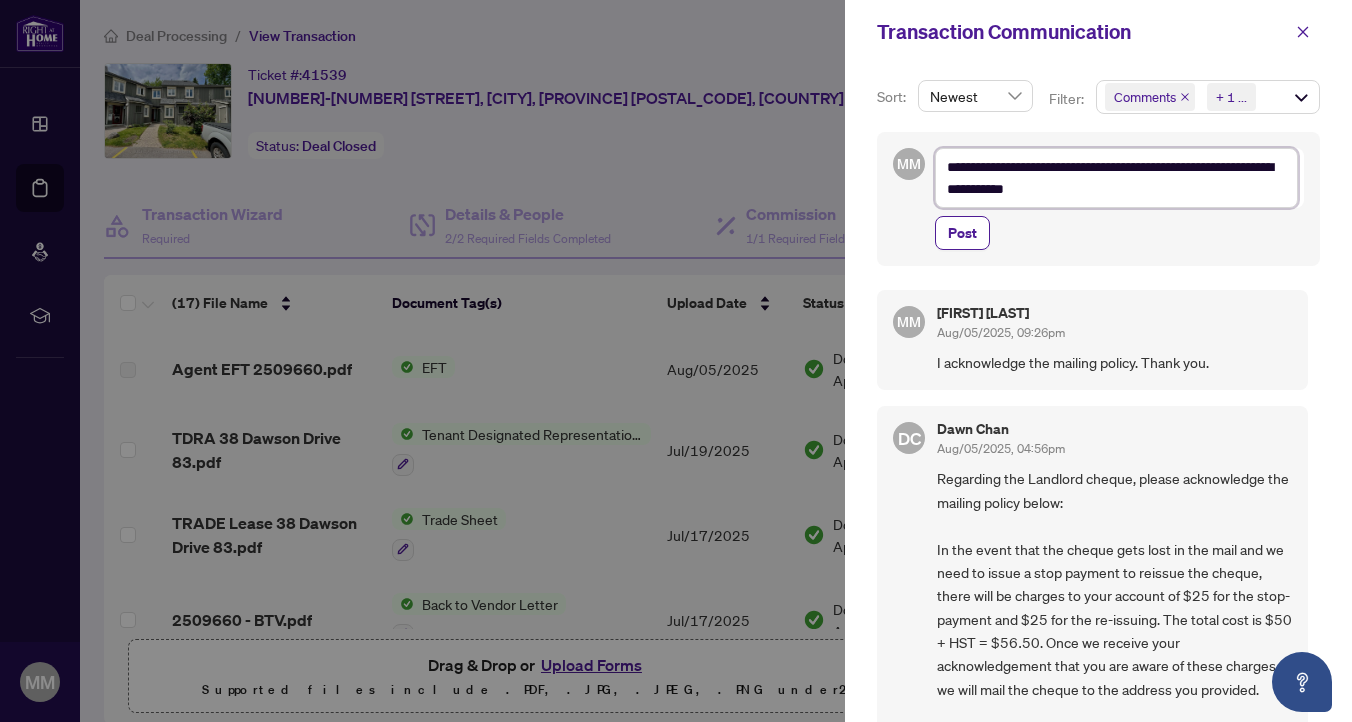 type on "**********" 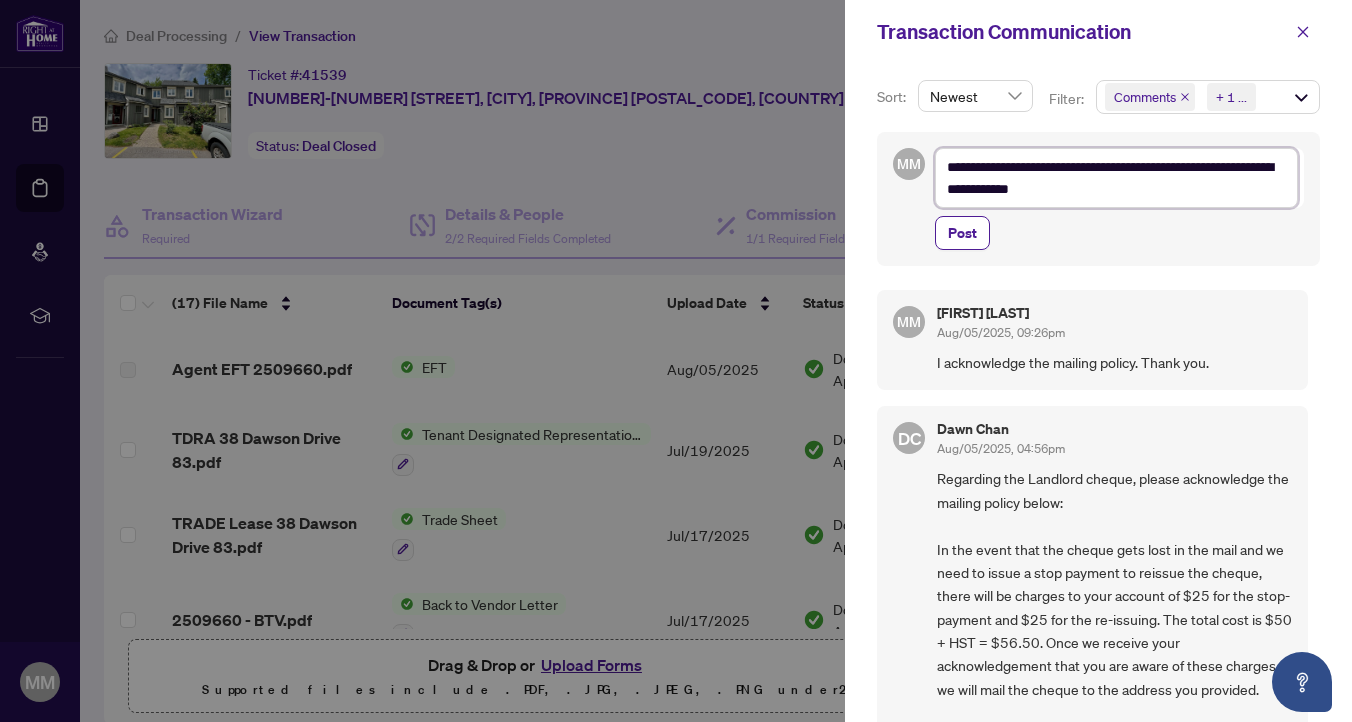 type on "**********" 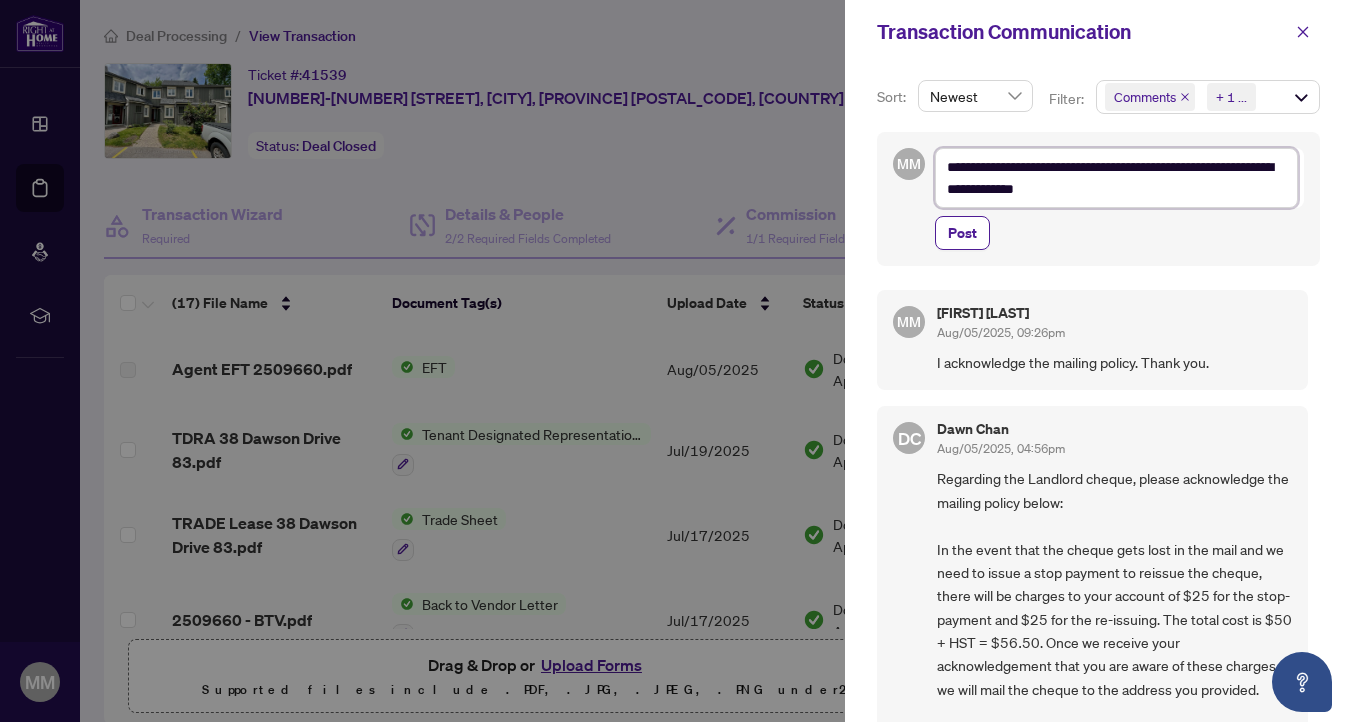 type on "**********" 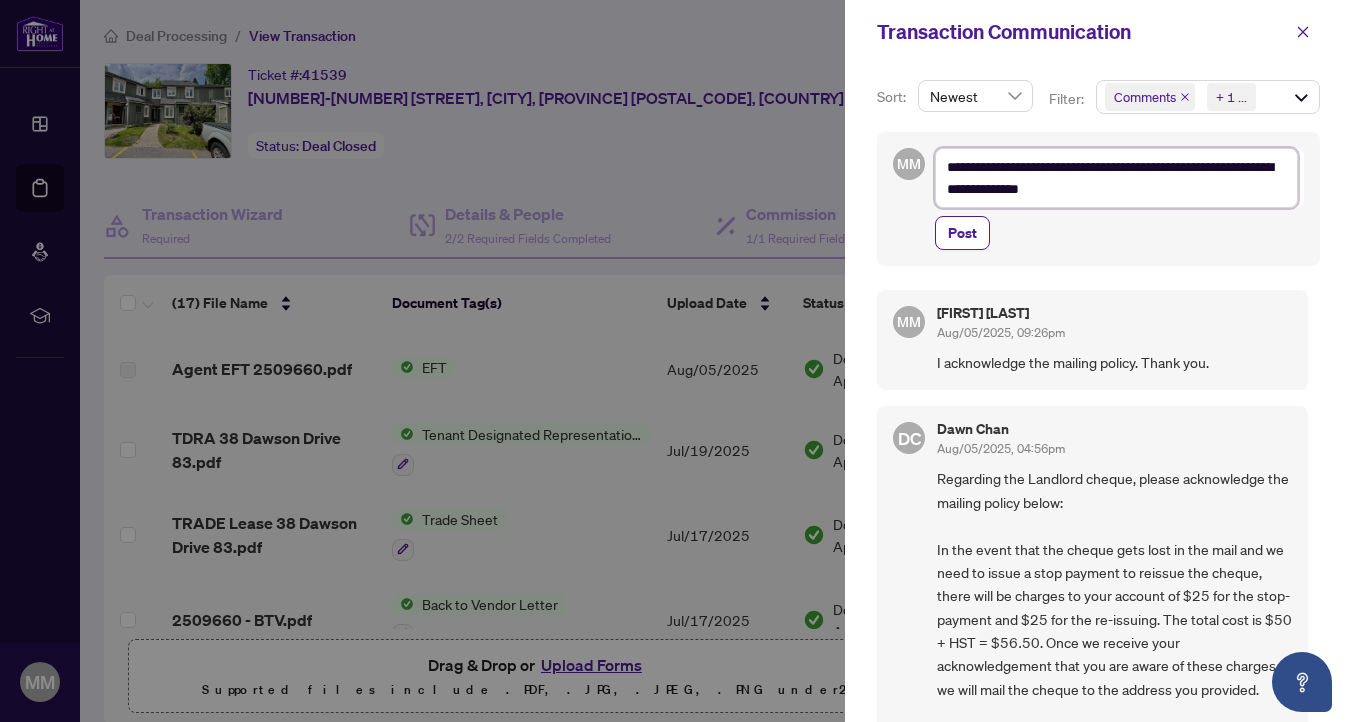 type on "**********" 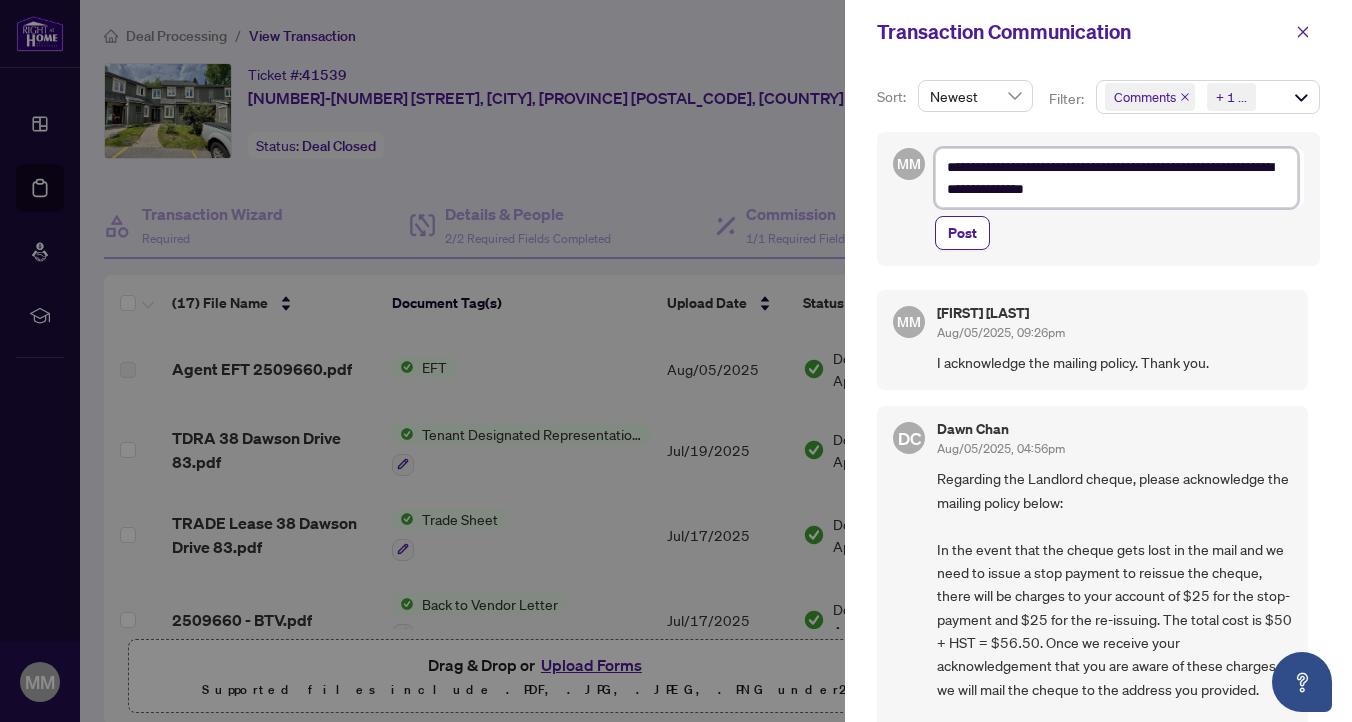 type on "**********" 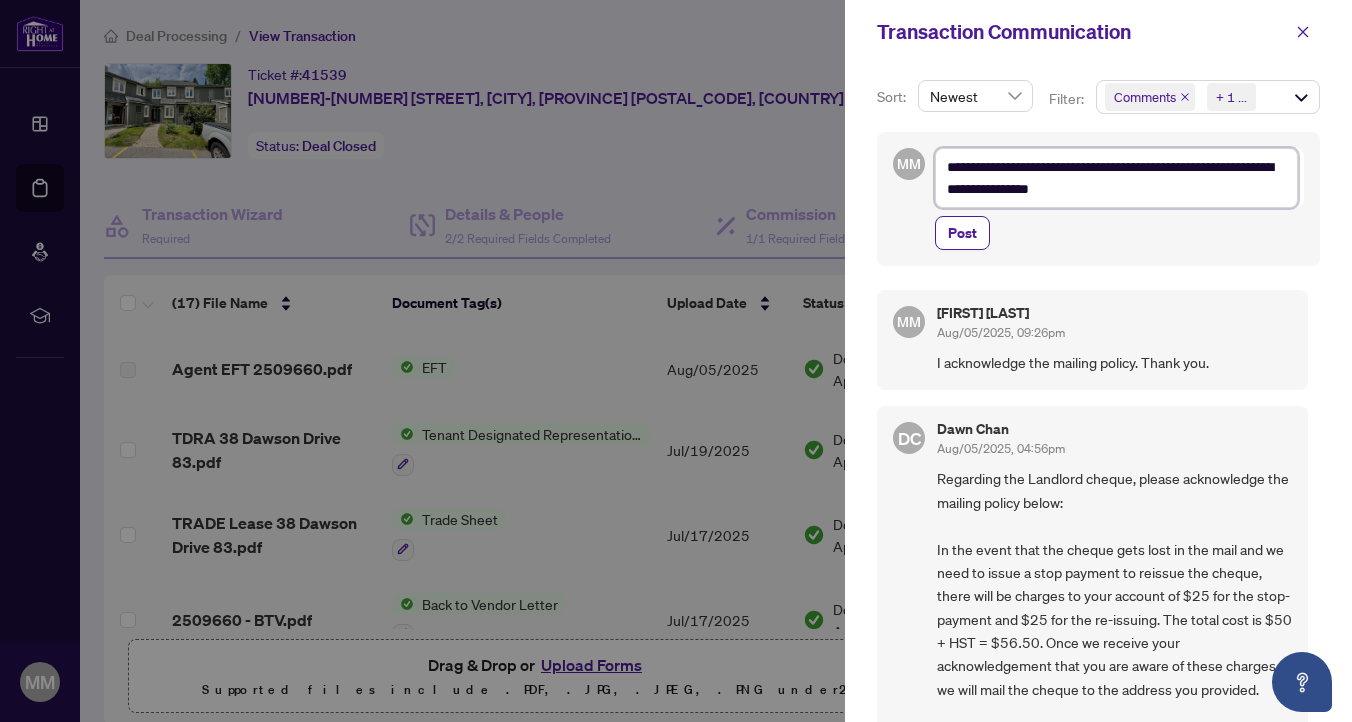 type on "**********" 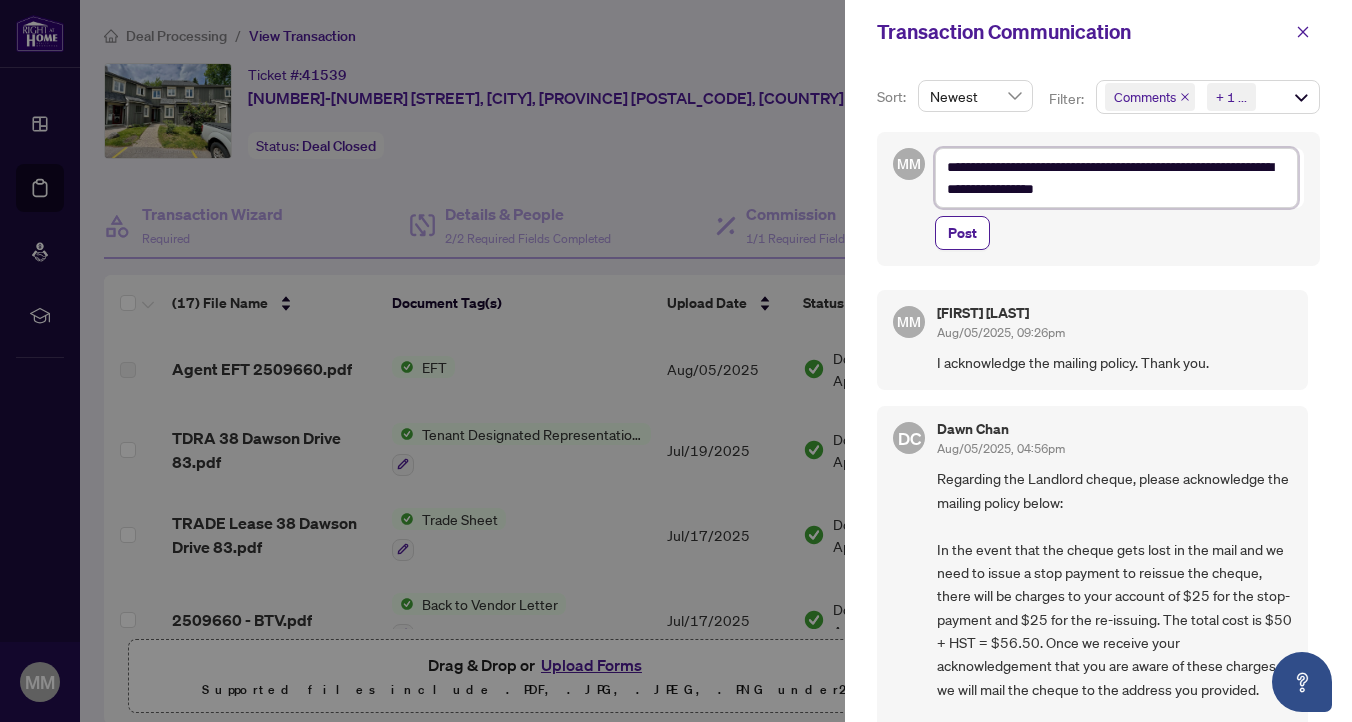 type on "**********" 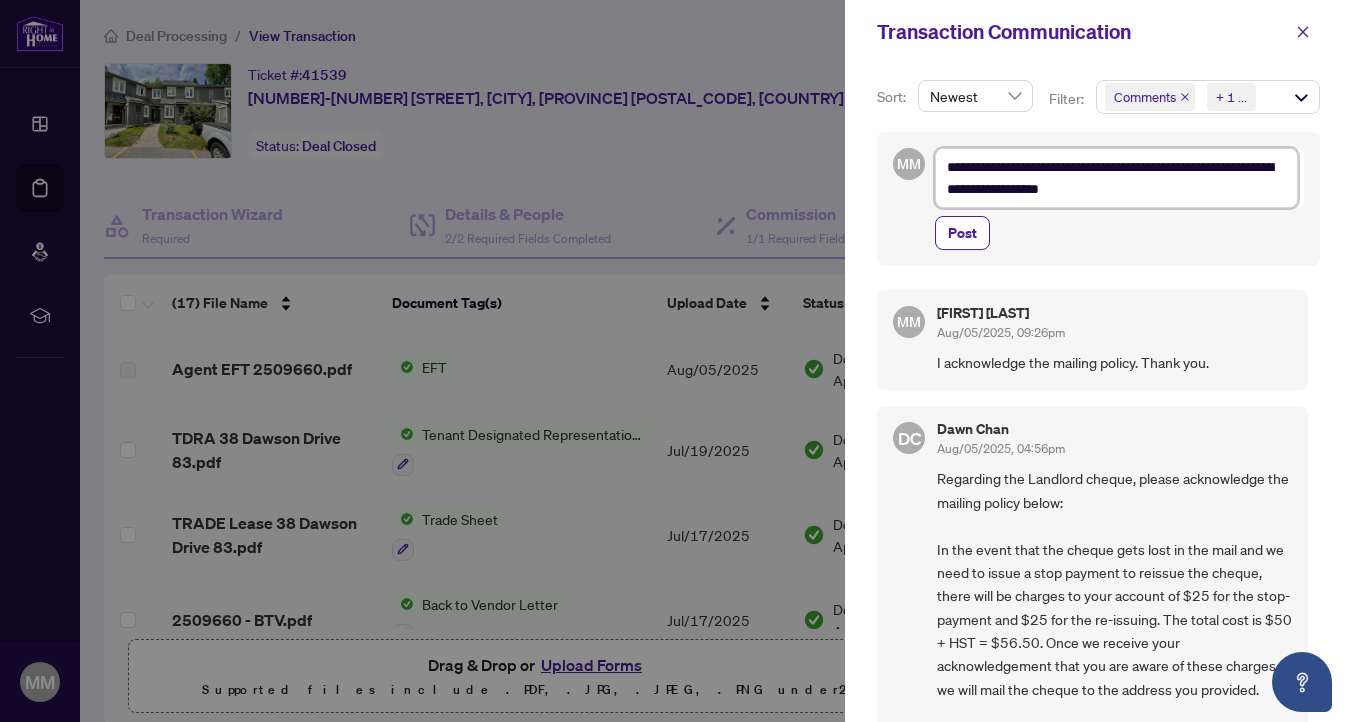 type on "**********" 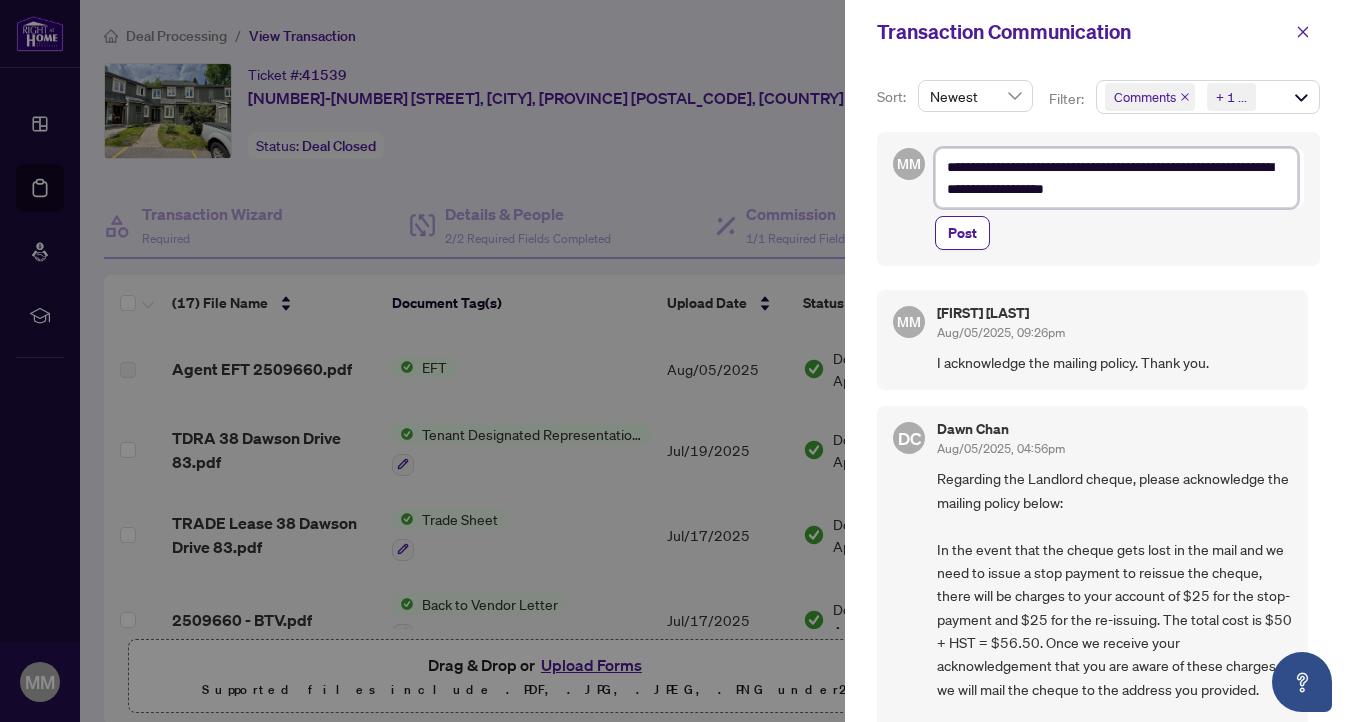 type on "**********" 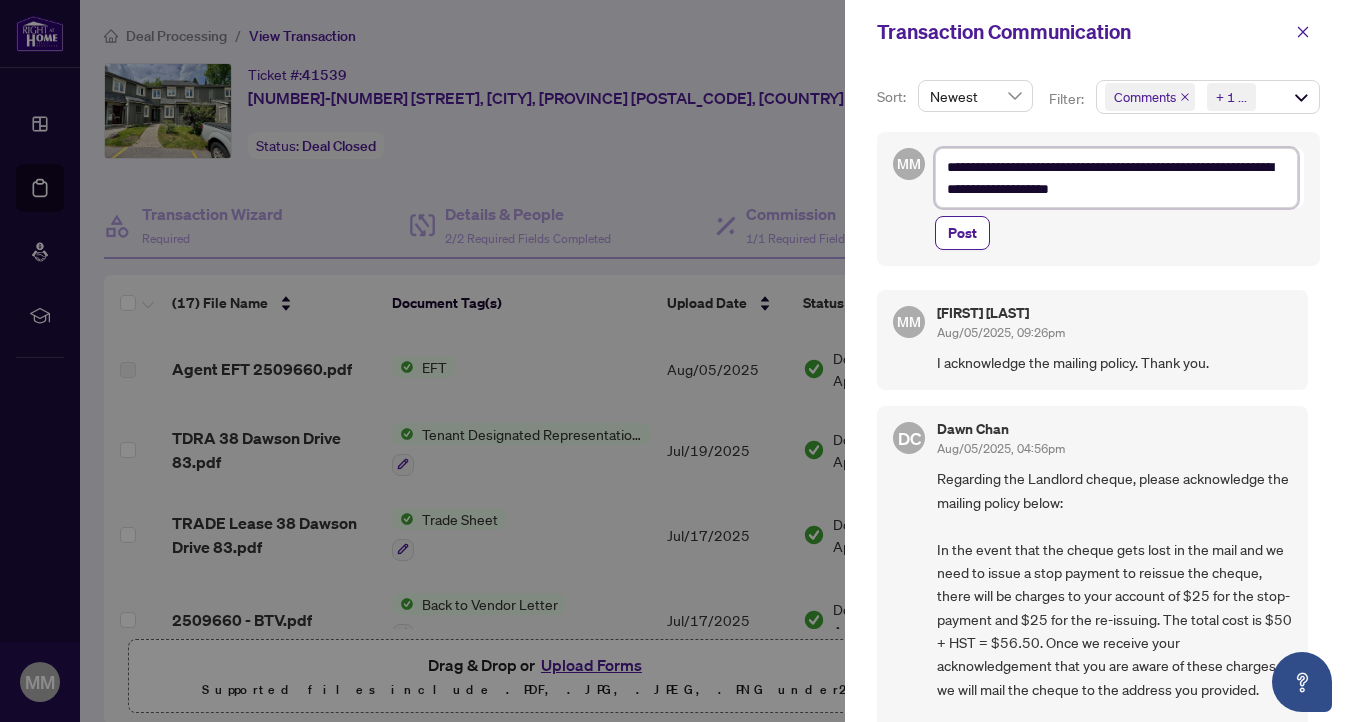type on "**********" 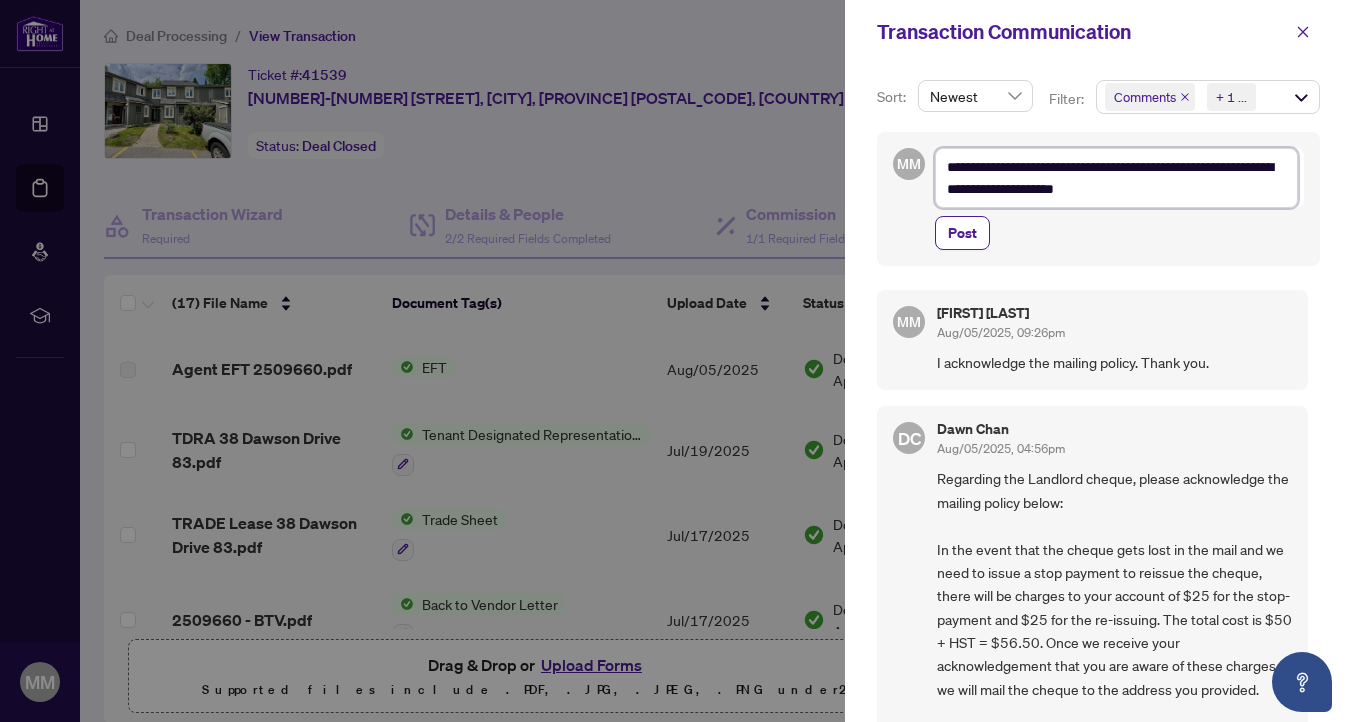 type on "**********" 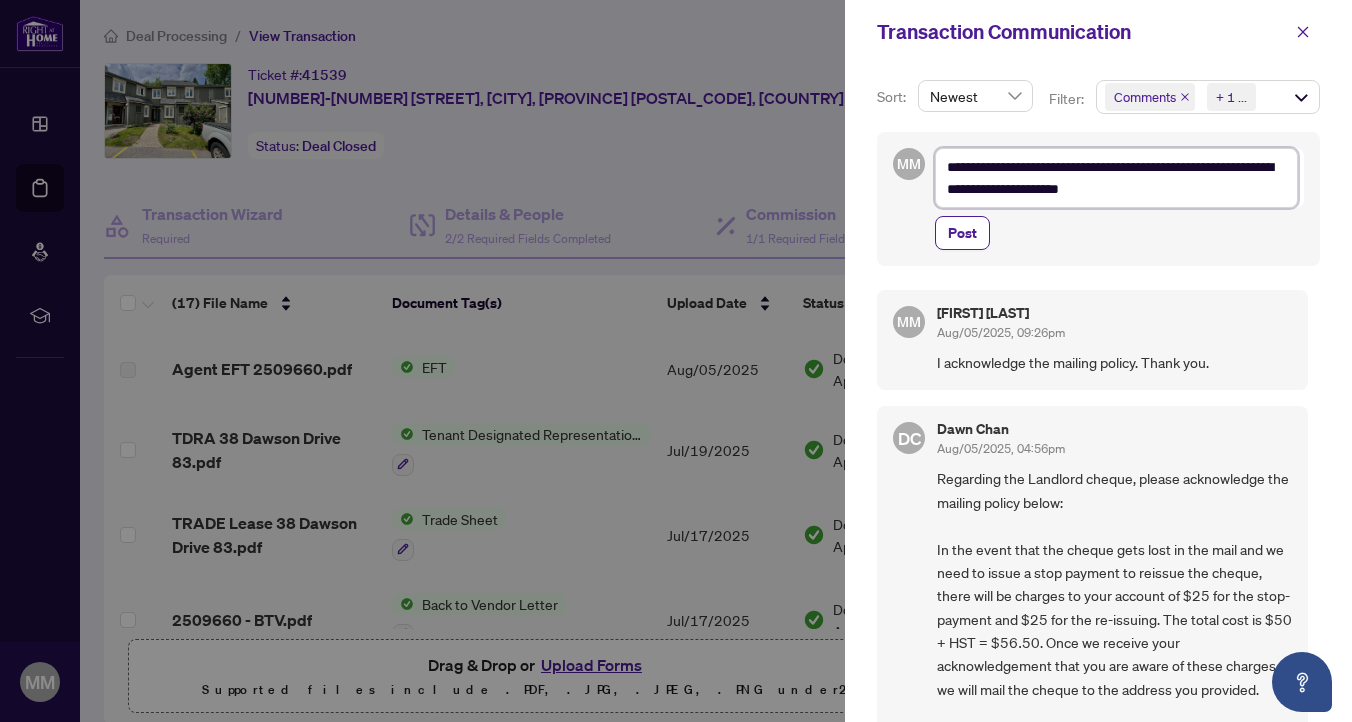 type on "**********" 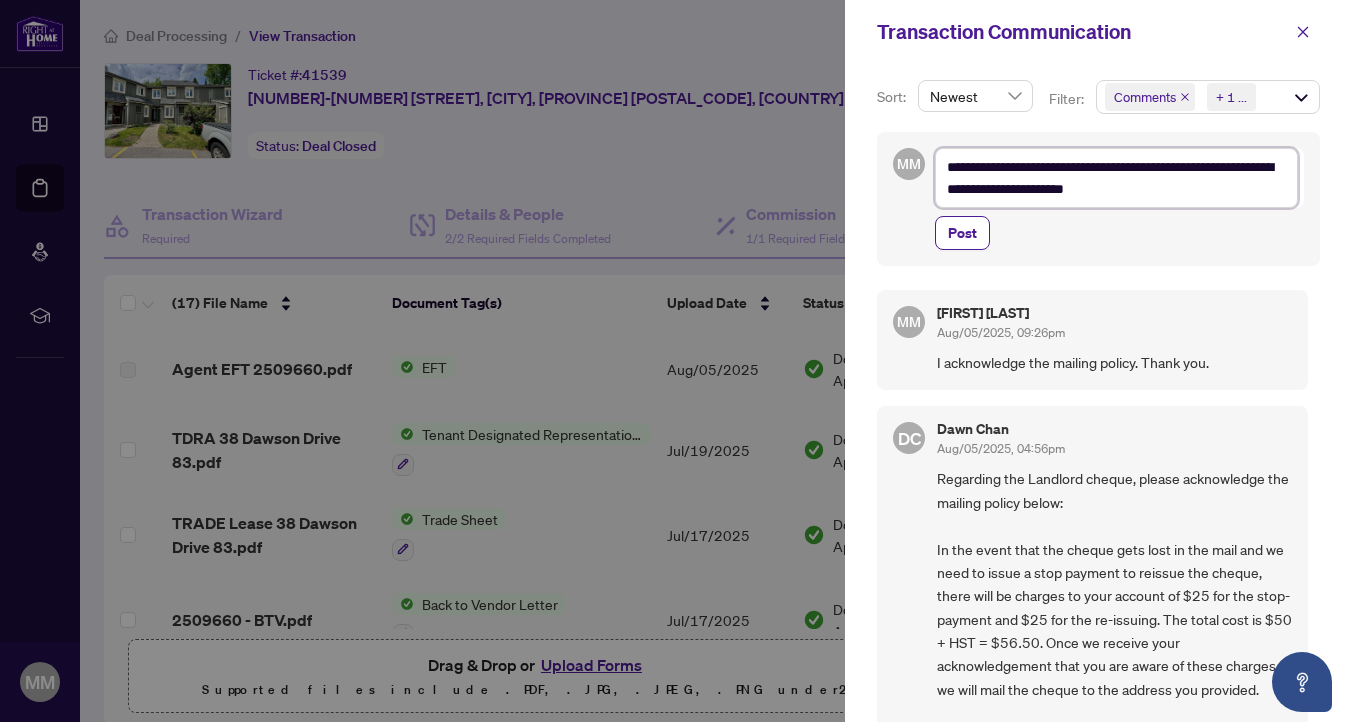 type 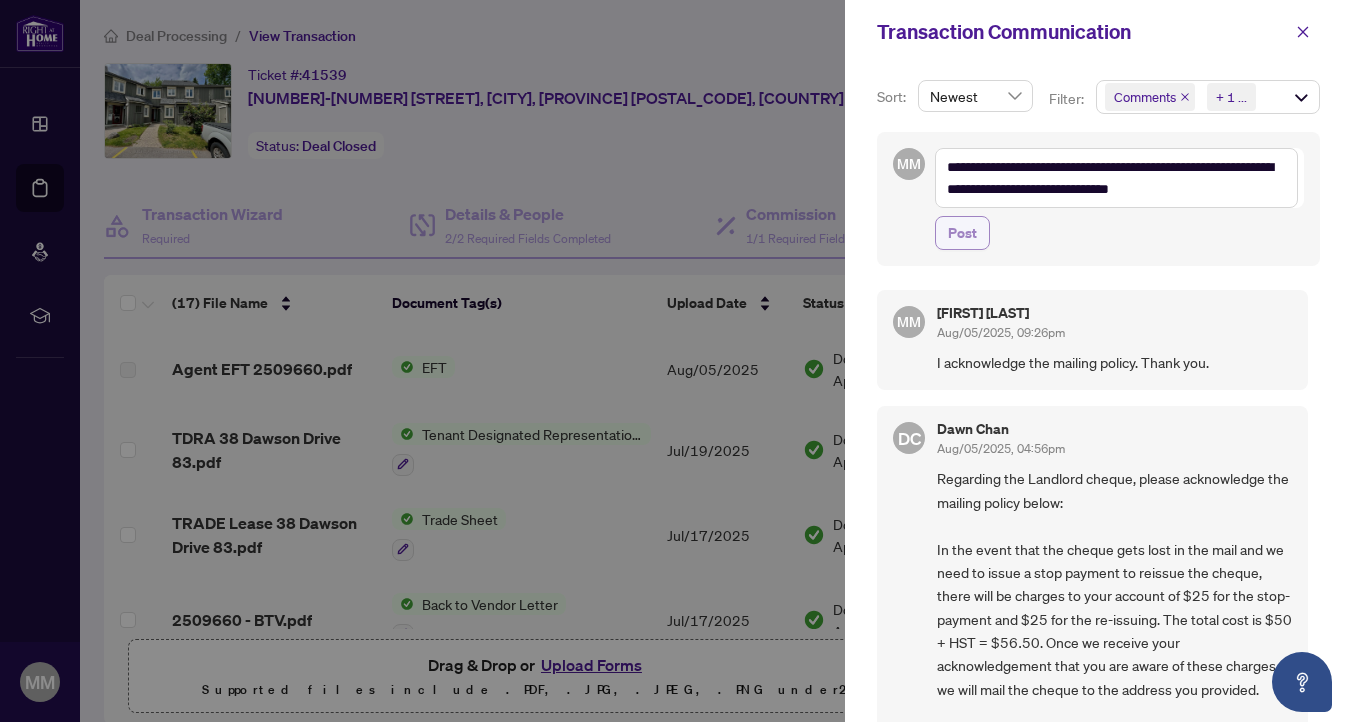 click on "Post" at bounding box center [962, 233] 